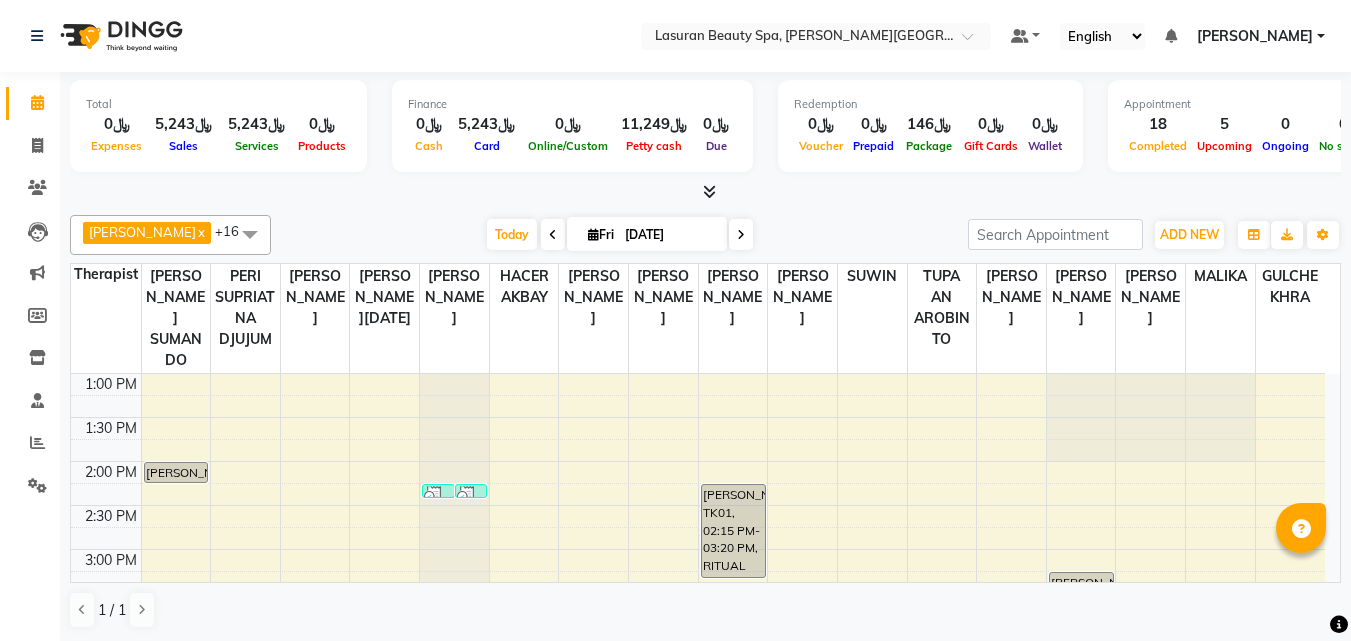 scroll, scrollTop: 0, scrollLeft: 0, axis: both 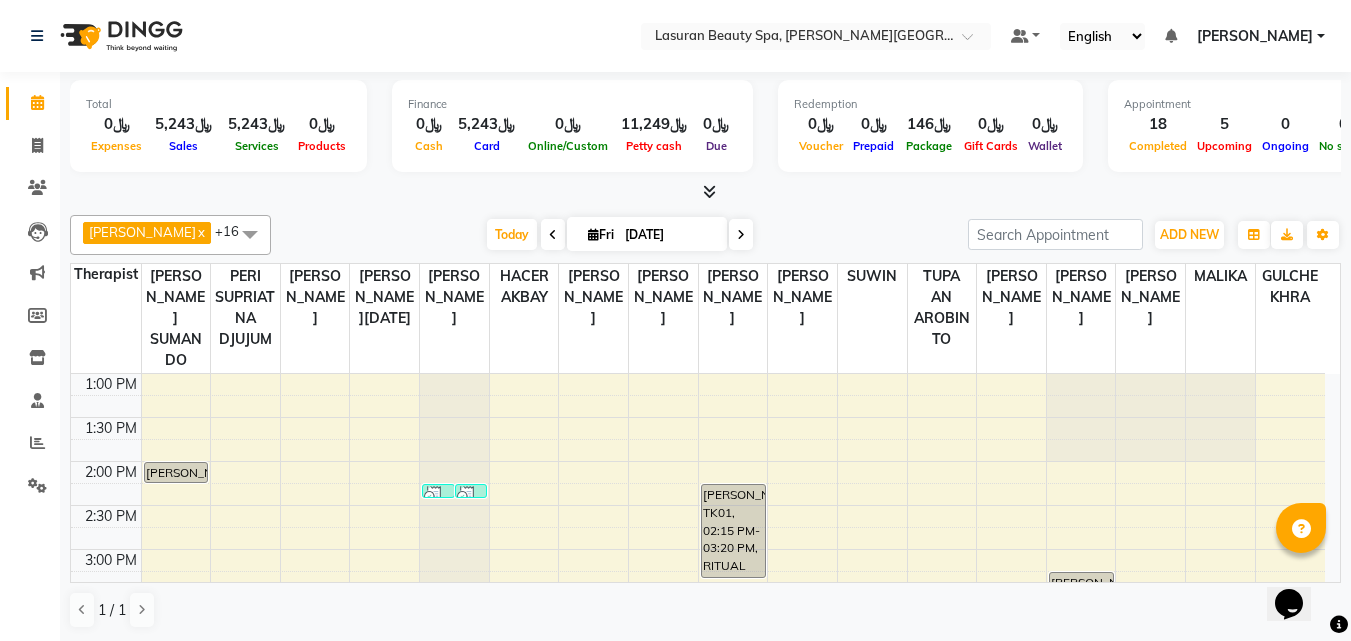 click at bounding box center (741, 234) 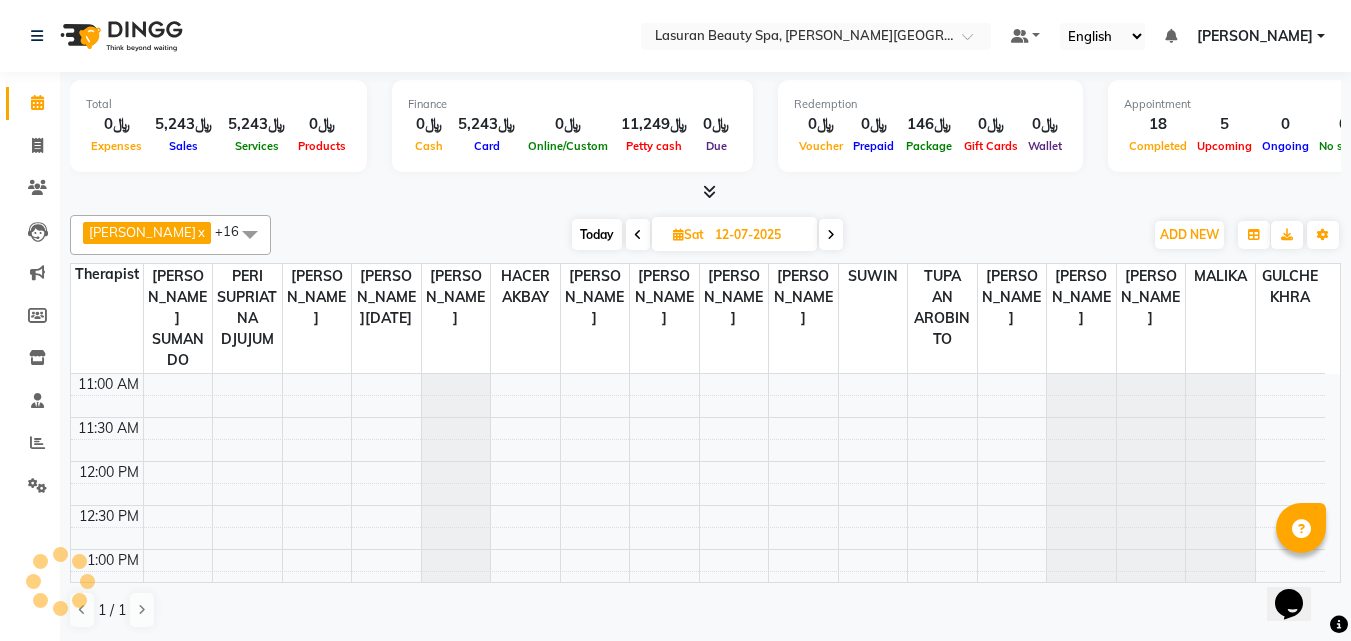scroll, scrollTop: 759, scrollLeft: 0, axis: vertical 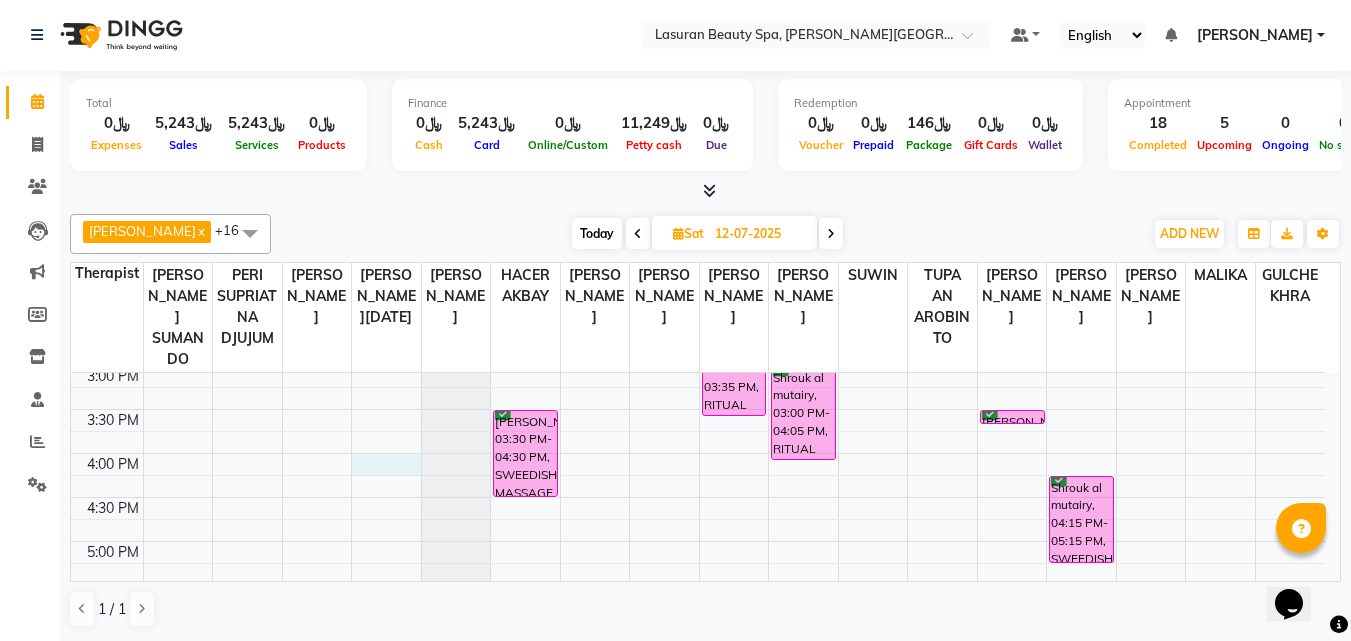 click on "11:00 AM 11:30 AM 12:00 PM 12:30 PM 1:00 PM 1:30 PM 2:00 PM 2:30 PM 3:00 PM 3:30 PM 4:00 PM 4:30 PM 5:00 PM 5:30 PM 6:00 PM 6:30 PM 7:00 PM 7:30 PM 8:00 PM 8:30 PM 9:00 PM 9:30 PM     Al Johara Al Hamed, 03:30 PM-04:30 PM, SWEEDISH MASSAGE | جلسة تدليك سويدي     Al johra jarallah, 02:00 PM-02:01 PM, CLASSIC COMBO M&P | كومبو كلاسيك (باديكير+مانكير)     Al johra jarallah, 01:00 PM-02:05 PM, RITUAL BRIGHT BLUE ROCK | حمام الأحجار الزرقاء     Al Johara Al Hamed, 02:30 PM-03:35 PM, RITUAL BRIGHT BLUE ROCK | حمام الأحجار الزرقاء     Shrouk al mutairy, 03:00 PM-04:05 PM, RITUAL BRIGHT BLUE ROCK | حمام الأحجار الزرقاء     Wejdan ibrahim, 03:30 PM-03:31 PM, CLASSIC PEDICURE | باديكير كلاسيك     Shrouk al mutairy, 04:15 PM-05:15 PM, SWEEDISH MASSAGE | جلسة تدليك سويدي" at bounding box center [698, 497] 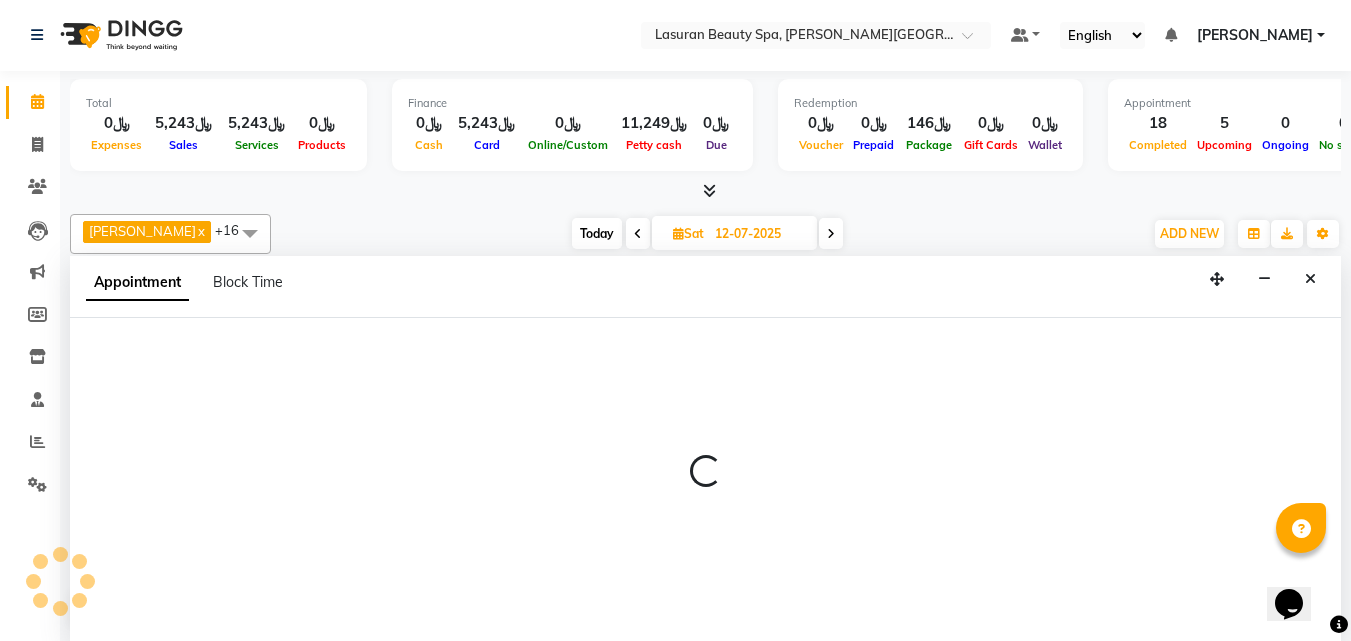 select on "54626" 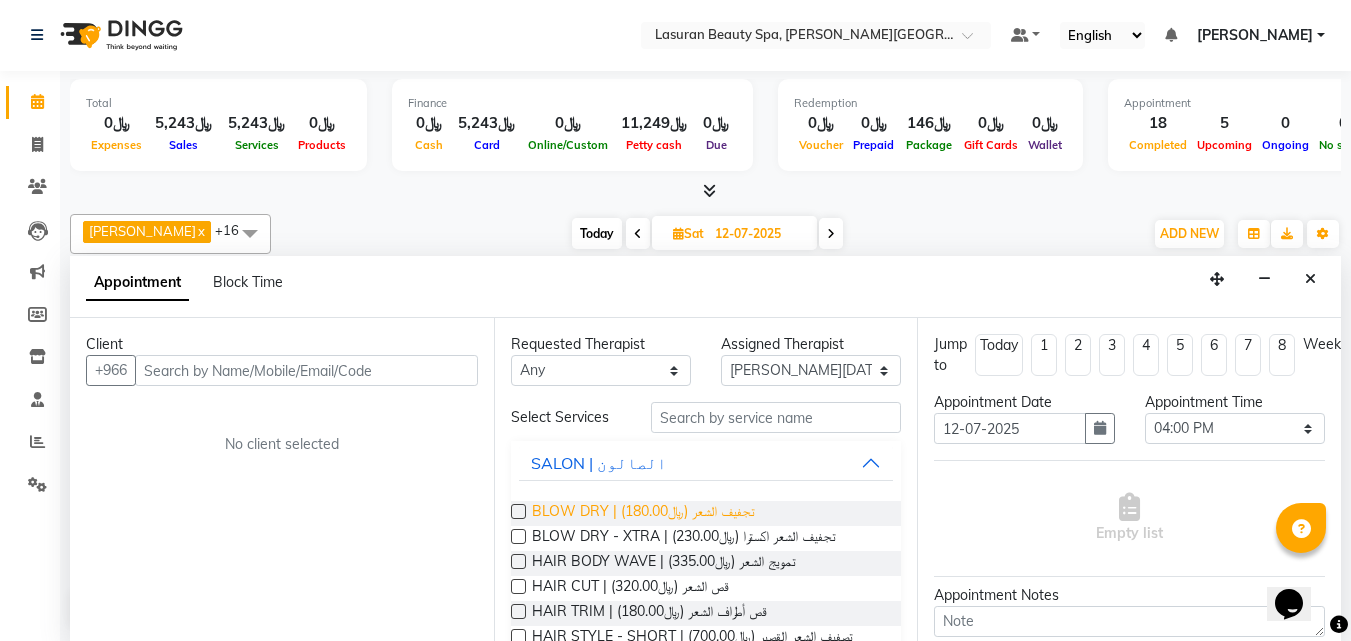 click on "BLOW DRY | تجفيف الشعر (﷼180.00)" at bounding box center (643, 513) 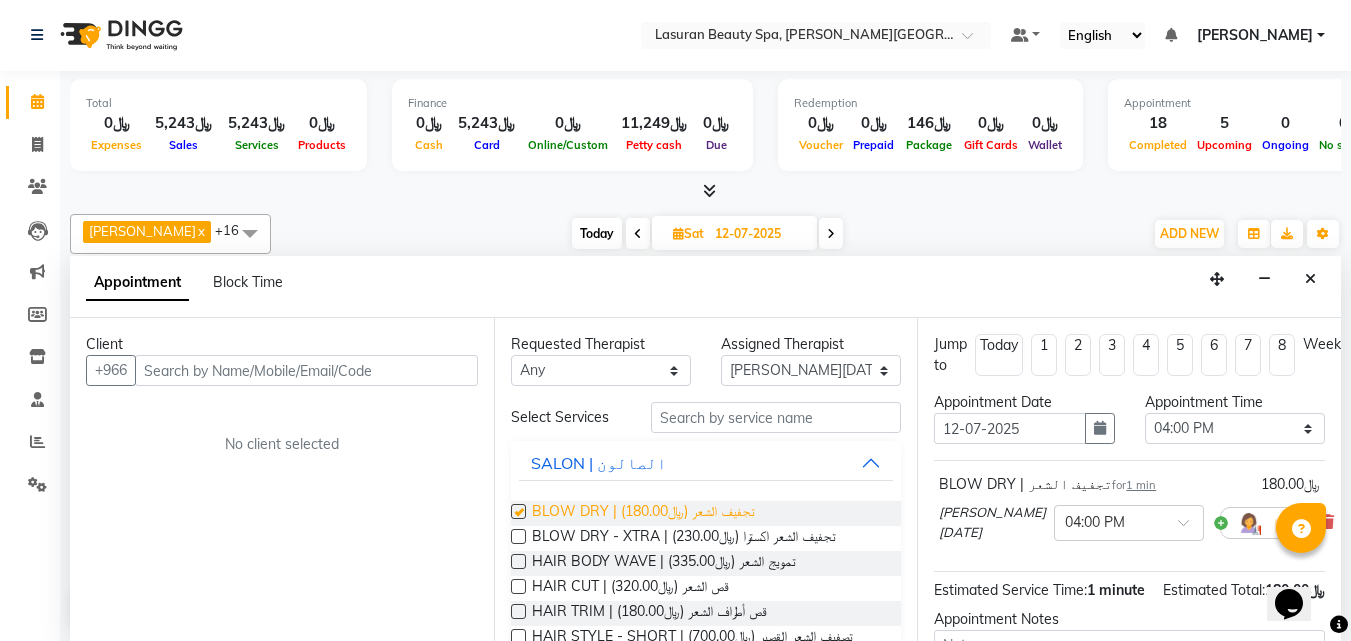 checkbox on "false" 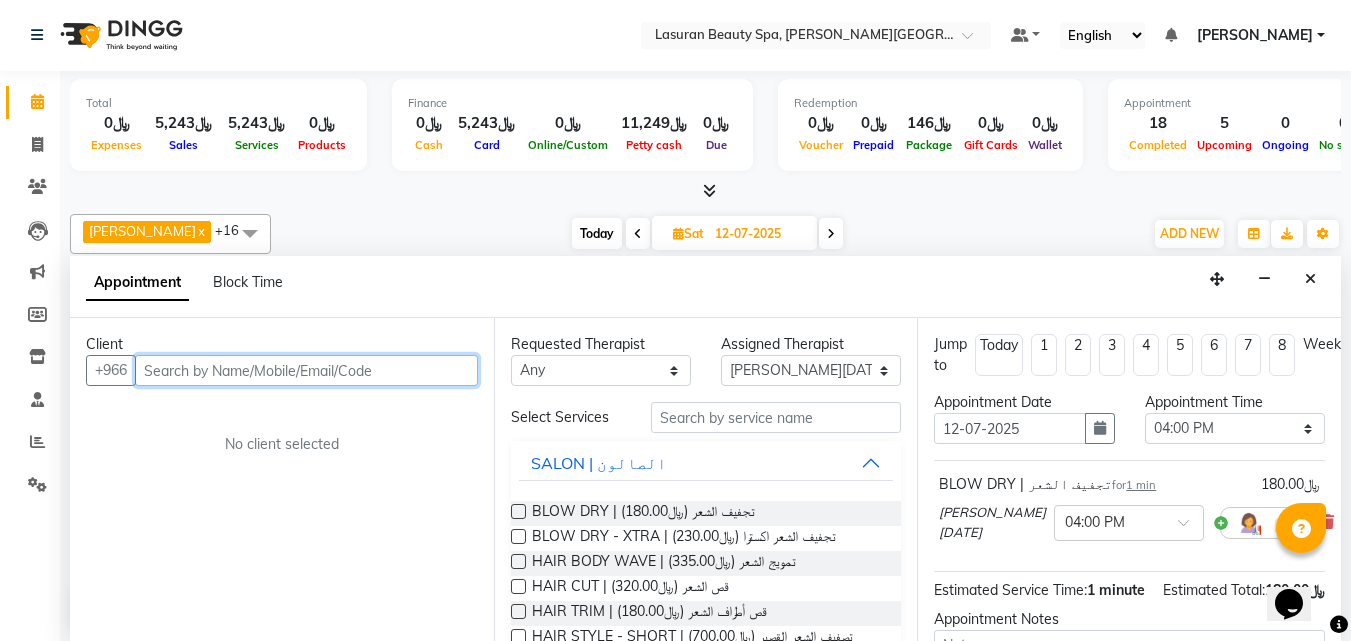click at bounding box center (306, 370) 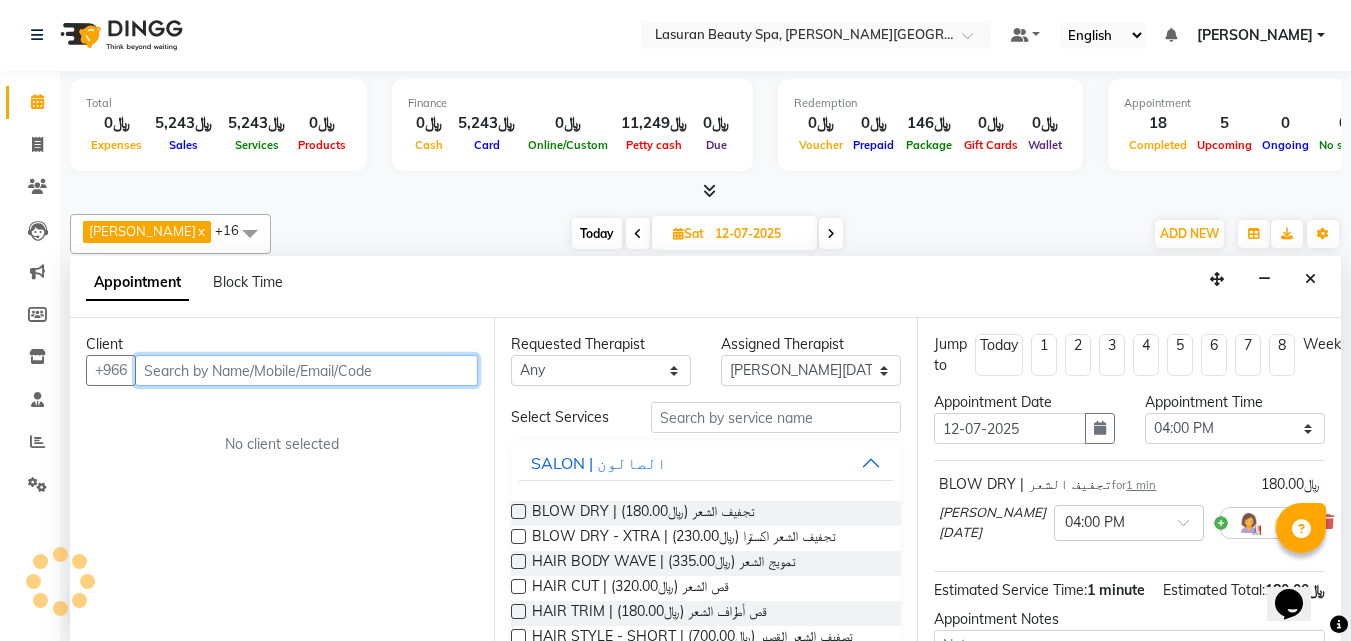 paste on "0532222000" 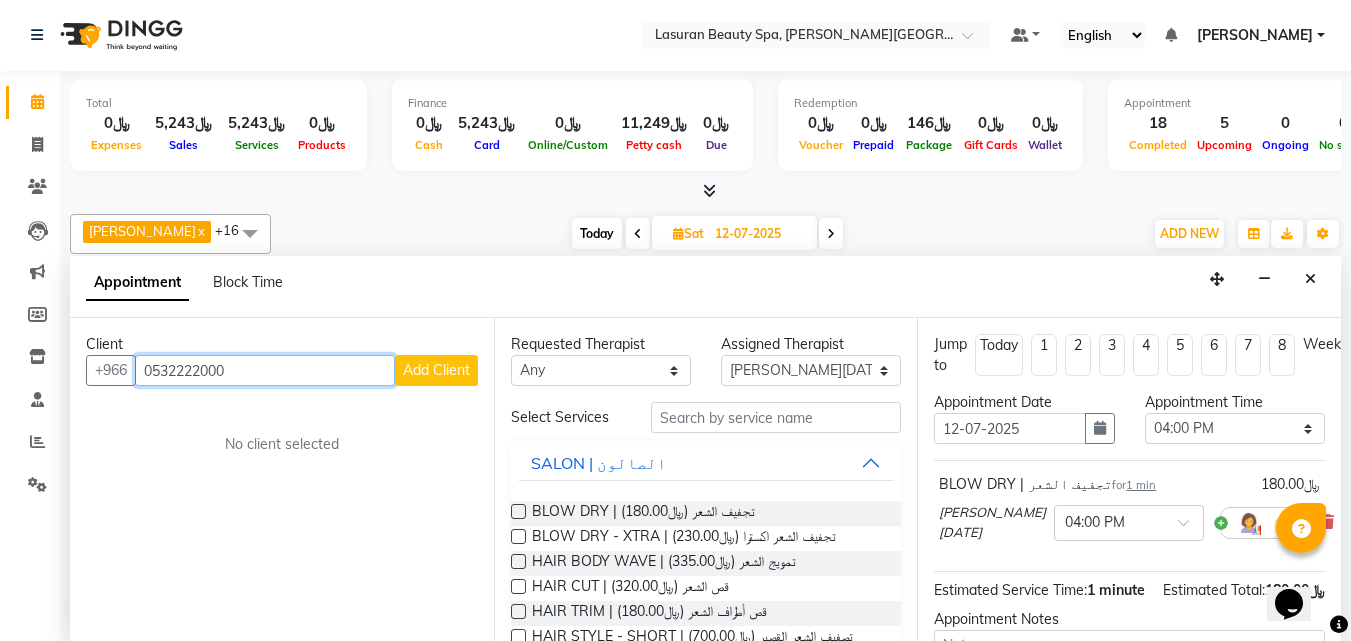 click on "0532222000" at bounding box center (265, 370) 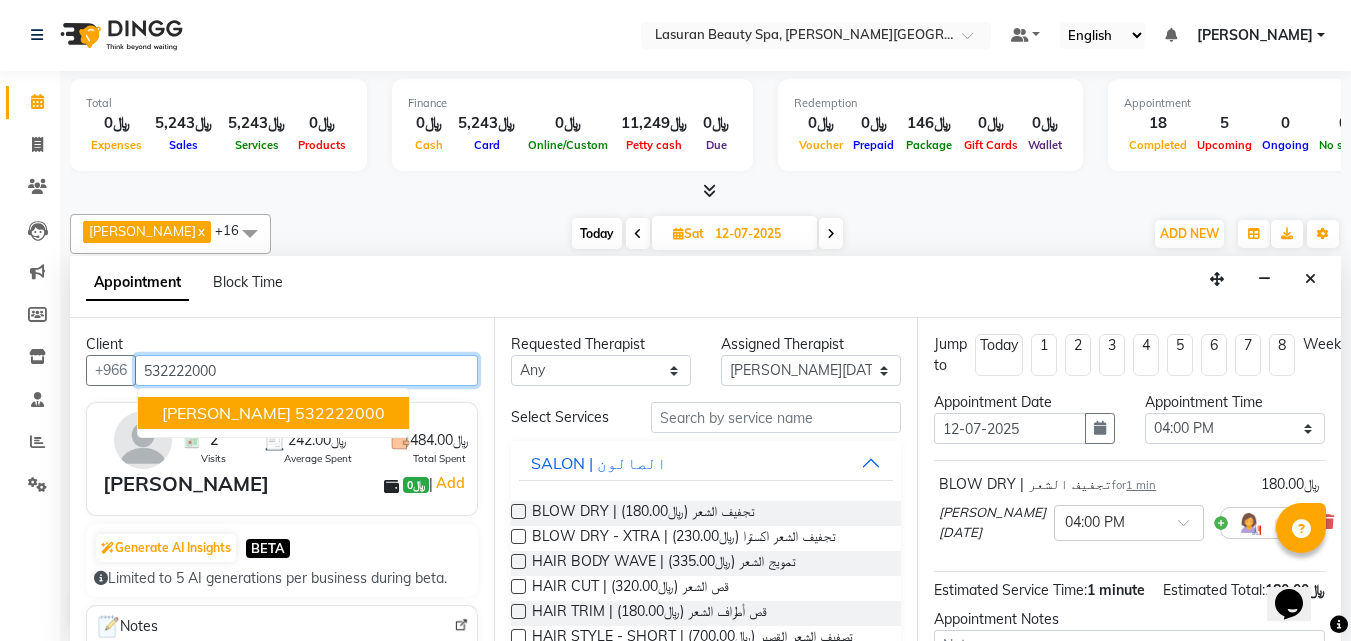 click on "532222000" at bounding box center [306, 370] 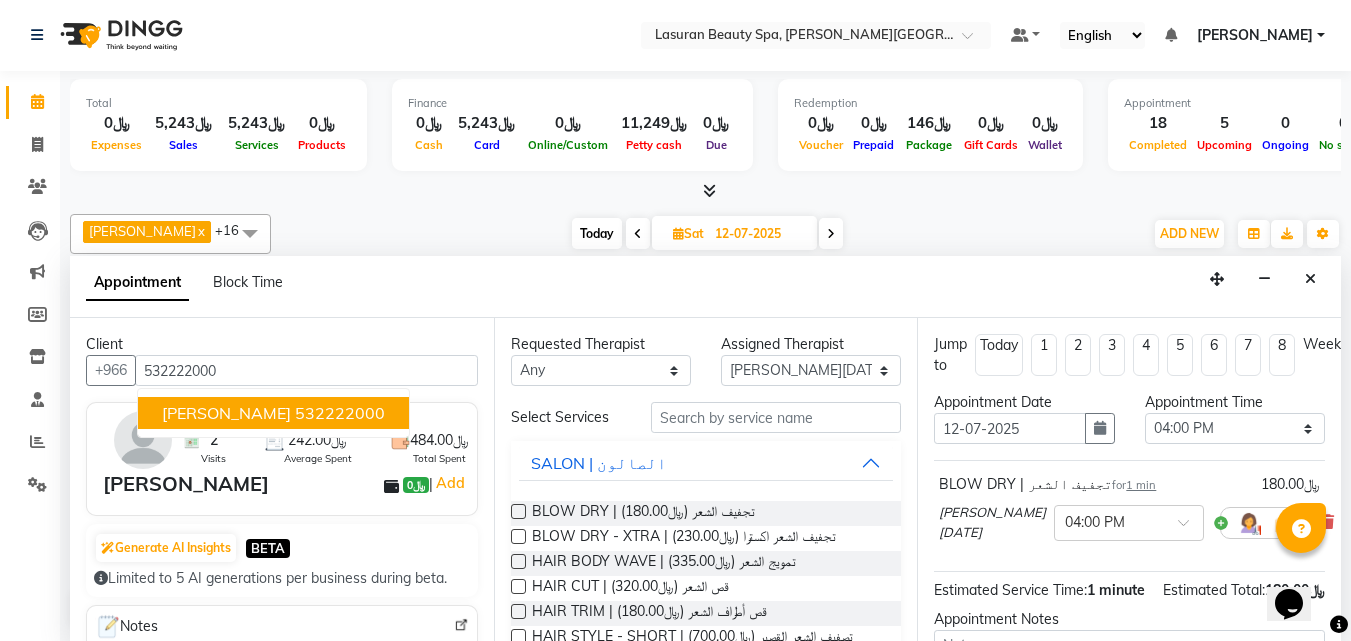 click on "Mariam Al Oeis" at bounding box center (186, 484) 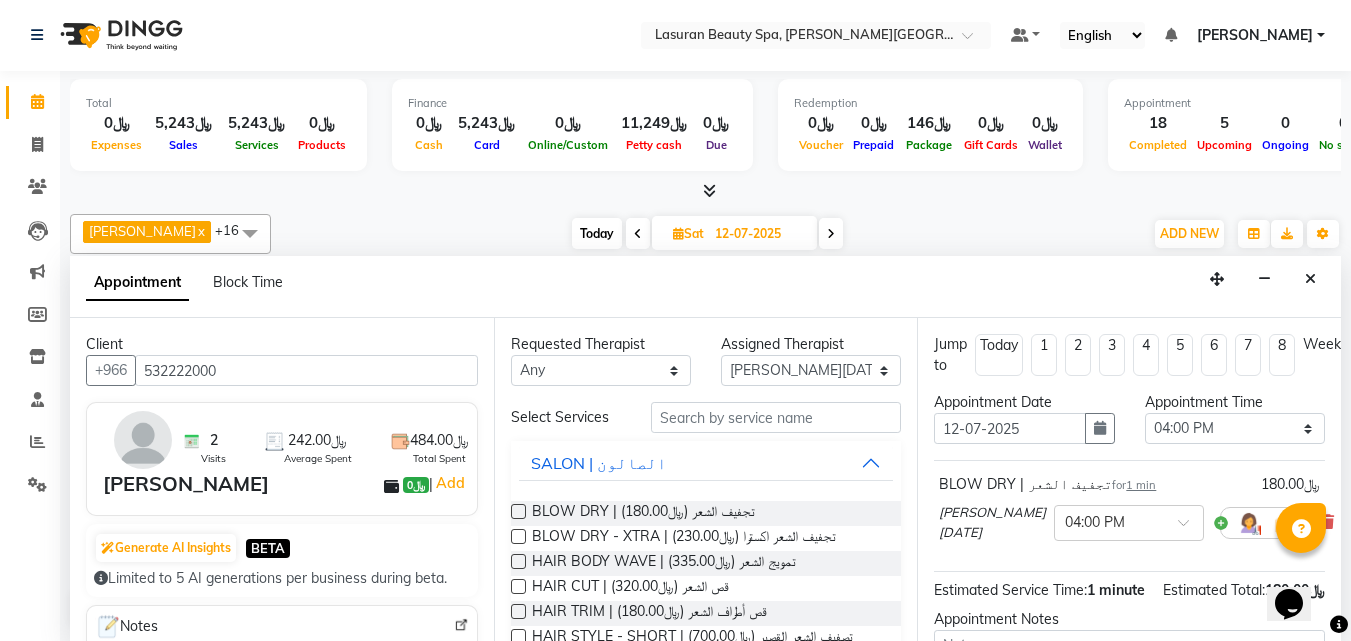 scroll, scrollTop: 100, scrollLeft: 0, axis: vertical 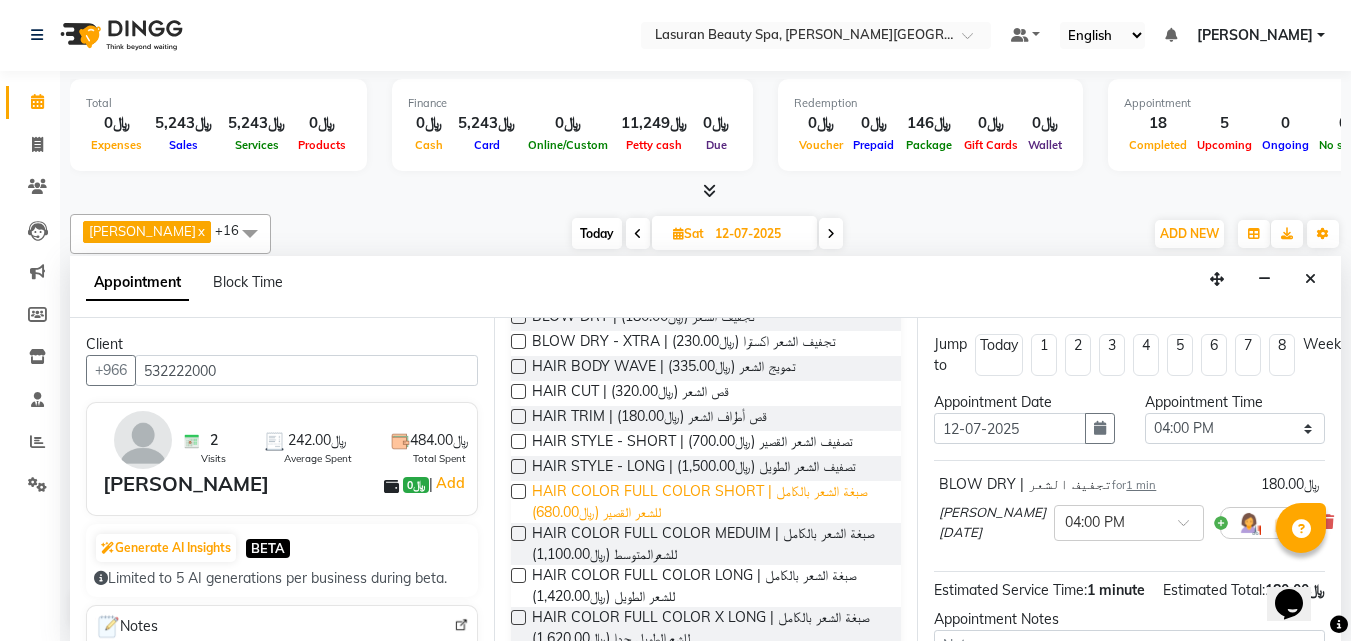 click on "HAIR COLOR FULL COLOR SHORT | صبغة الشعر بالكامل للشعر القصير (﷼680.00)" at bounding box center (709, 502) 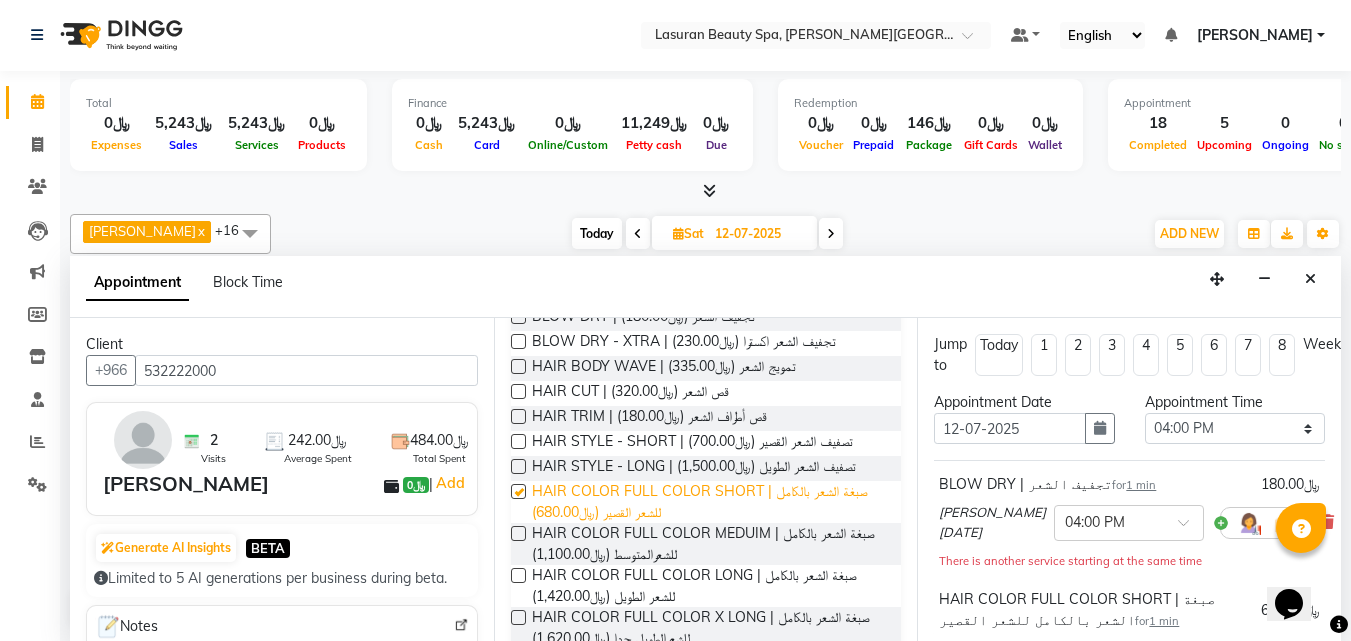 checkbox on "false" 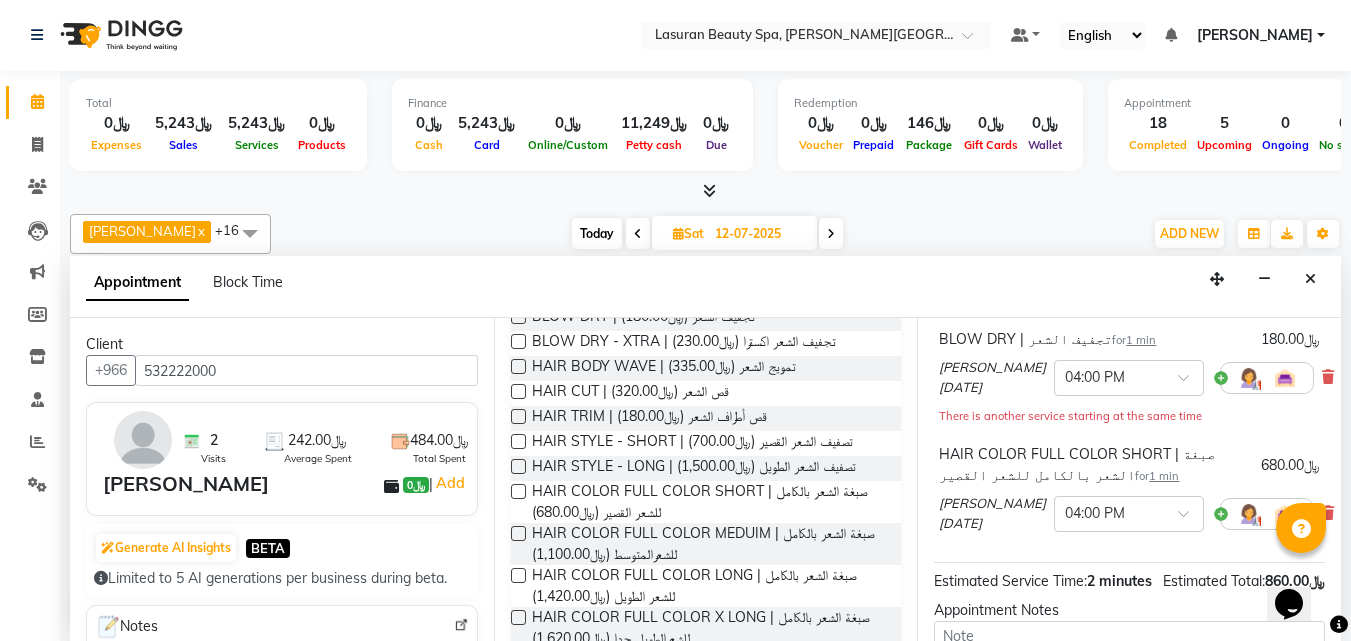 scroll, scrollTop: 100, scrollLeft: 0, axis: vertical 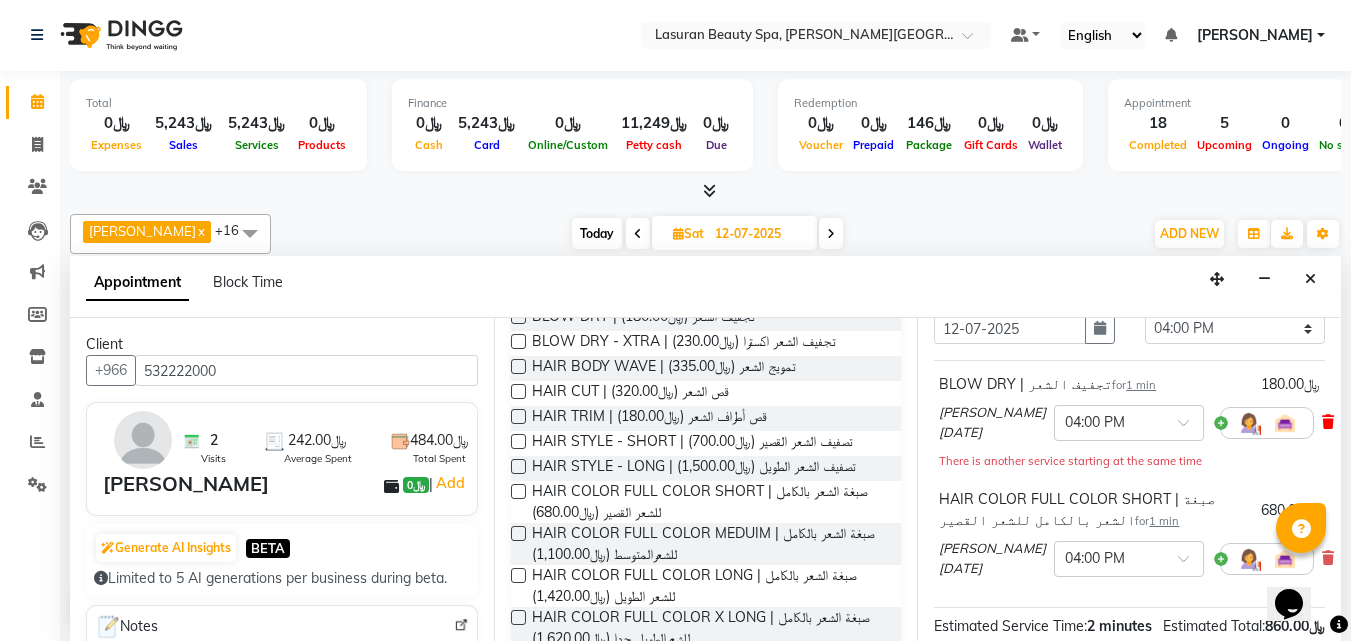 click at bounding box center [1328, 422] 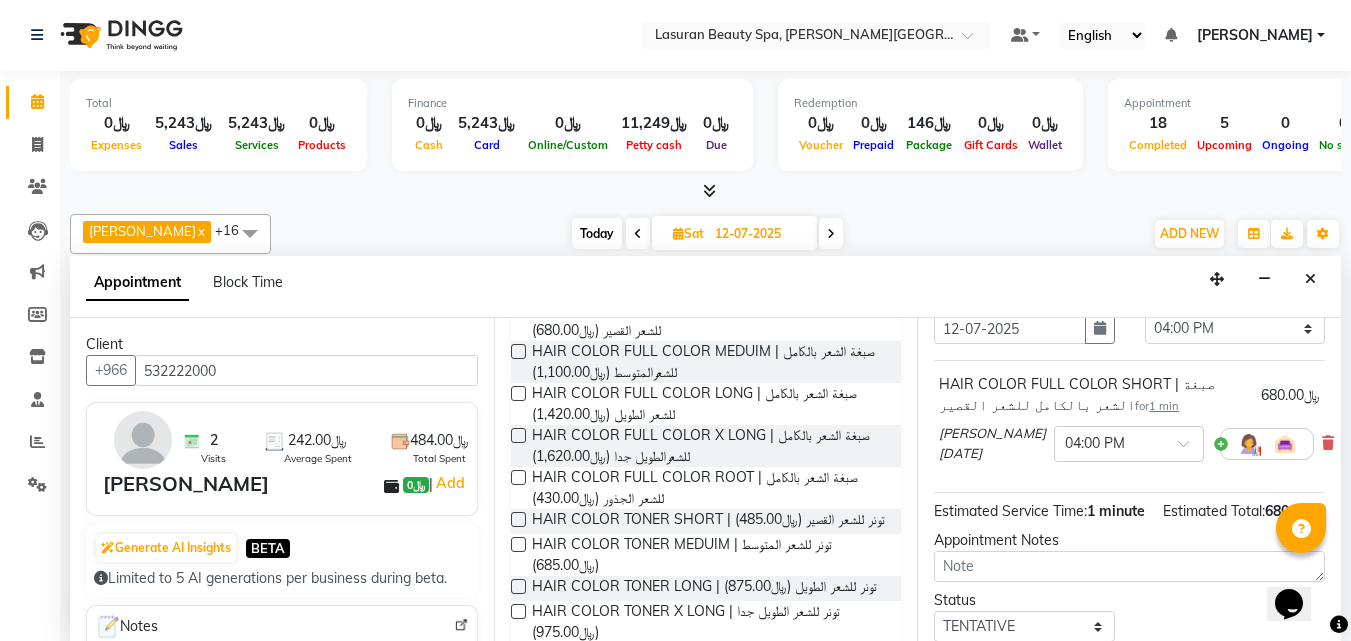 scroll, scrollTop: 395, scrollLeft: 0, axis: vertical 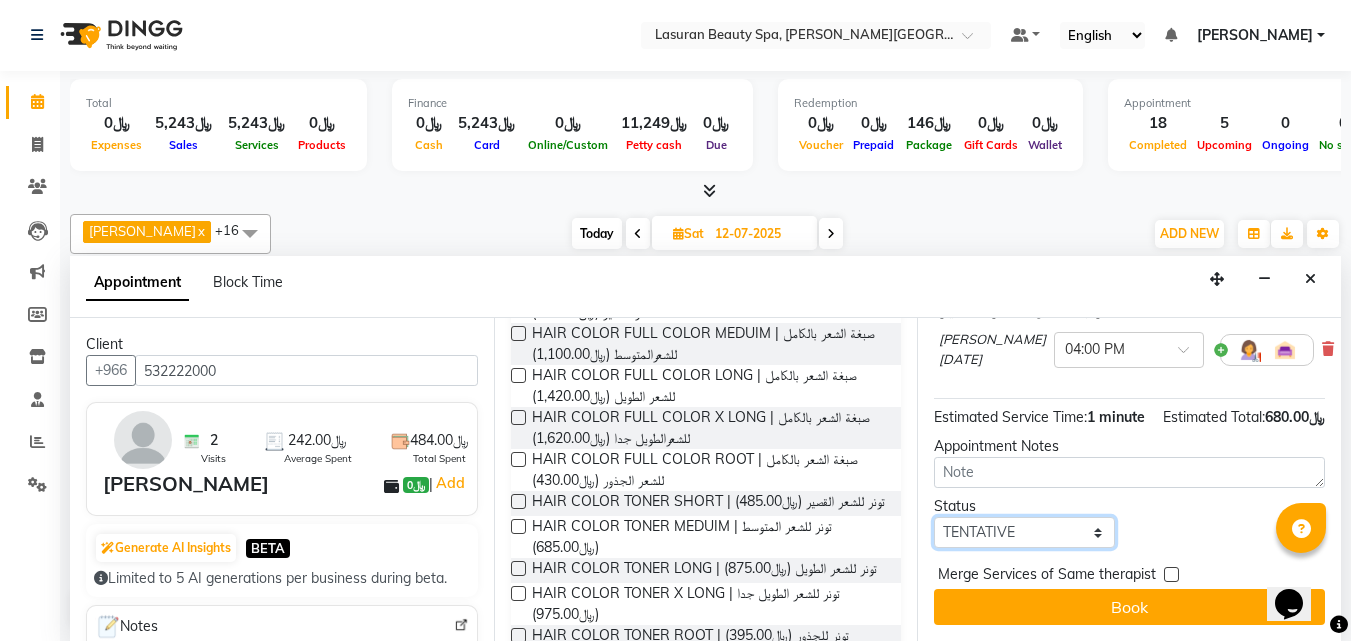 click on "Select TENTATIVE CONFIRM UPCOMING" at bounding box center [1024, 532] 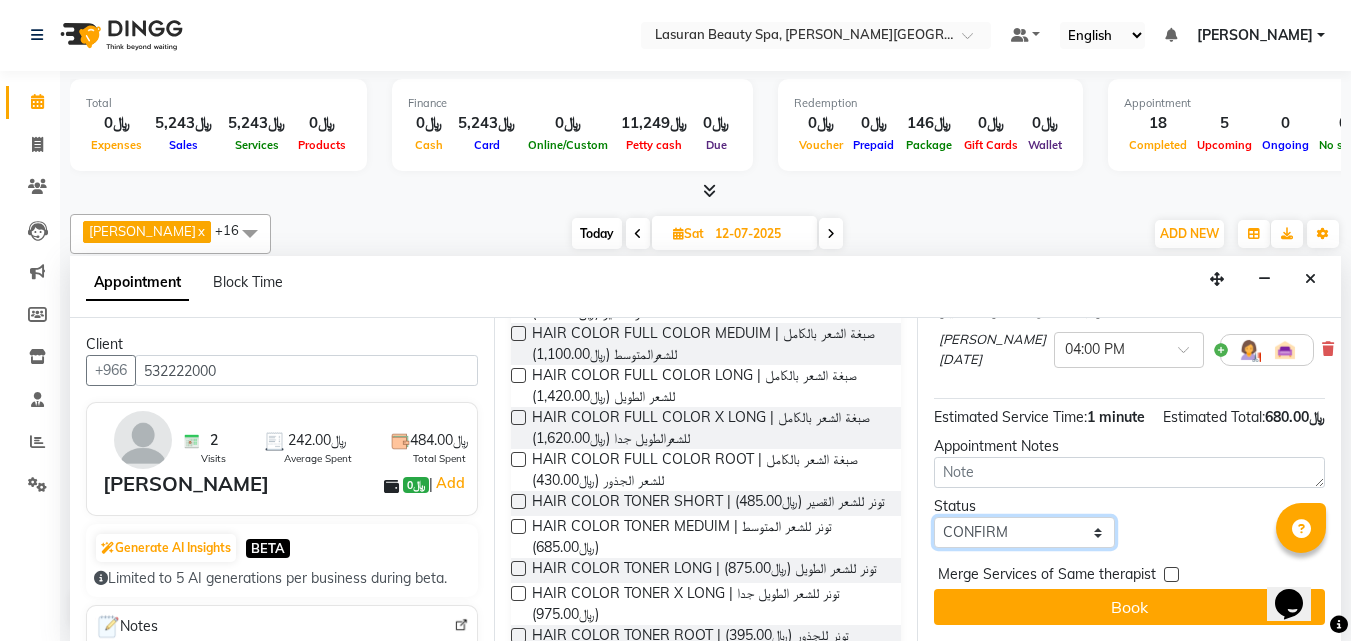 click on "Select TENTATIVE CONFIRM UPCOMING" at bounding box center [1024, 532] 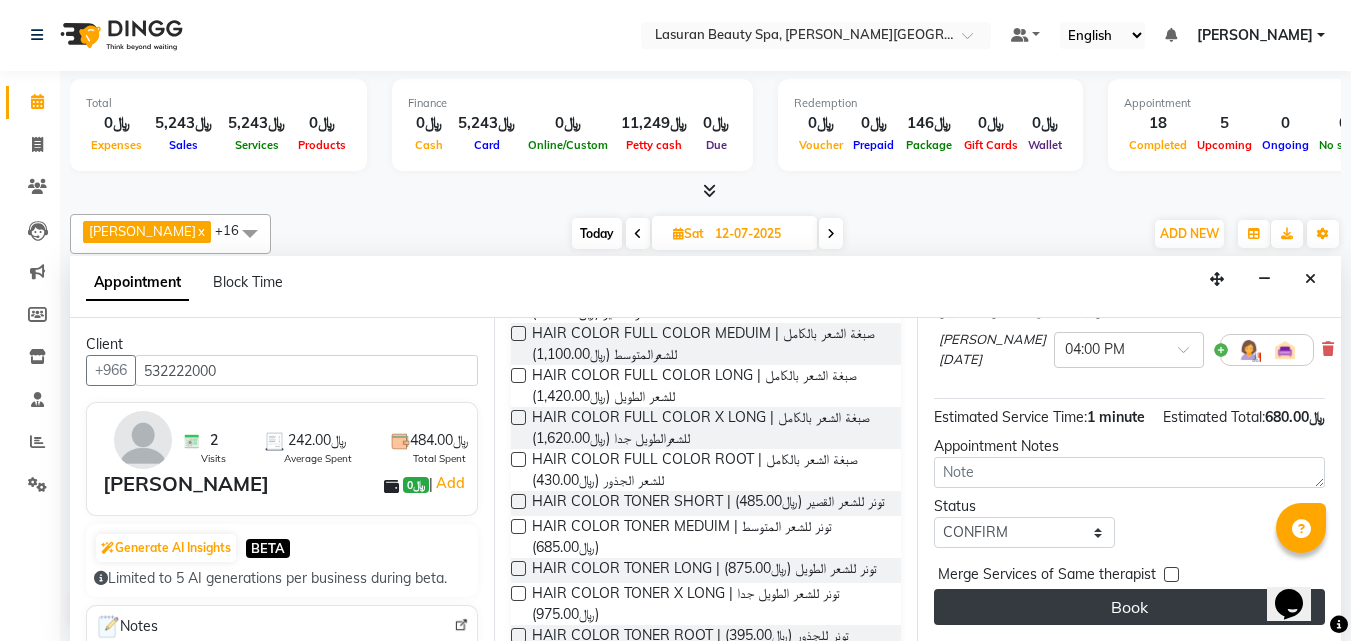 click on "Book" at bounding box center (1129, 607) 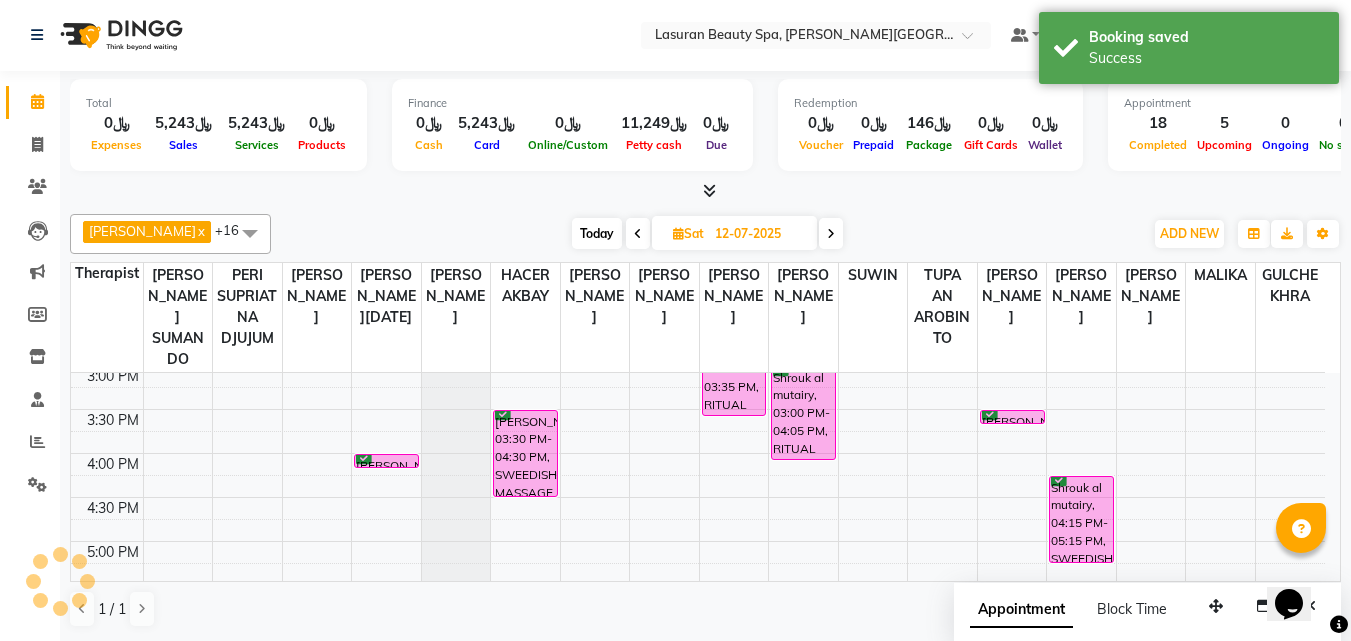 scroll, scrollTop: 0, scrollLeft: 0, axis: both 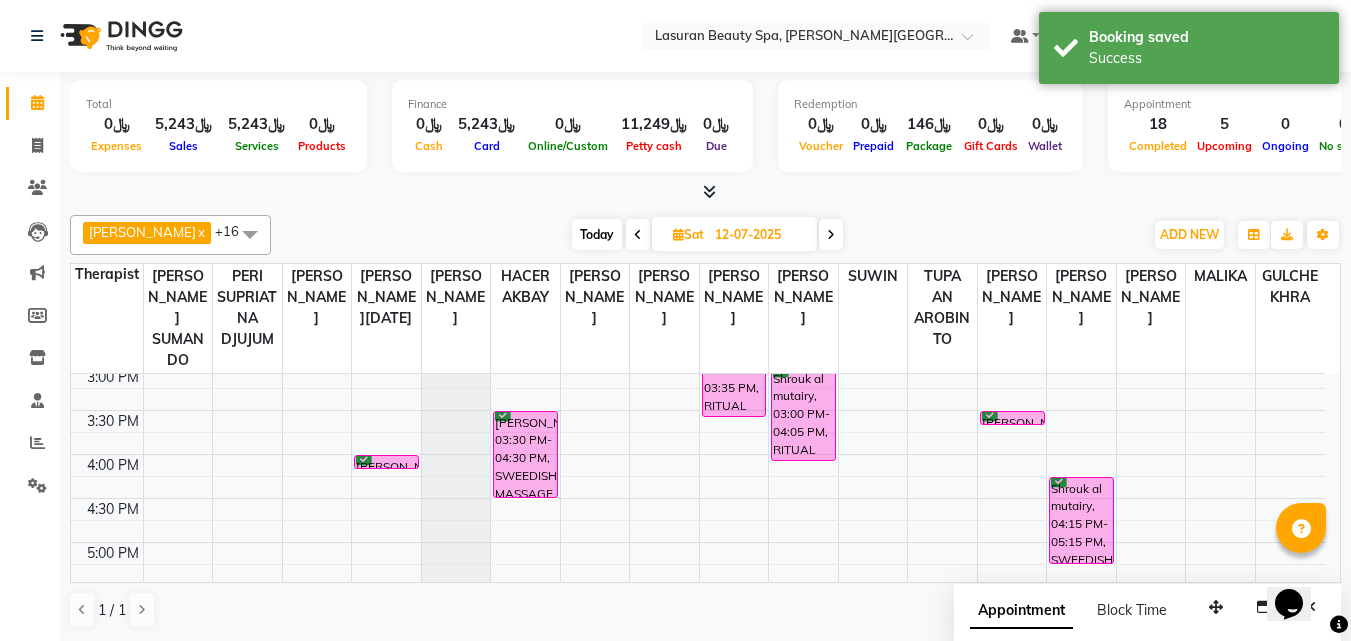 click on "11:00 AM 11:30 AM 12:00 PM 12:30 PM 1:00 PM 1:30 PM 2:00 PM 2:30 PM 3:00 PM 3:30 PM 4:00 PM 4:30 PM 5:00 PM 5:30 PM 6:00 PM 6:30 PM 7:00 PM 7:30 PM 8:00 PM 8:30 PM 9:00 PM 9:30 PM     Mariam Al Oeis, 04:00 PM-04:01 PM, HAIR COLOR FULL COLOR SHORT | صبغة الشعر بالكامل للشعر القصير     Al Johara Al Hamed, 03:30 PM-04:30 PM, SWEEDISH MASSAGE | جلسة تدليك سويدي     Al johra jarallah, 02:00 PM-02:01 PM, CLASSIC COMBO M&P | كومبو كلاسيك (باديكير+مانكير)     Al johra jarallah, 01:00 PM-02:05 PM, RITUAL BRIGHT BLUE ROCK | حمام الأحجار الزرقاء     Al Johara Al Hamed, 02:30 PM-03:35 PM, RITUAL BRIGHT BLUE ROCK | حمام الأحجار الزرقاء     Shrouk al mutairy, 03:00 PM-04:05 PM, RITUAL BRIGHT BLUE ROCK | حمام الأحجار الزرقاء     Wejdan ibrahim, 03:30 PM-03:31 PM, CLASSIC PEDICURE | باديكير كلاسيك     Shrouk al mutairy, 04:15 PM-05:15 PM, SWEEDISH MASSAGE | جلسة تدليك سويدي" at bounding box center (698, 498) 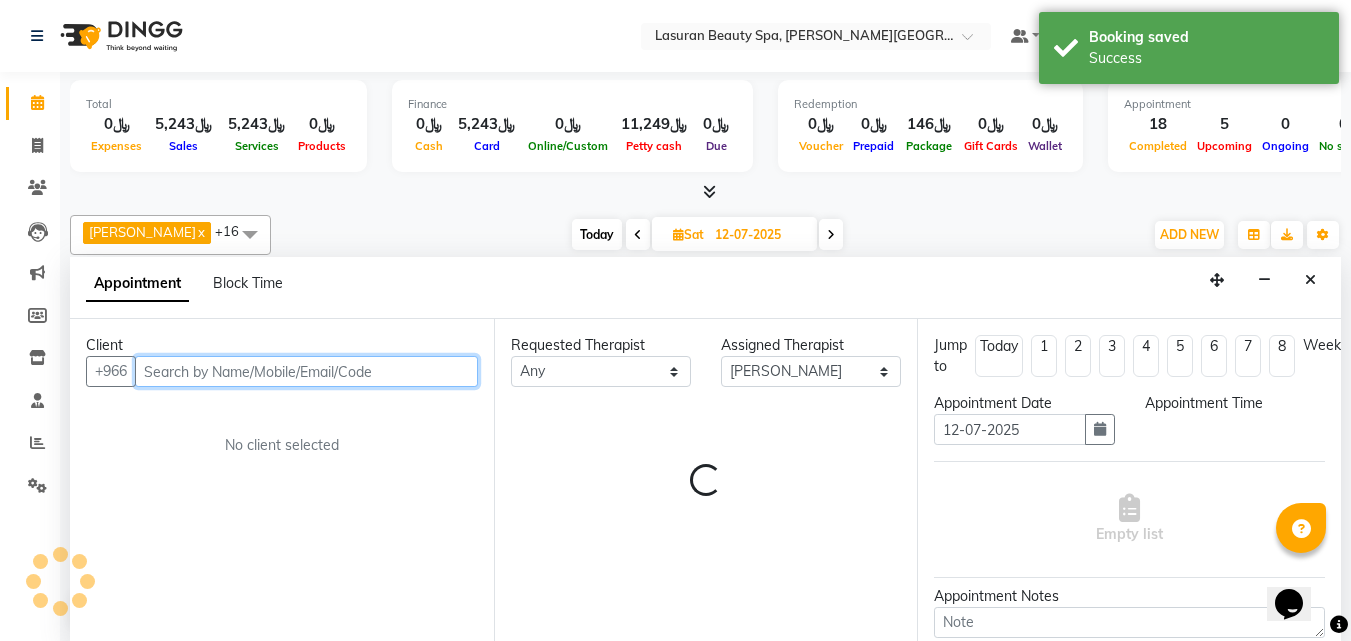 select on "960" 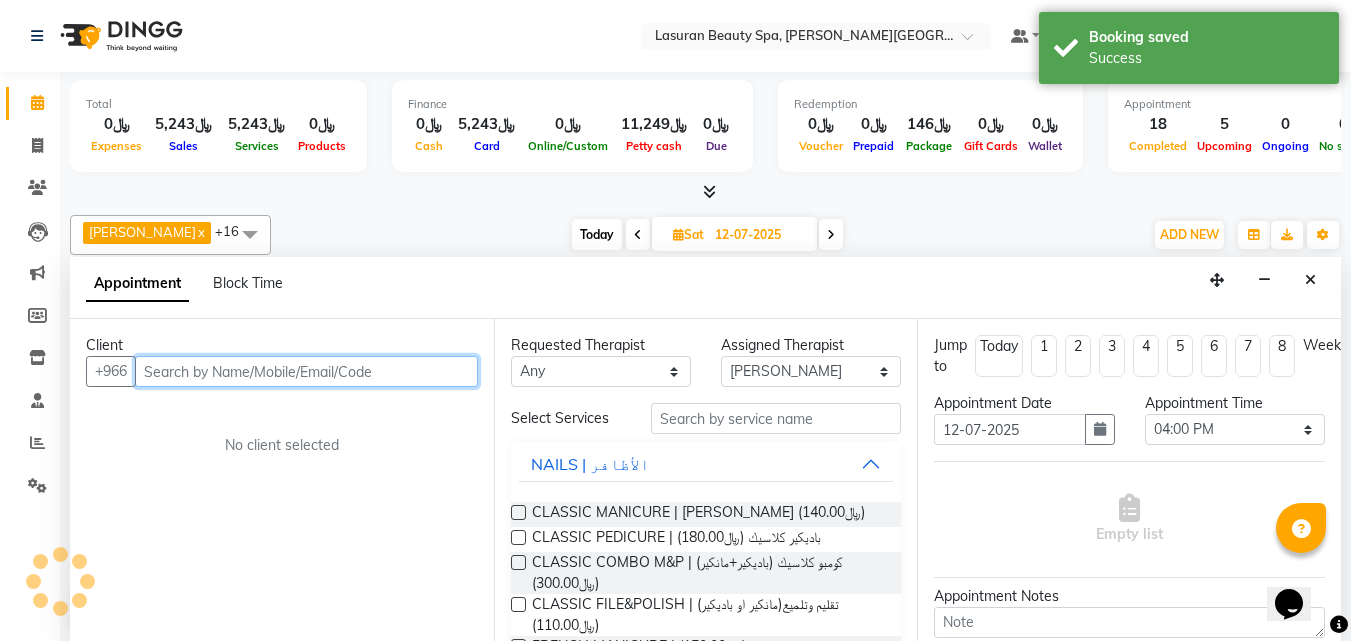 scroll, scrollTop: 1, scrollLeft: 0, axis: vertical 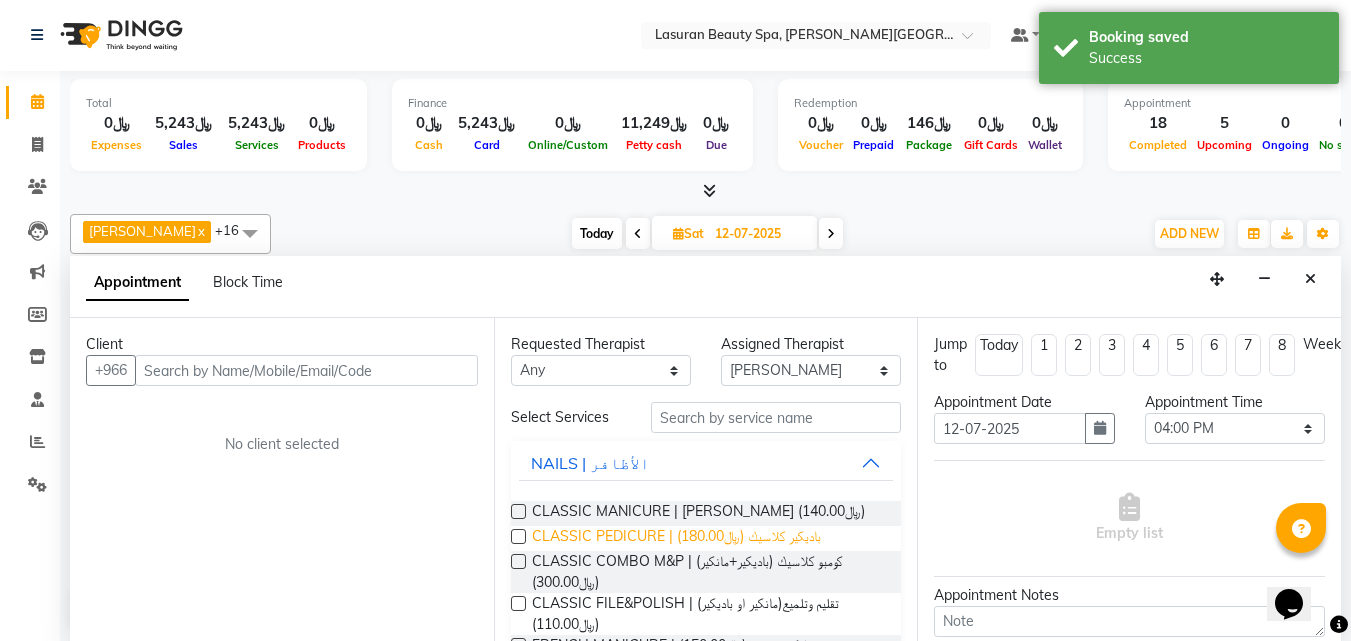 click on "CLASSIC PEDICURE | باديكير كلاسيك (﷼180.00)" at bounding box center (676, 538) 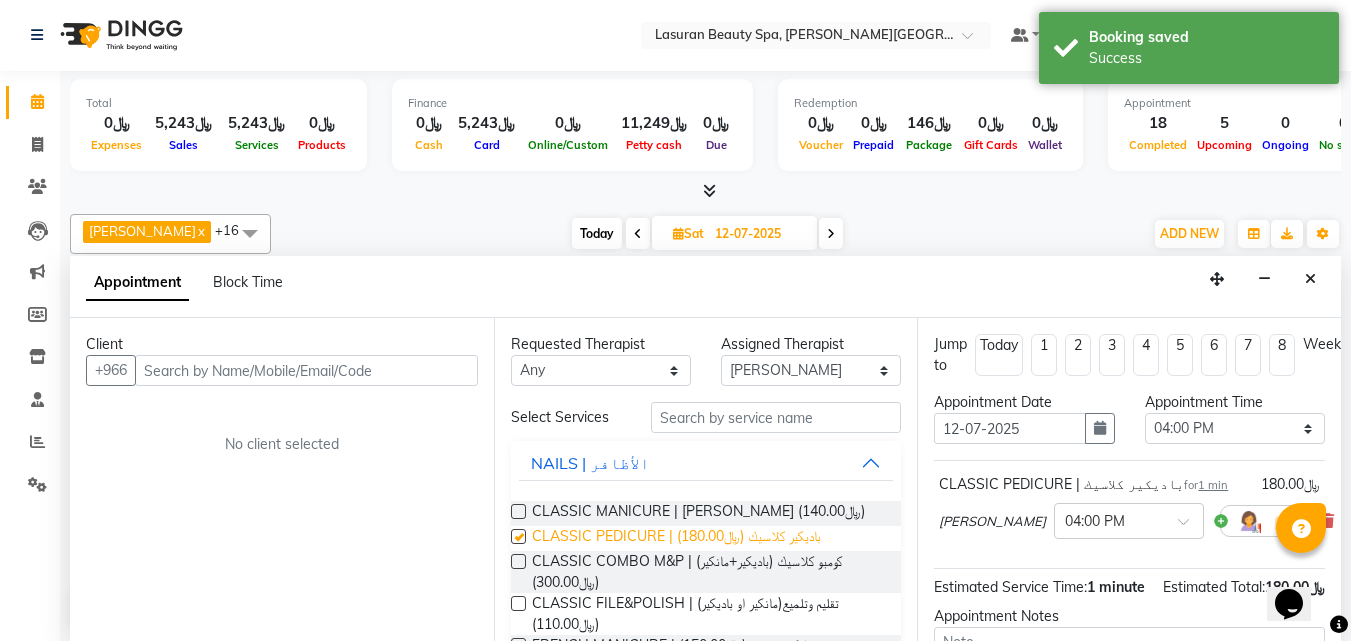 checkbox on "false" 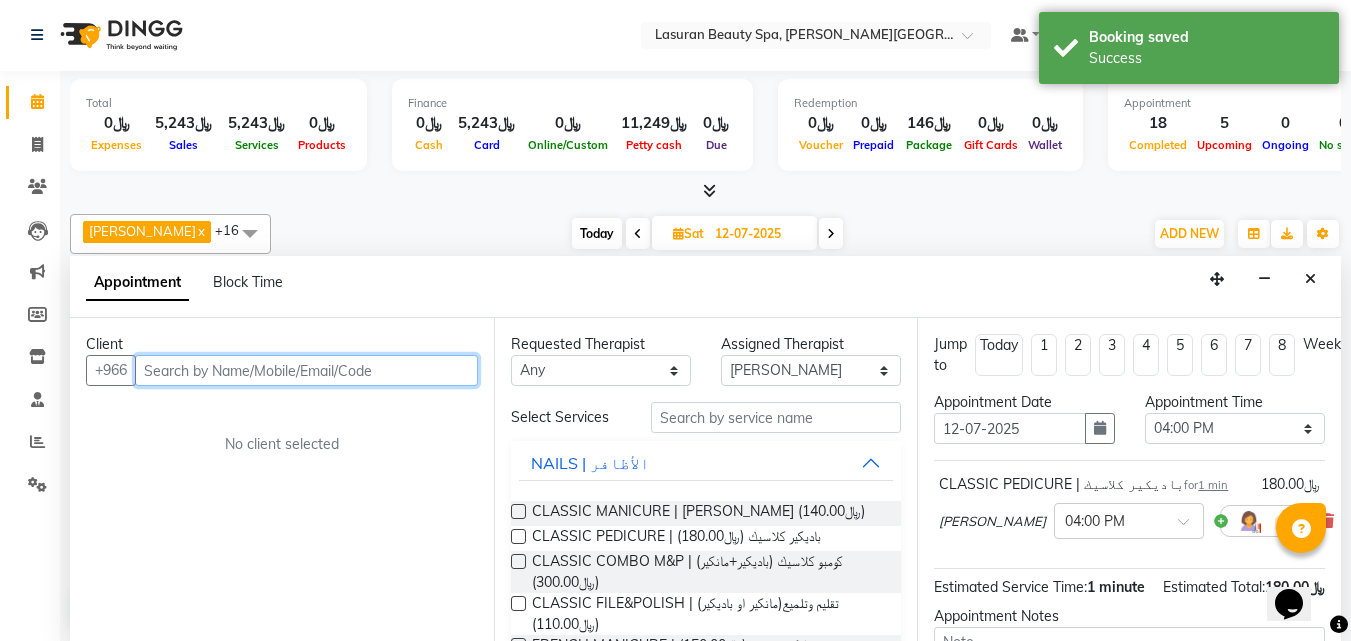 click at bounding box center (306, 370) 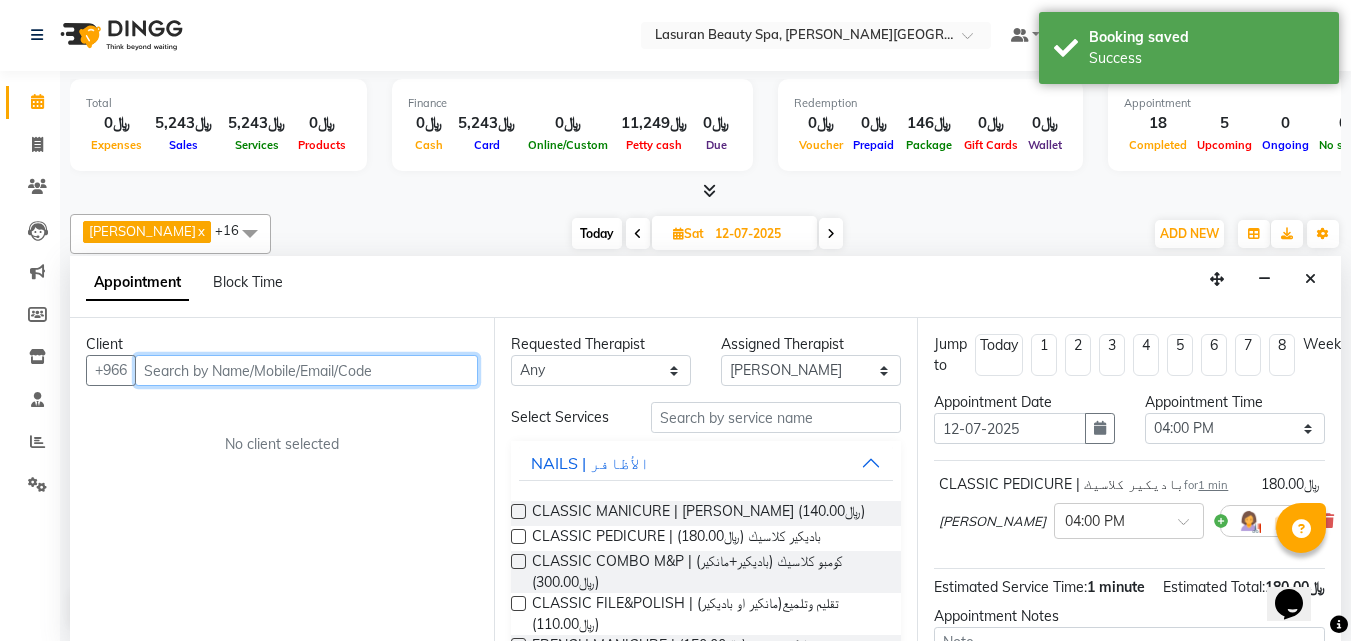 paste on "0532222000" 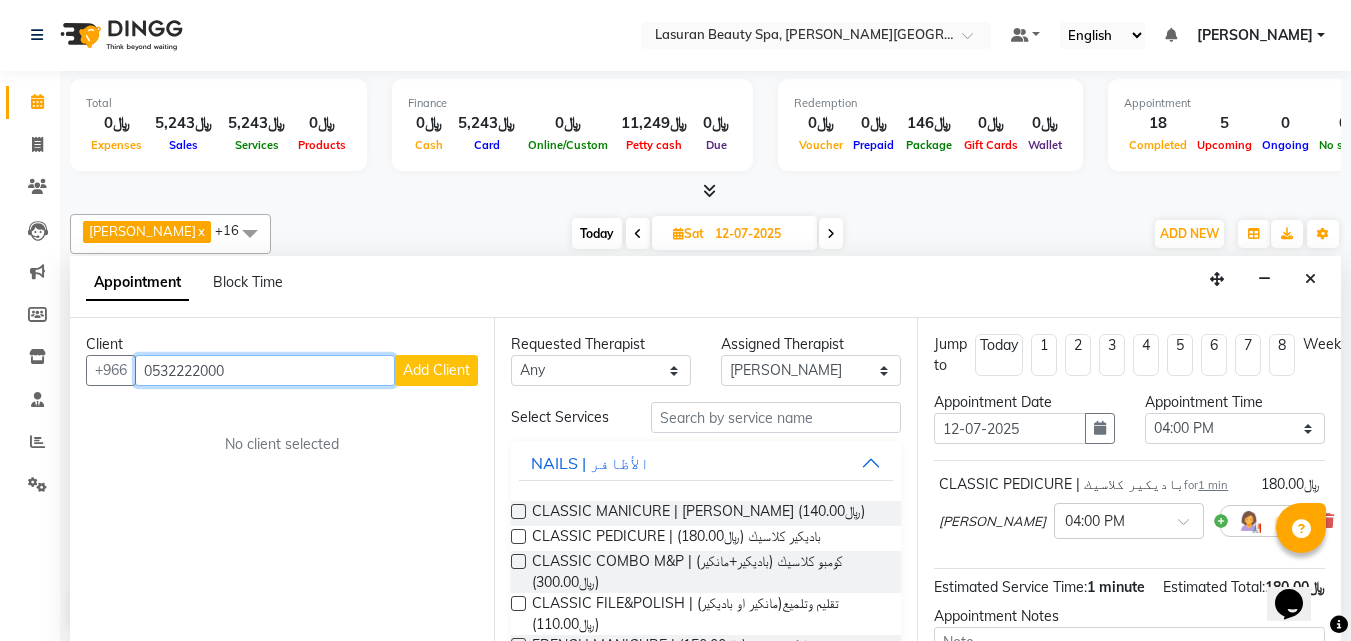 click on "0532222000" at bounding box center [265, 370] 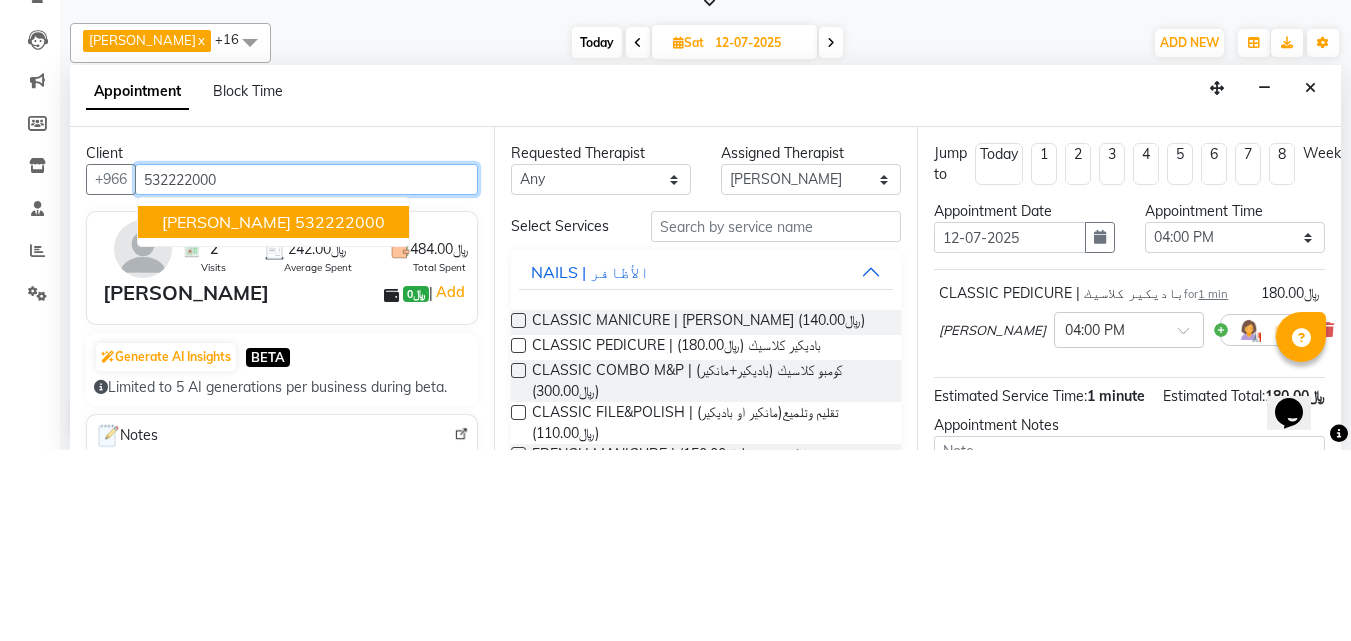 type on "532222000" 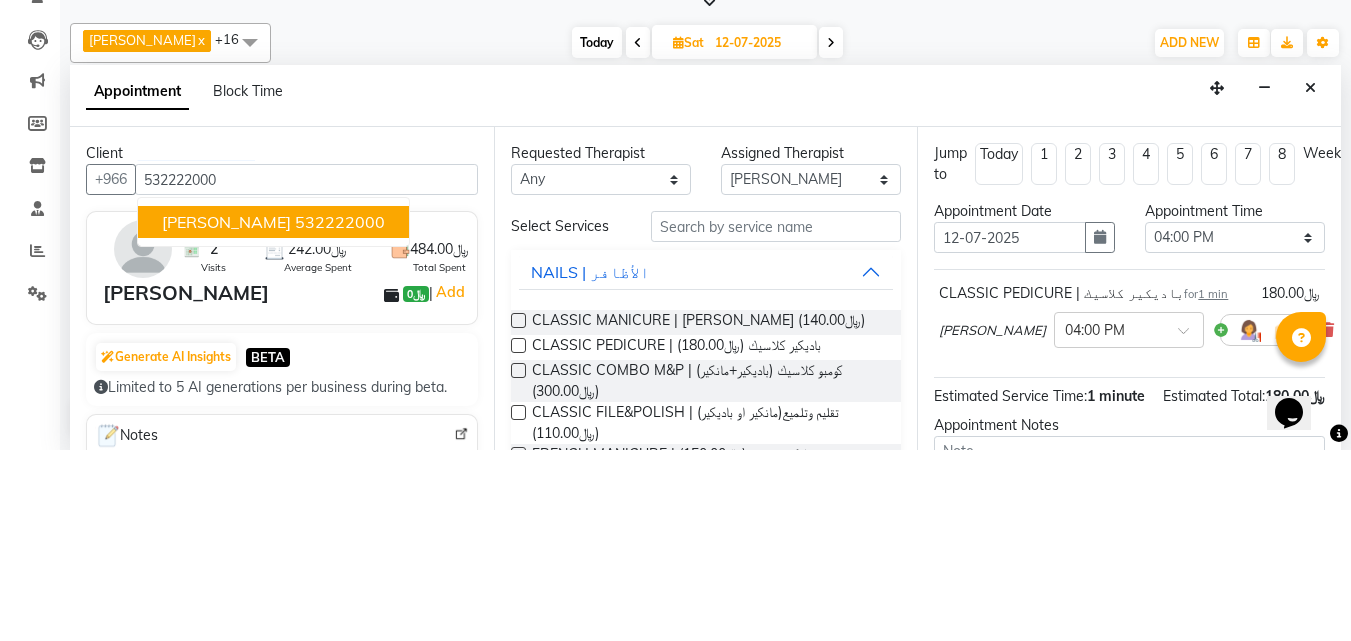 click on "Mariam Al Oeis" at bounding box center (186, 484) 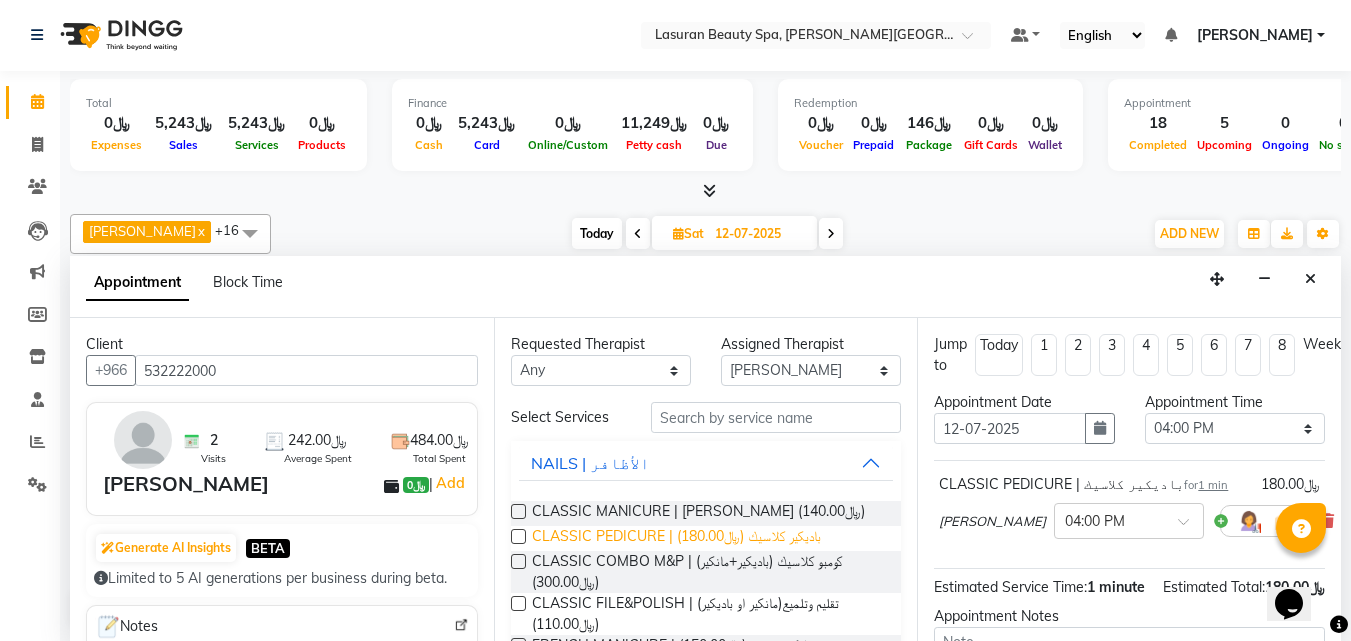 click on "CLASSIC PEDICURE | باديكير كلاسيك (﷼180.00)" at bounding box center [676, 538] 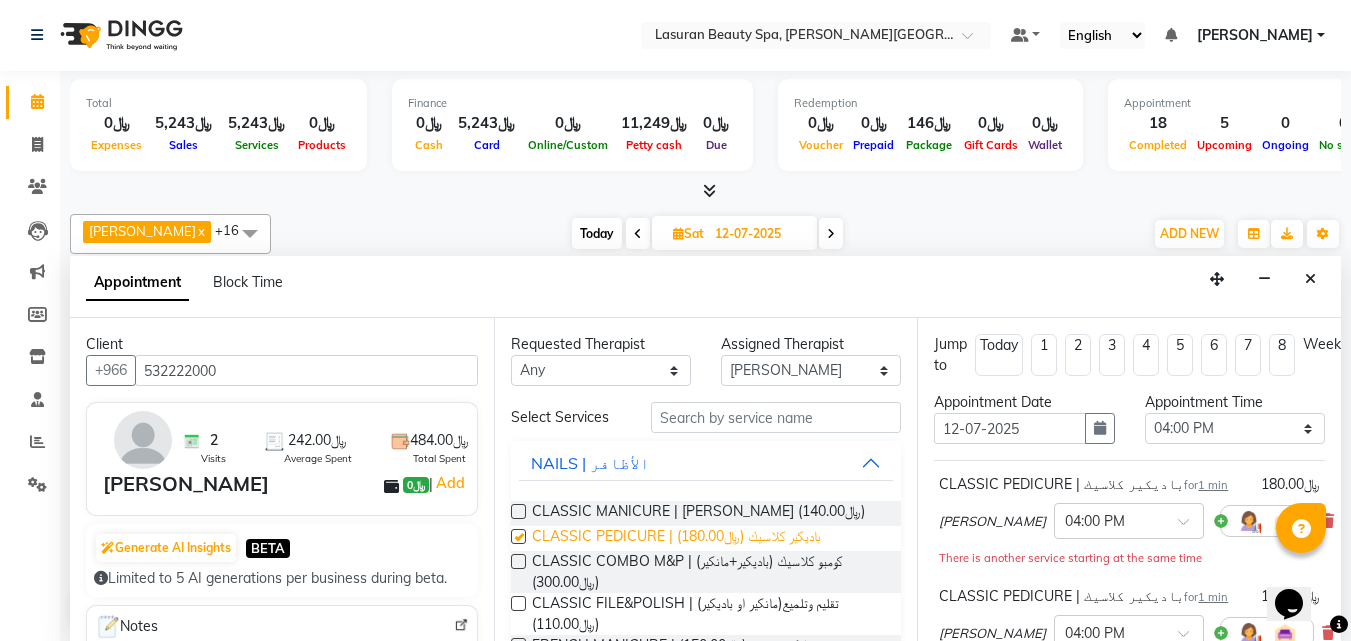 checkbox on "false" 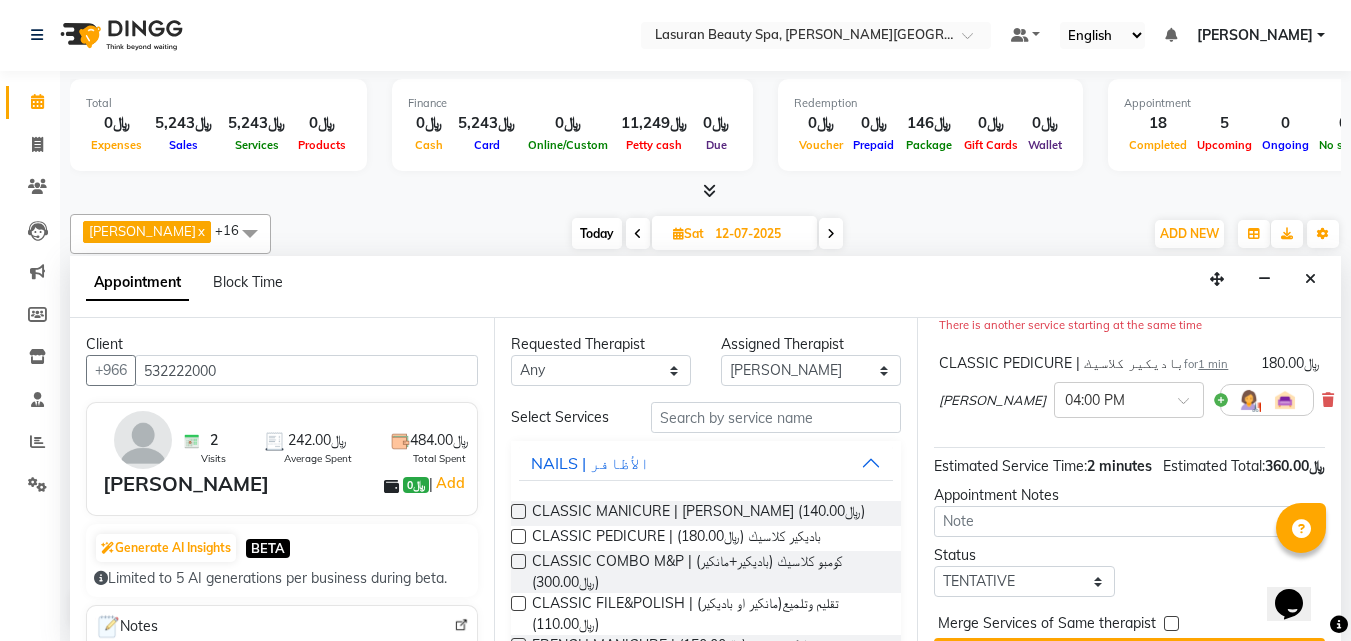 scroll, scrollTop: 300, scrollLeft: 0, axis: vertical 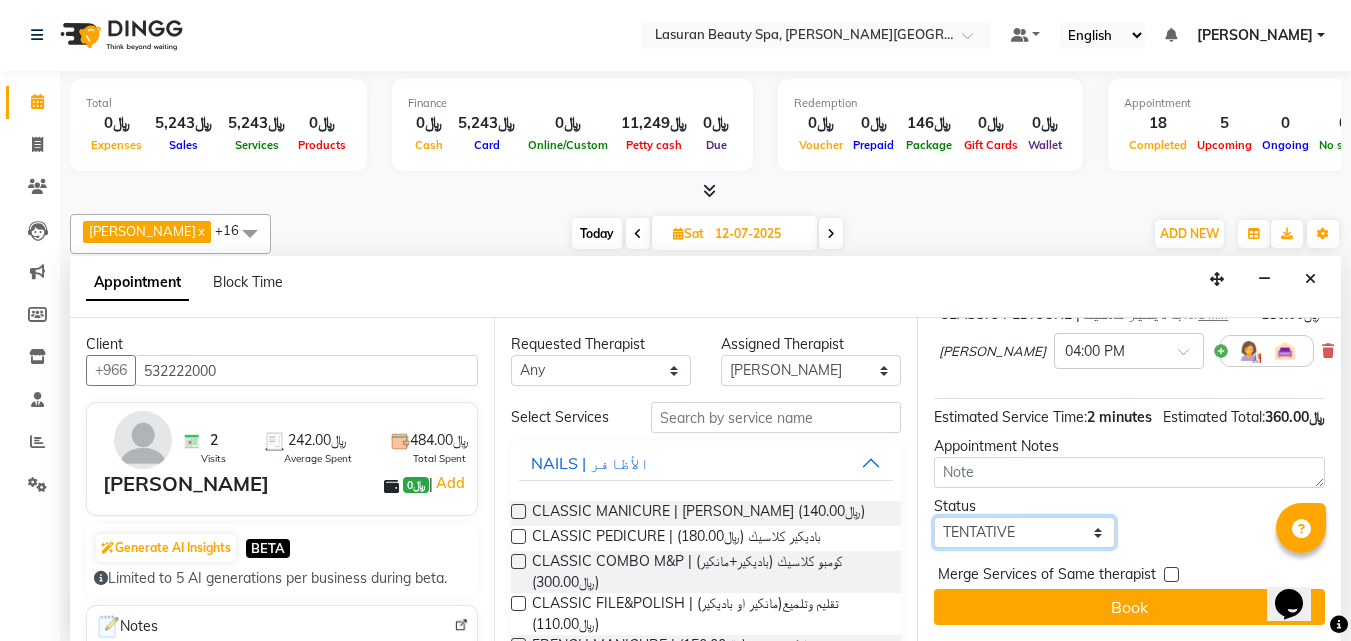 click on "Select TENTATIVE CONFIRM UPCOMING" at bounding box center (1024, 532) 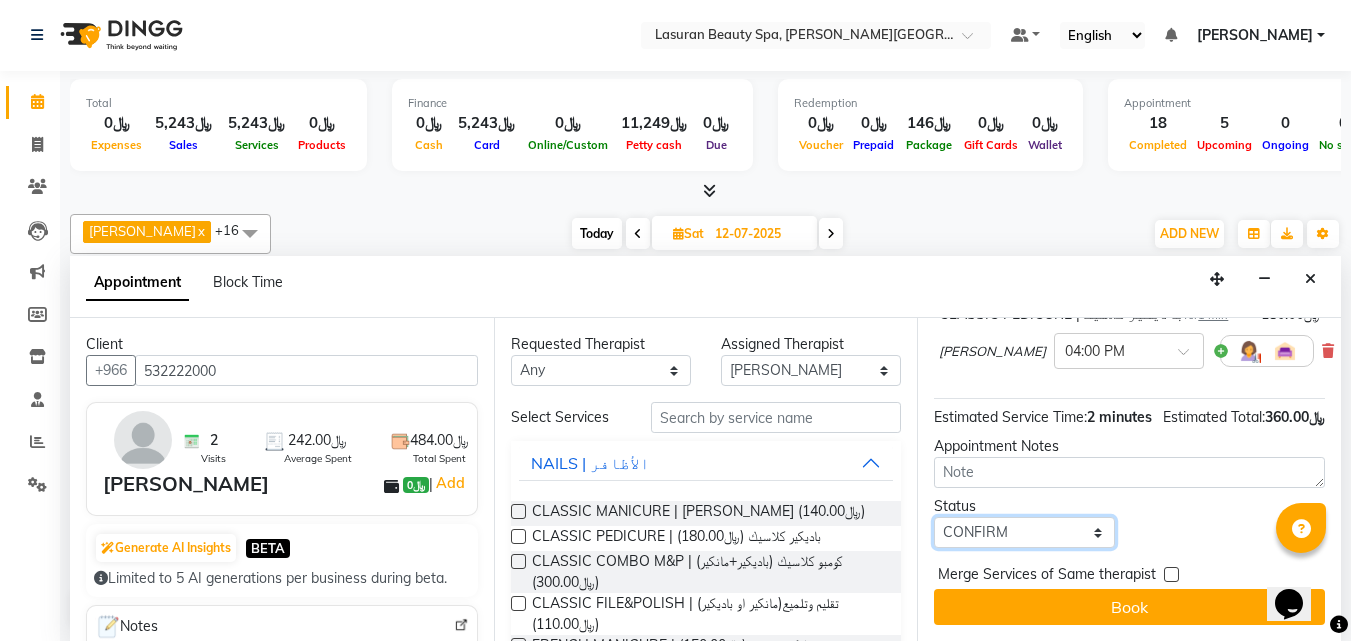 click on "Select TENTATIVE CONFIRM UPCOMING" at bounding box center [1024, 532] 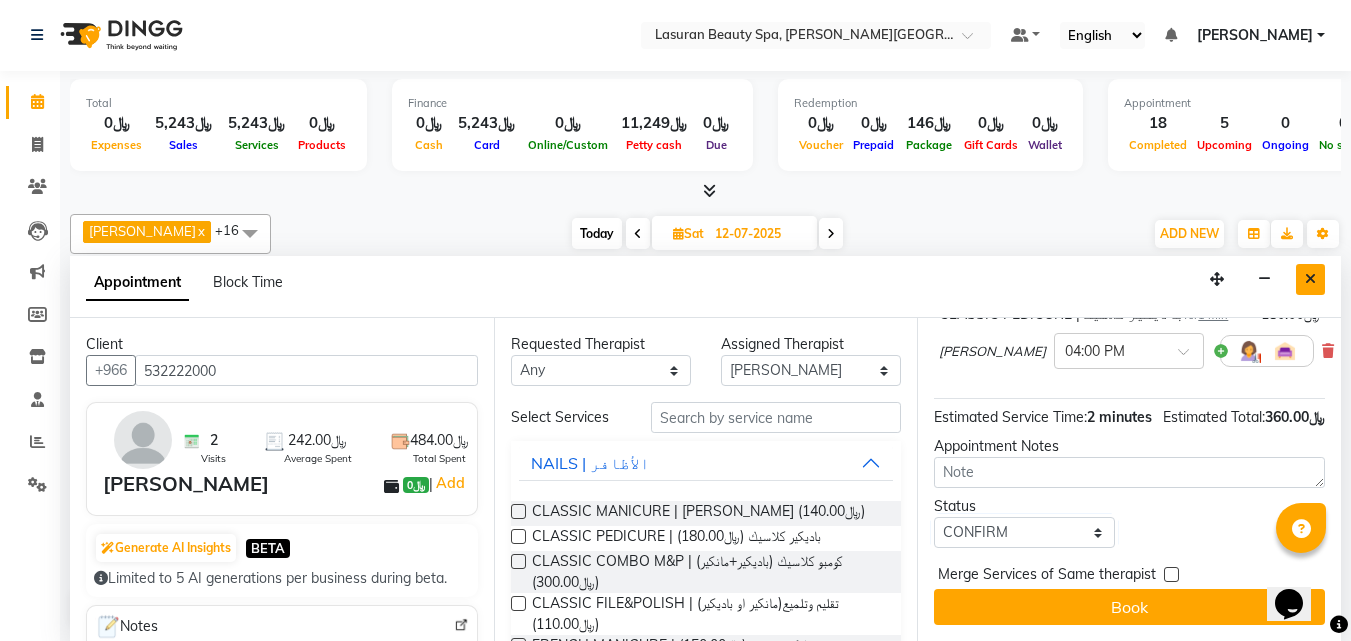 click at bounding box center (1310, 279) 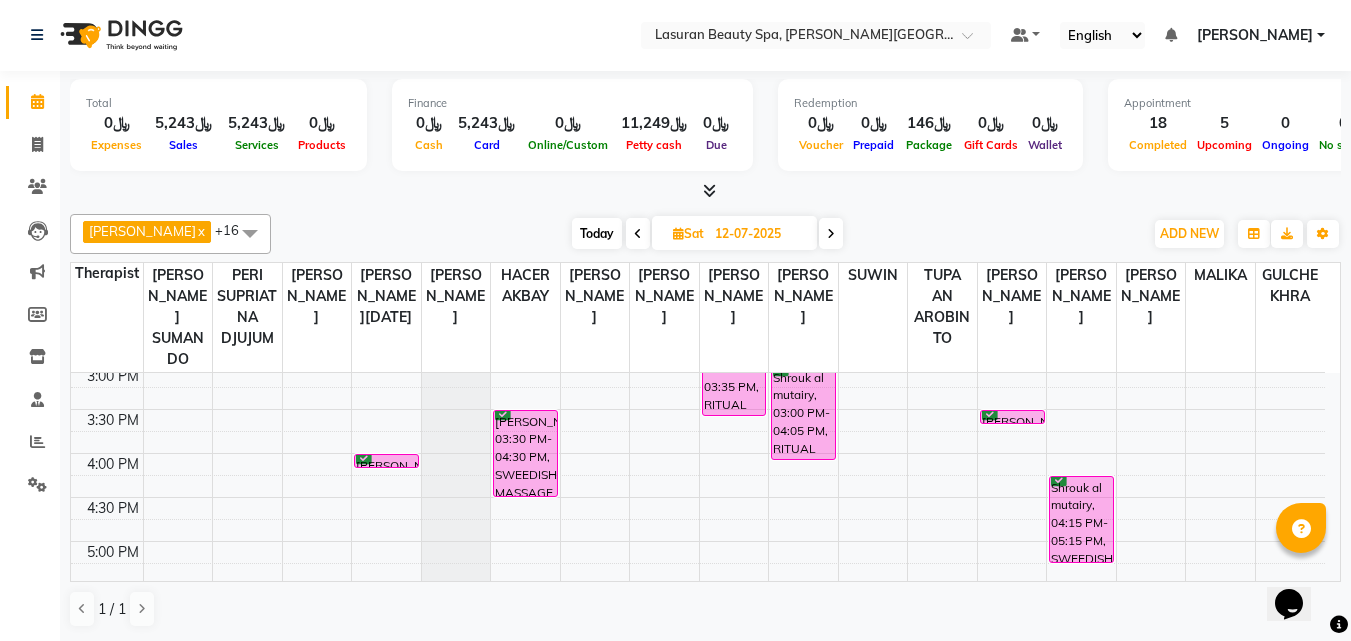 click on "Mariam Al Oeis, 04:00 PM-04:01 PM, HAIR COLOR FULL COLOR SHORT | صبغة الشعر بالكامل للشعر القصير" at bounding box center (386, 461) 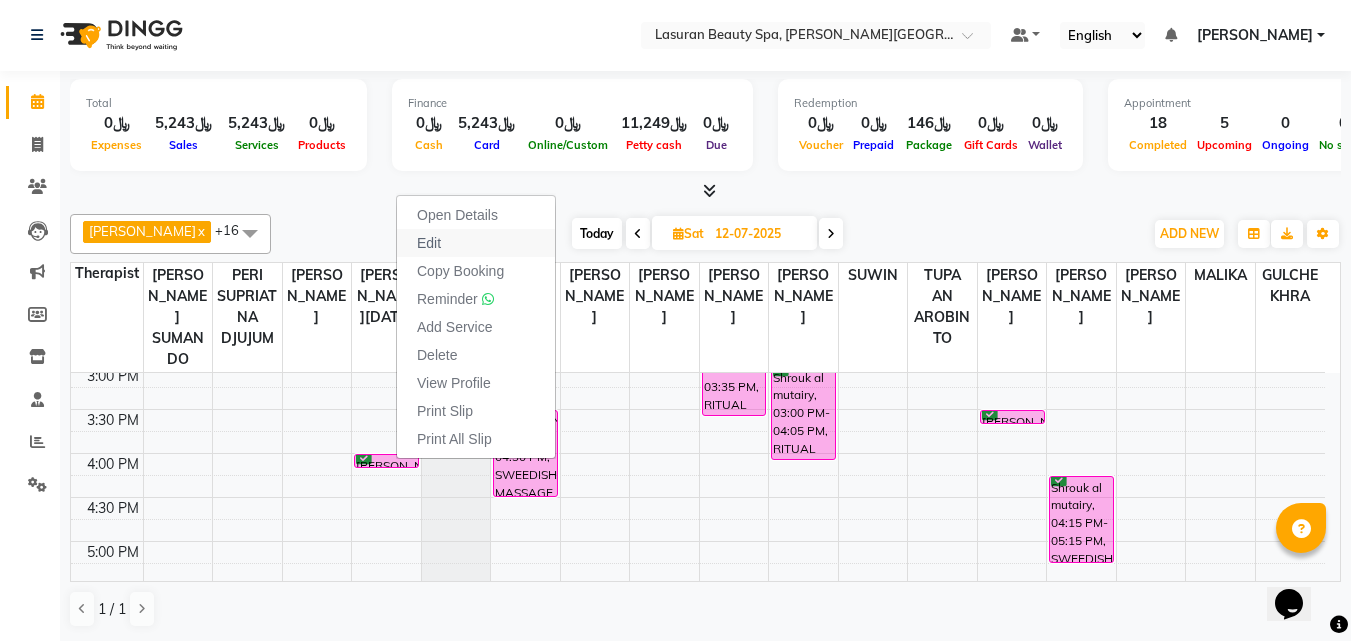 click on "Edit" at bounding box center [476, 243] 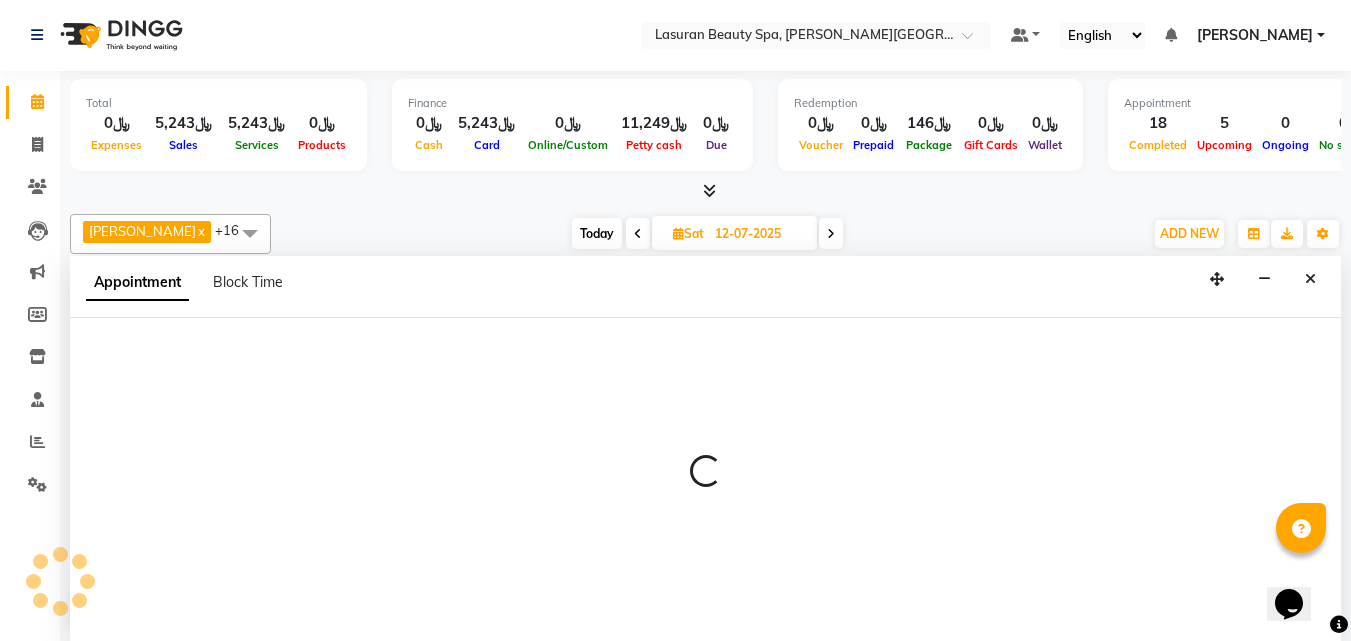 select on "tentative" 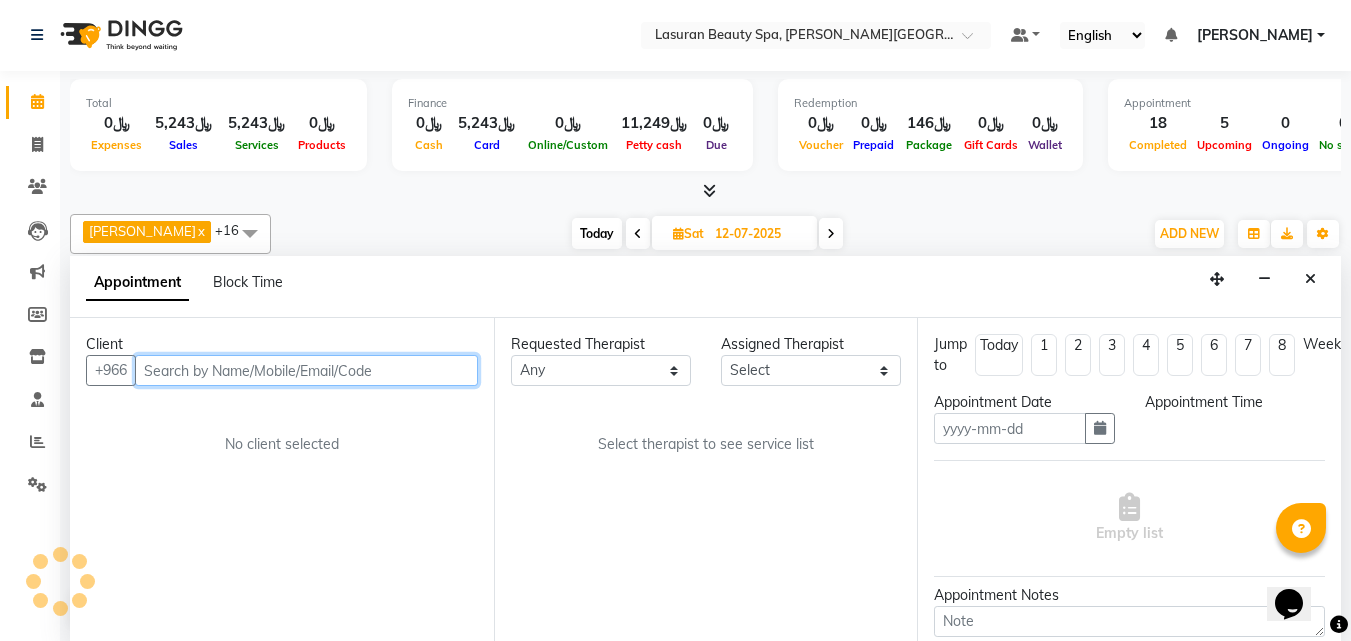 type on "12-07-2025" 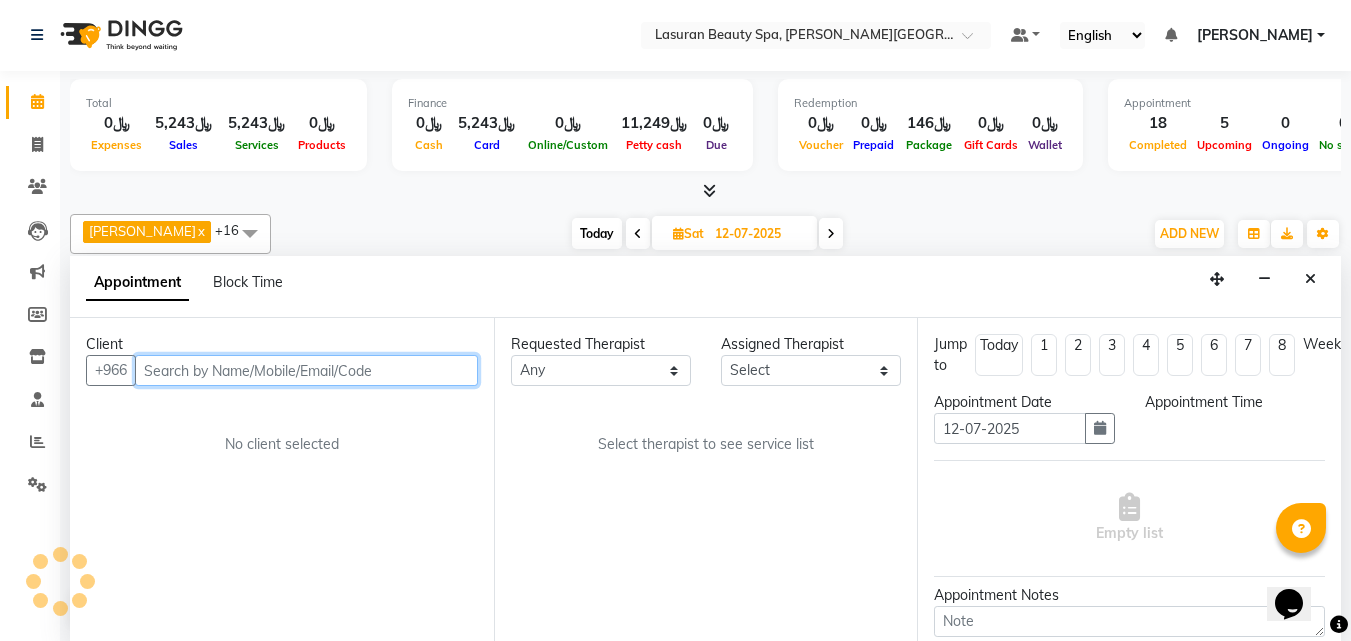 select on "confirm booking" 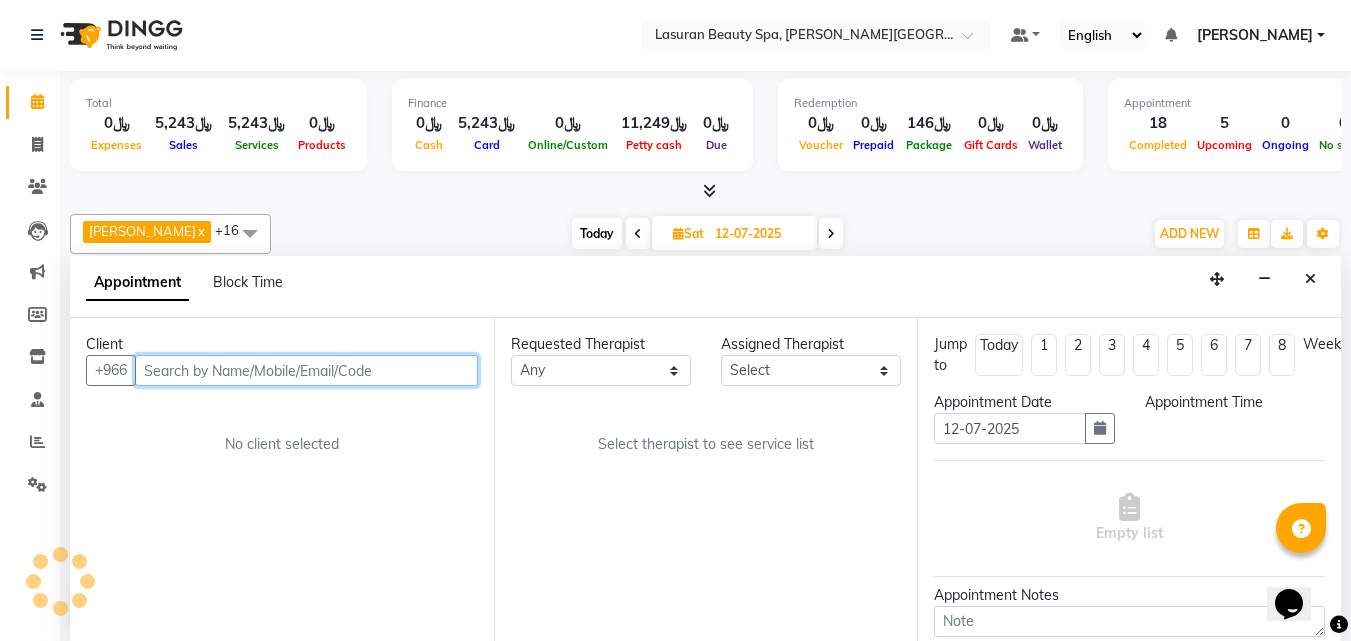 select on "54626" 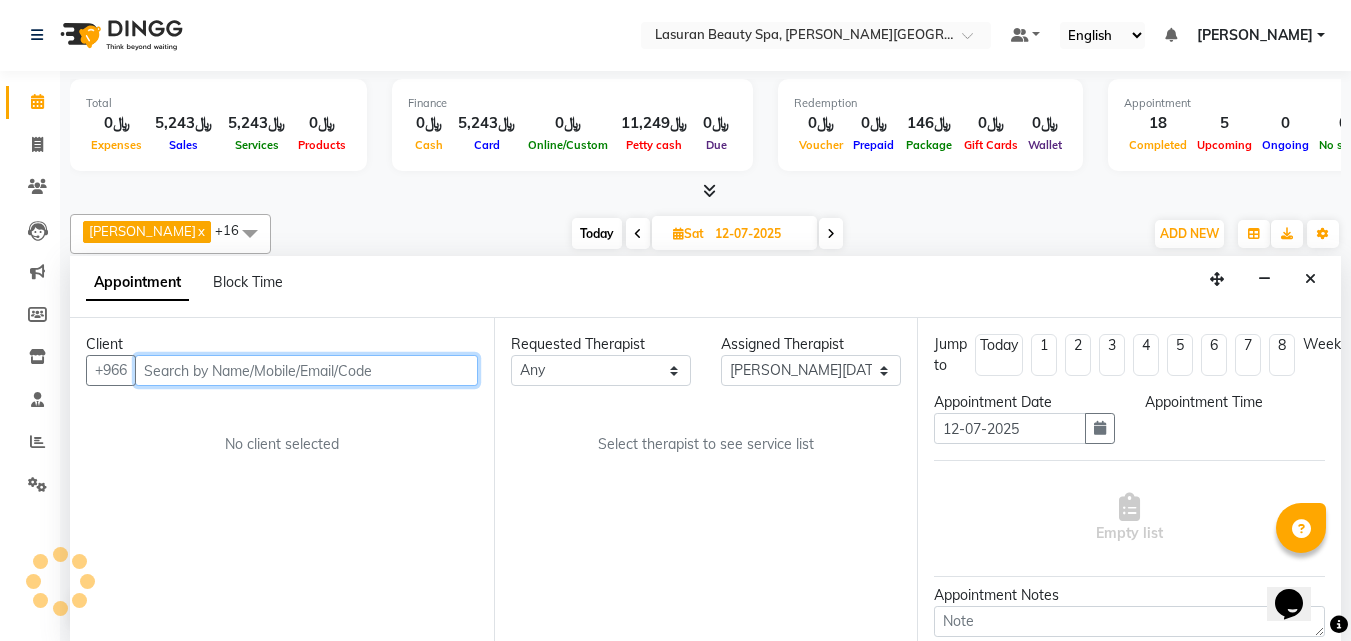 select on "960" 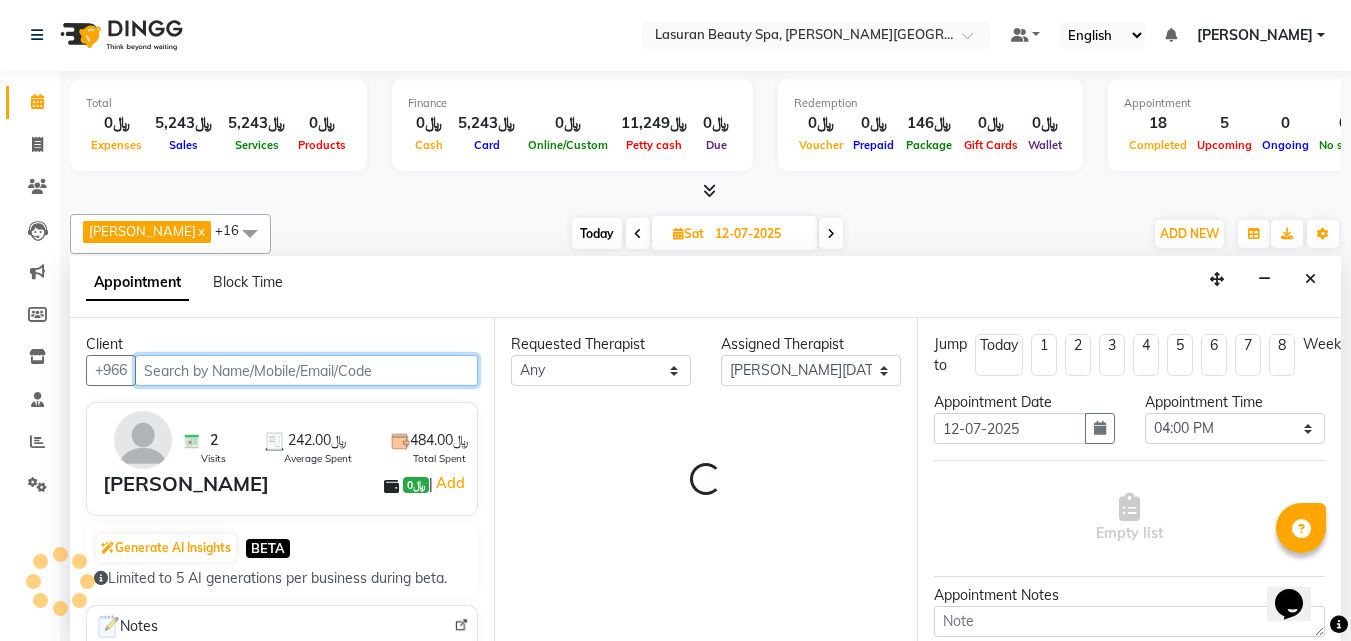 scroll, scrollTop: 759, scrollLeft: 0, axis: vertical 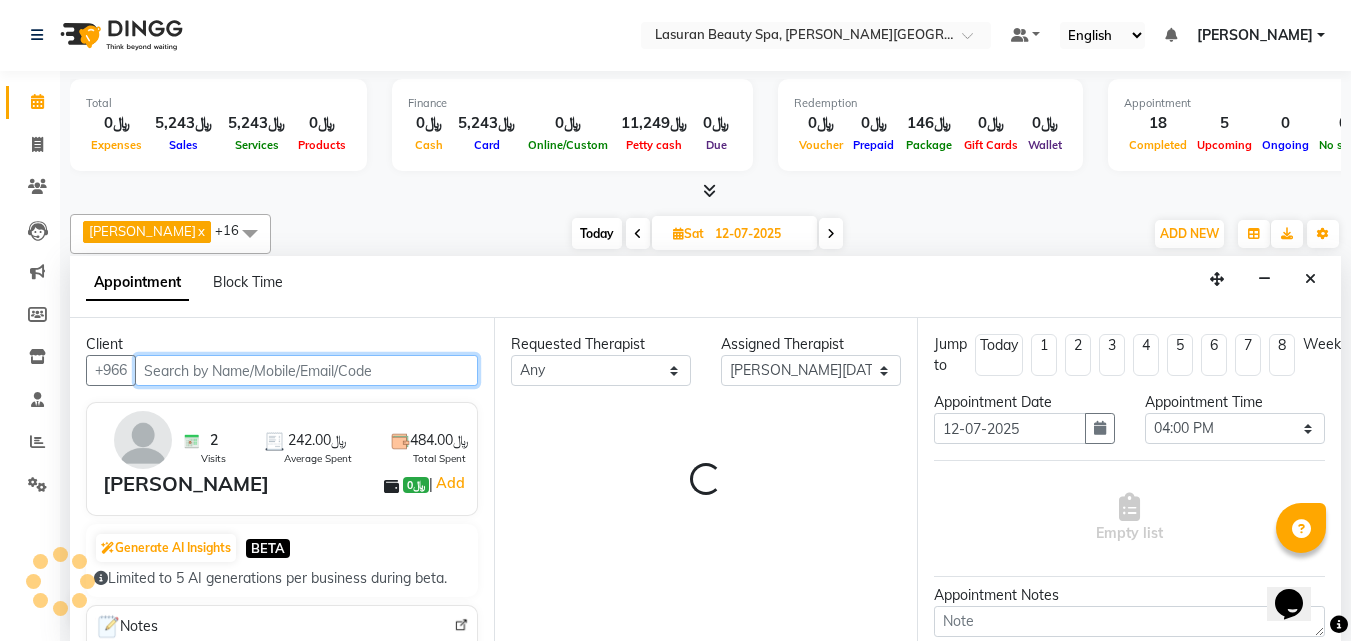 select on "3459" 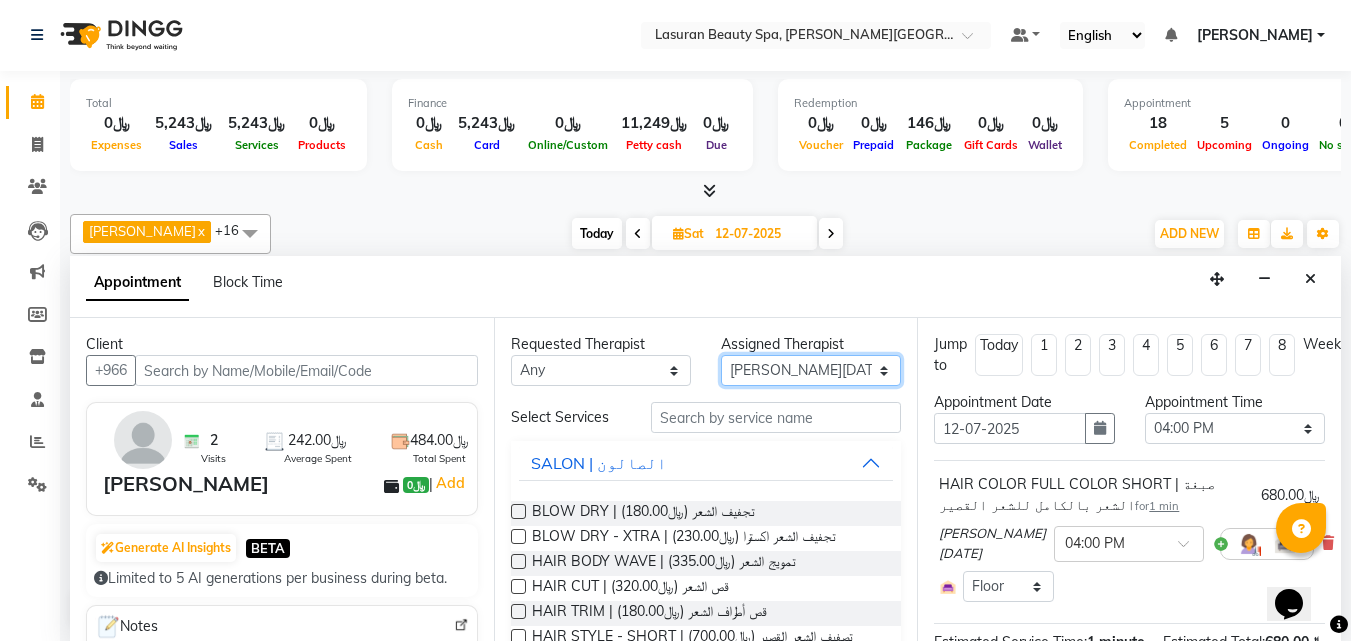 click on "Select AHMED ALJOHARY Ahmed Kouraichy Ali Marlea Angel BENJIE CABAHUG SUMANDO CHAIMAE BALHAMIDIYA CHARITO AZARCON CHARLYN AZARCON Dalia Fouad Nah GULCHEKHRA HACER AKBAY Hiba Ramadan Liza Castro MALIKA Mohsen Amaui PERI  SUPRIATNA DJUJUM Rachelle RACHIDA BOUSSETTA SATNAI KOUCHHA SHAUN ALBOPERA SUWIN Taha Hussien TUPA AN AROBINTO" at bounding box center [811, 370] 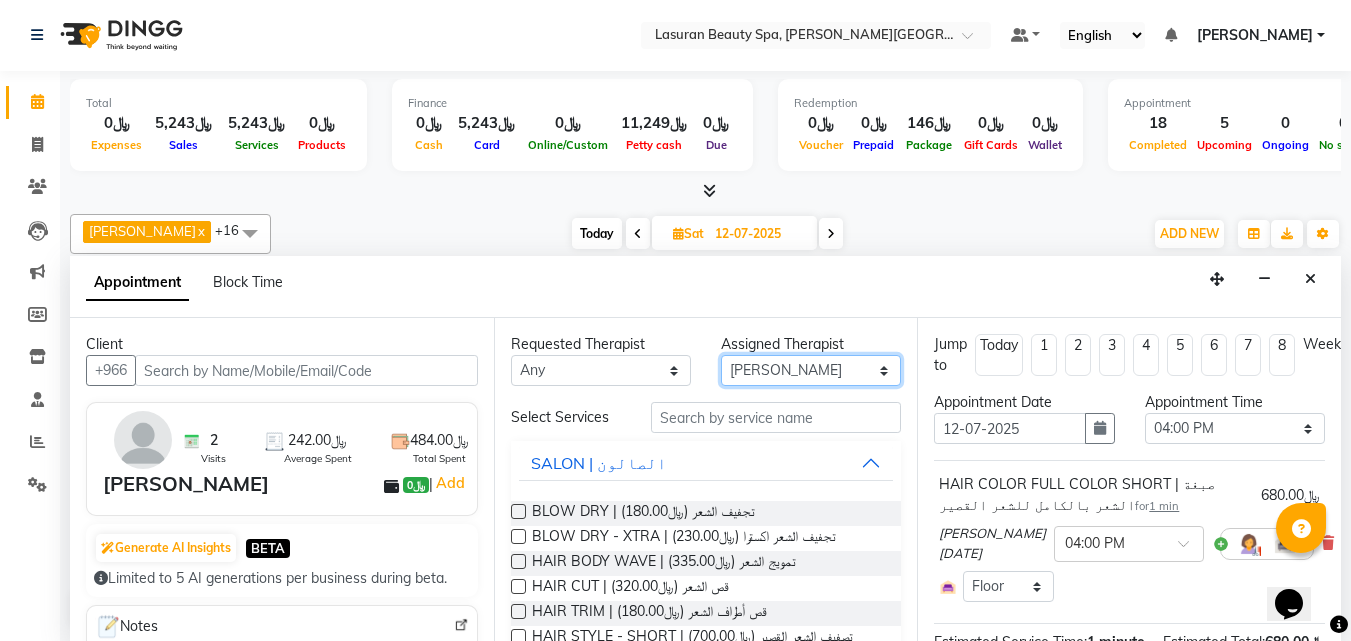 click on "Select AHMED ALJOHARY Ahmed Kouraichy Ali Marlea Angel BENJIE CABAHUG SUMANDO CHAIMAE BALHAMIDIYA CHARITO AZARCON CHARLYN AZARCON Dalia Fouad Nah GULCHEKHRA HACER AKBAY Hiba Ramadan Liza Castro MALIKA Mohsen Amaui PERI  SUPRIATNA DJUJUM Rachelle RACHIDA BOUSSETTA SATNAI KOUCHHA SHAUN ALBOPERA SUWIN Taha Hussien TUPA AN AROBINTO" at bounding box center (811, 370) 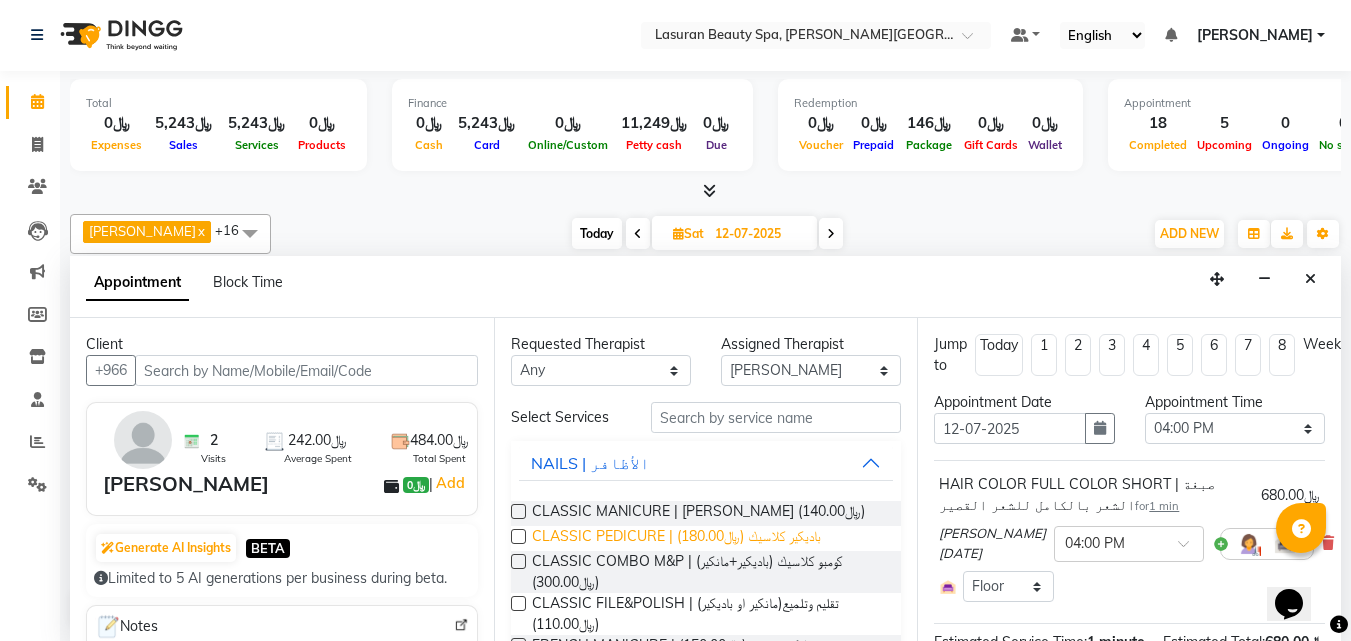 click on "CLASSIC PEDICURE | باديكير كلاسيك (﷼180.00)" at bounding box center (676, 538) 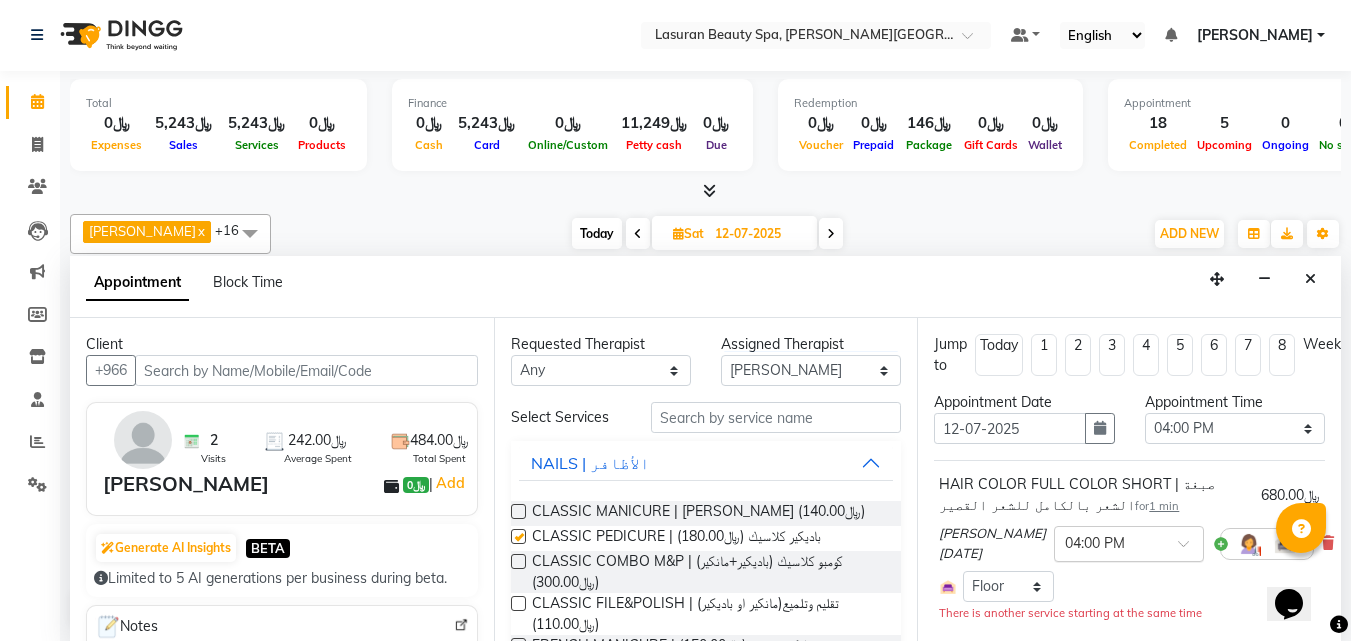 checkbox on "false" 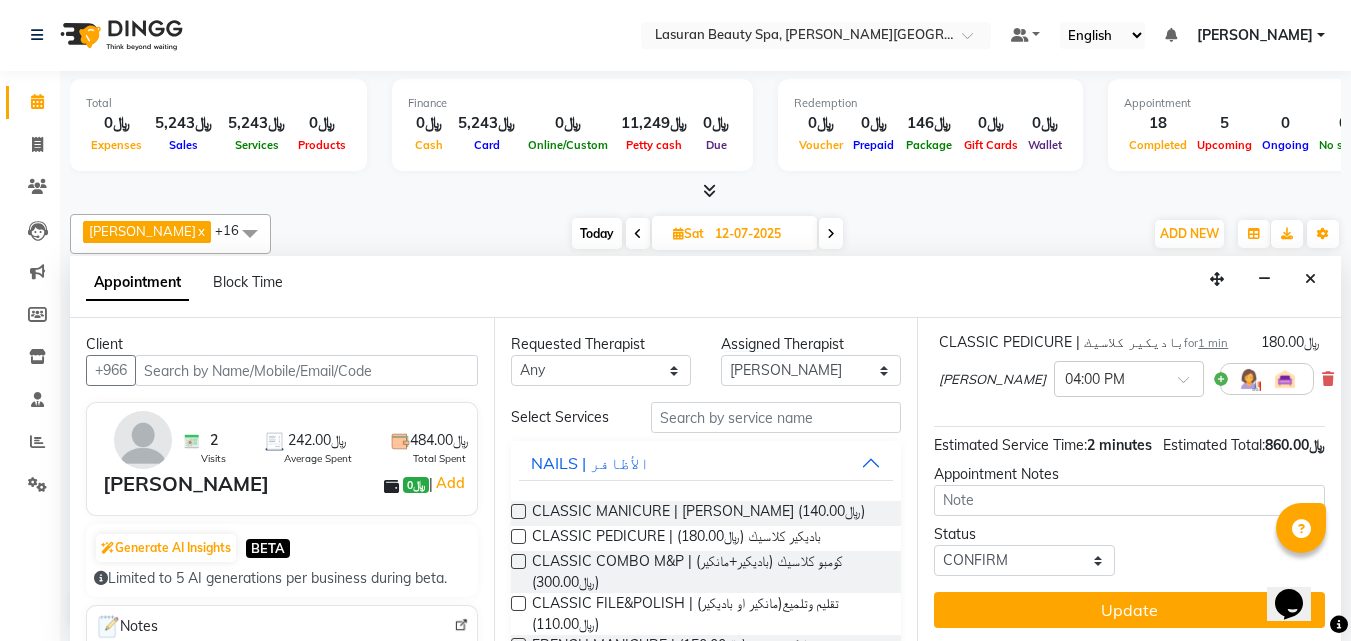 scroll, scrollTop: 351, scrollLeft: 0, axis: vertical 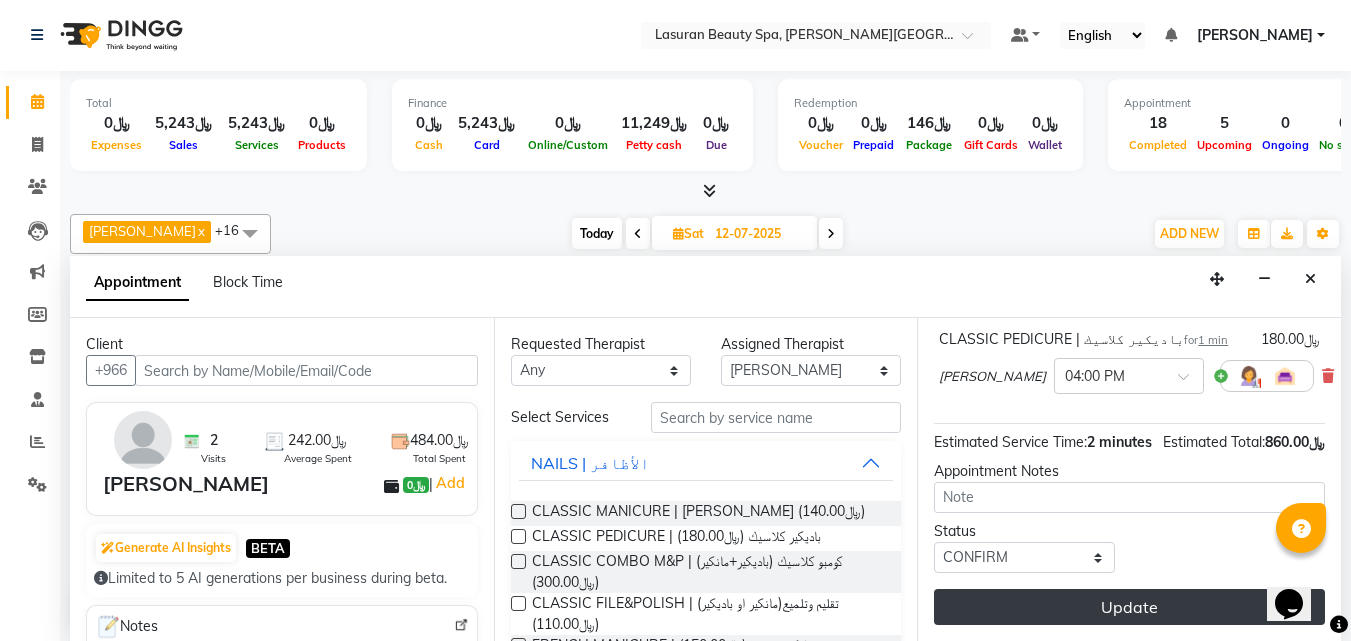 click on "Update" at bounding box center (1129, 607) 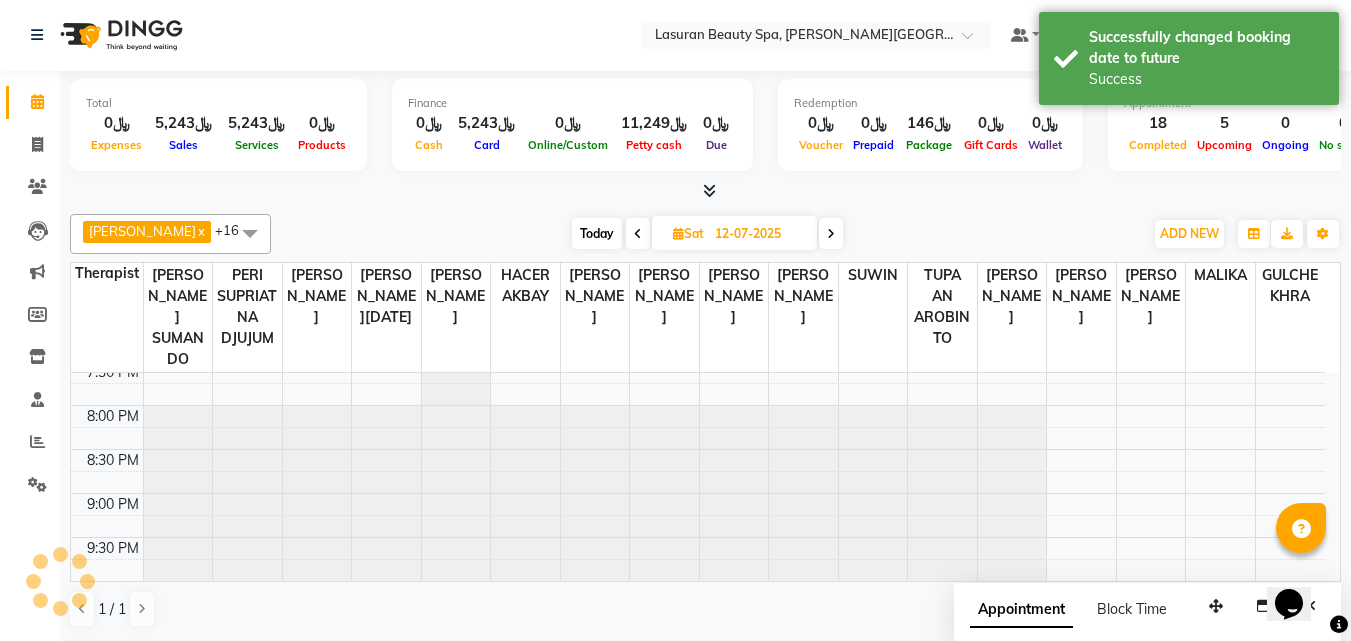 scroll, scrollTop: 0, scrollLeft: 0, axis: both 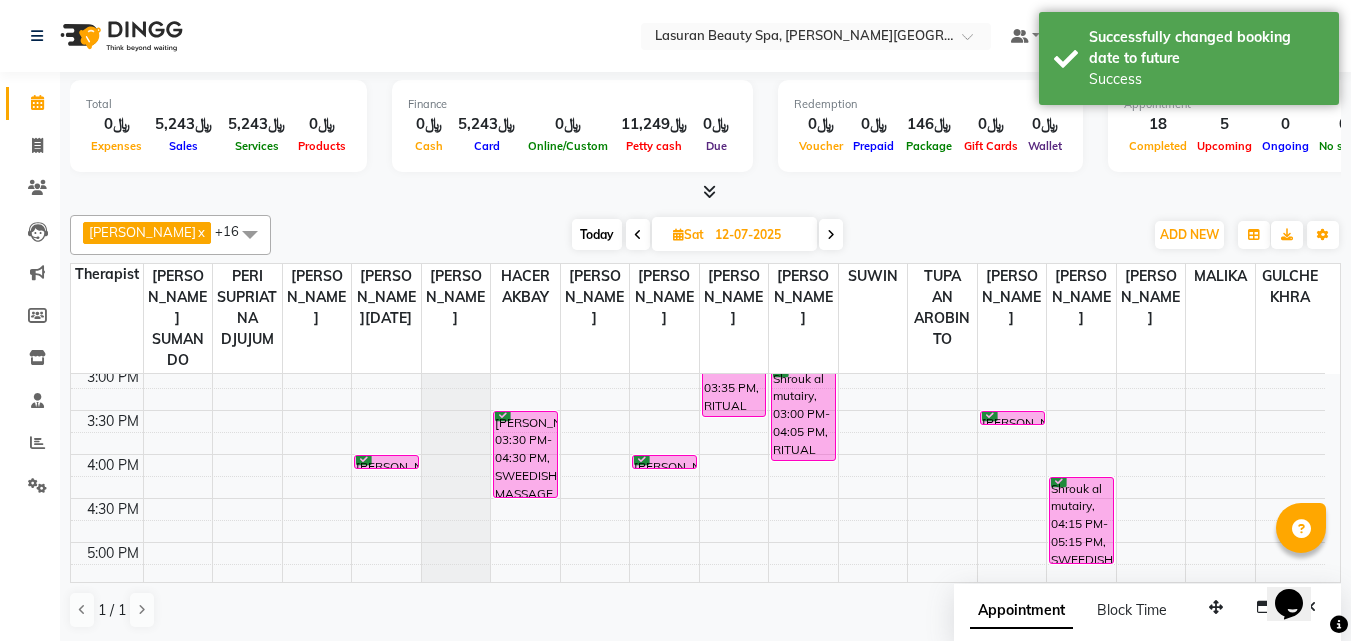 click on "Mariam Al Oeis, 04:00 PM-04:01 PM, CLASSIC PEDICURE | باديكير كلاسيك" at bounding box center (664, 462) 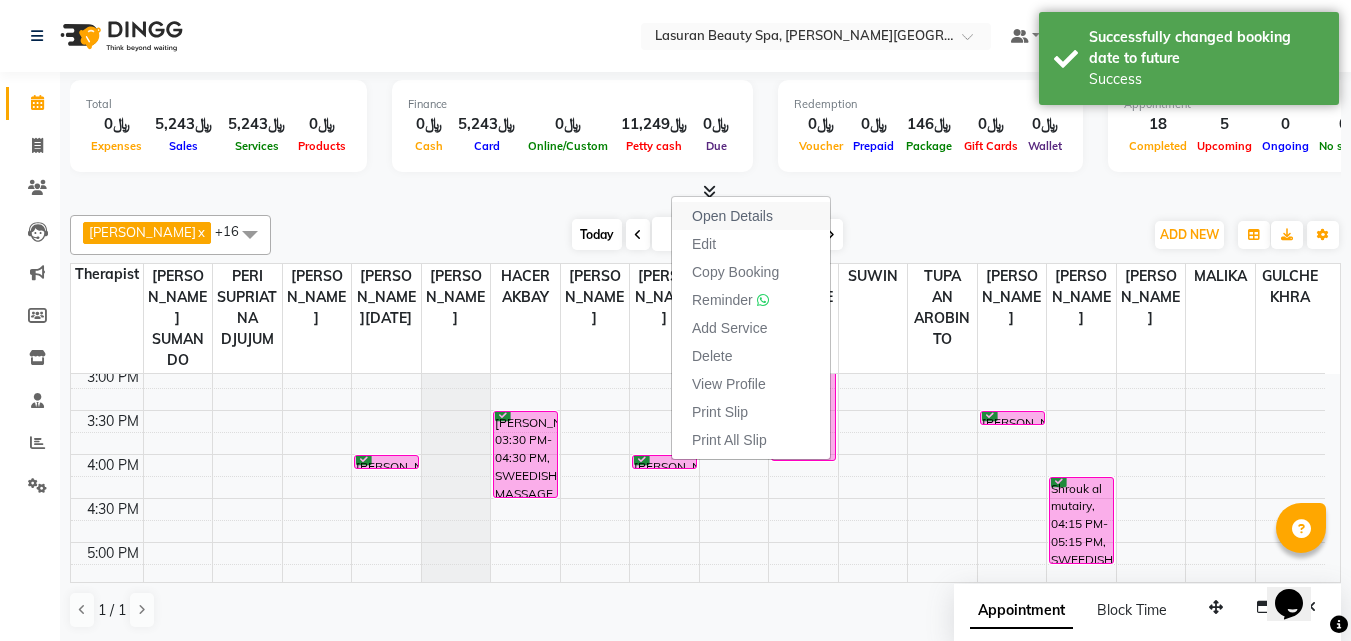click on "Open Details" at bounding box center (732, 216) 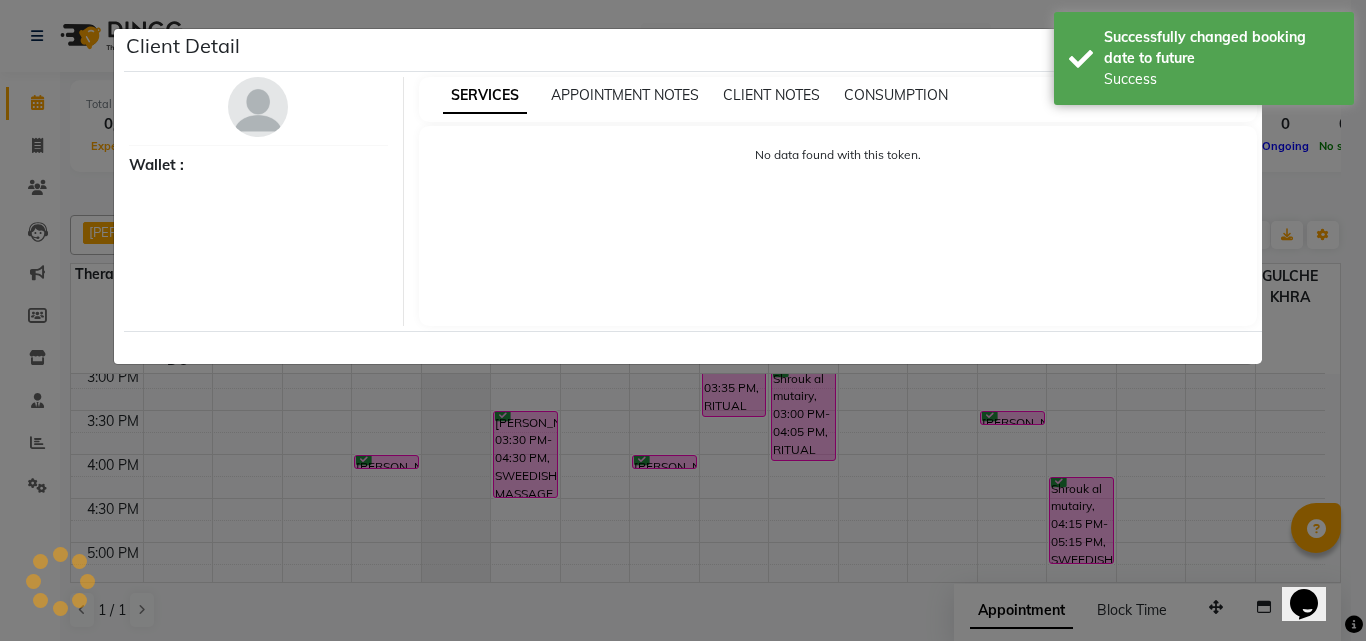 select on "6" 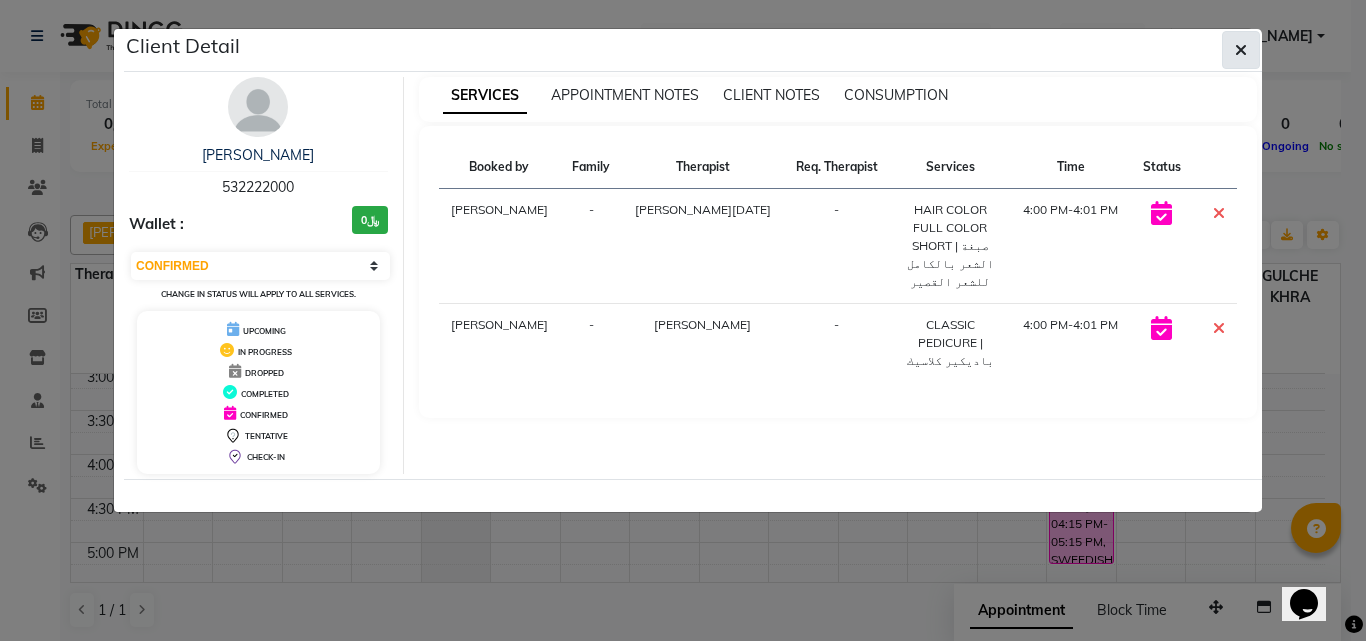 click 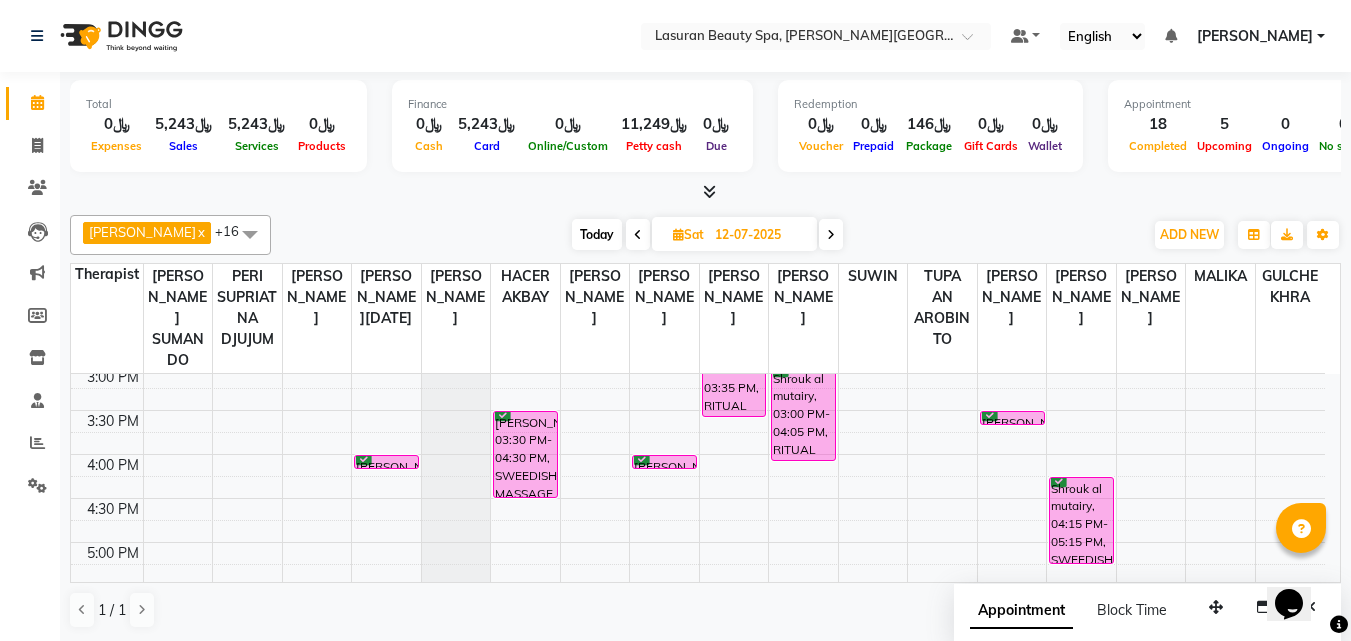 click on "Ahmed Kouraichy  x Ali Marlea  x BENJIE CABAHUG SUMANDO  x CHAIMAE BALHAMIDIYA  x CHARITO AZARCON  x CHARLYN AZARCON  x GULCHEKHRA  x HACER AKBAY  x Hiba Ramadan  x Liza Castro  x MALIKA  x PERI  SUPRIATNA DJUJUM  x RACHIDA BOUSSETTA  x SHAUN ALBOPERA  x SUWIN  x TUPA AN AROBINTO  x AHMED ALJOHARY  x +16 Select All AHMED ALJOHARY Ahmed Kouraichy Ali Marlea Angel BENJIE CABAHUG SUMANDO CHAIMAE BALHAMIDIYA CHARITO AZARCON CHARLYN AZARCON Dalia Fouad Nah GULCHEKHRA HACER AKBAY Hiba Ramadan Liza Castro MALIKA Mohsen Amaui PERI  SUPRIATNA DJUJUM Rachelle RACHIDA BOUSSETTA SATNAI KOUCHHA SHAUN ALBOPERA SUWIN Taha Hussien TUPA AN AROBINTO Today  Sat 12-07-2025 Toggle Dropdown Add Appointment Add Invoice Add Expense Add Attendance Add Client Add Transaction Toggle Dropdown Add Appointment Add Invoice Add Expense Add Attendance Add Client ADD NEW Toggle Dropdown Add Appointment Add Invoice Add Expense Add Attendance Add Client Add Transaction Ahmed Kouraichy  x Ali Marlea  x BENJIE CABAHUG SUMANDO" 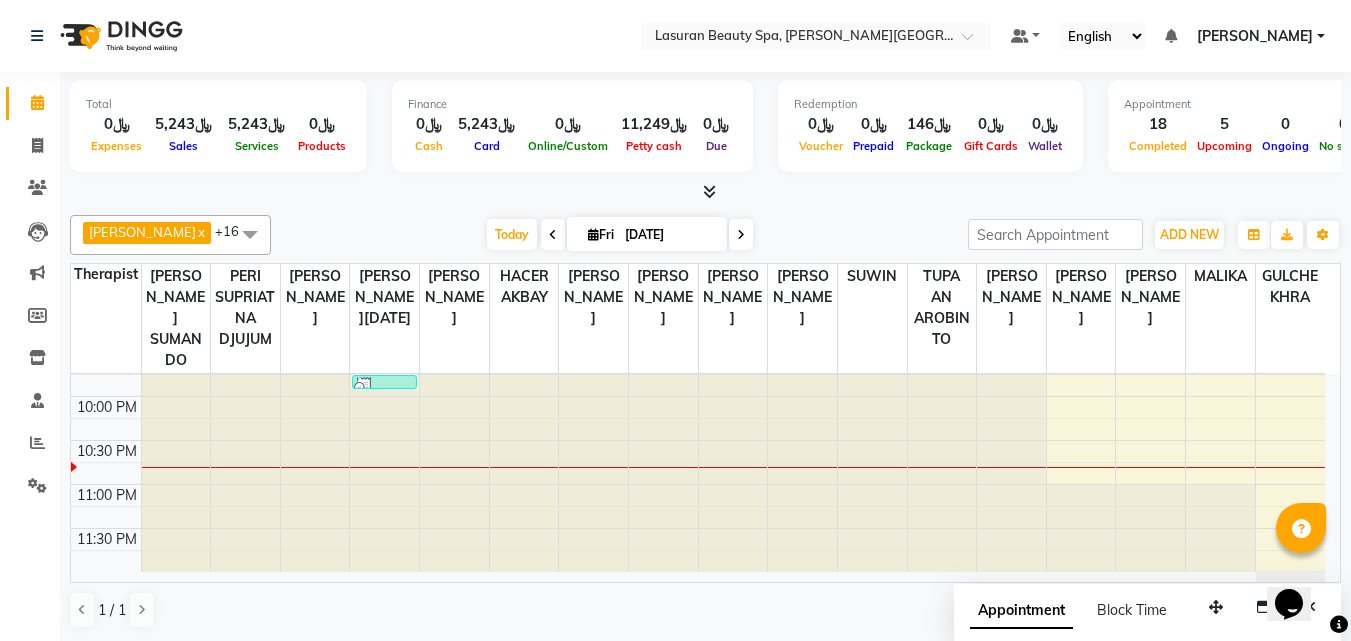 scroll, scrollTop: 773, scrollLeft: 0, axis: vertical 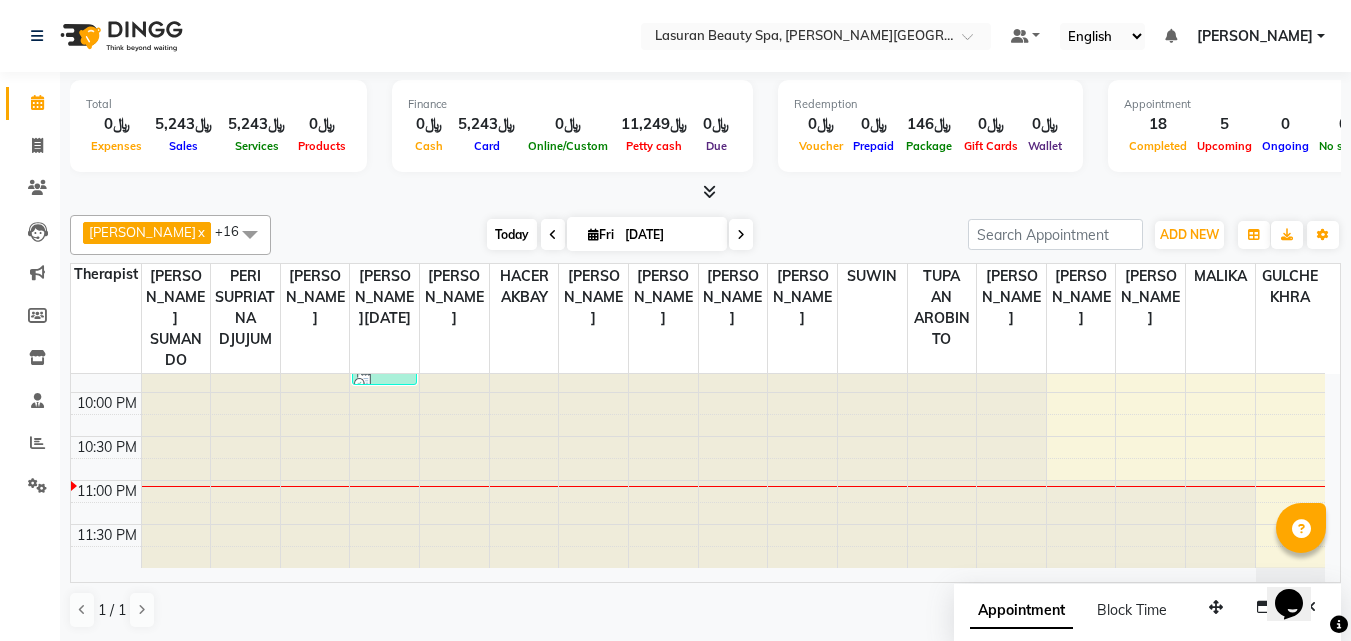 click on "Today" at bounding box center (512, 234) 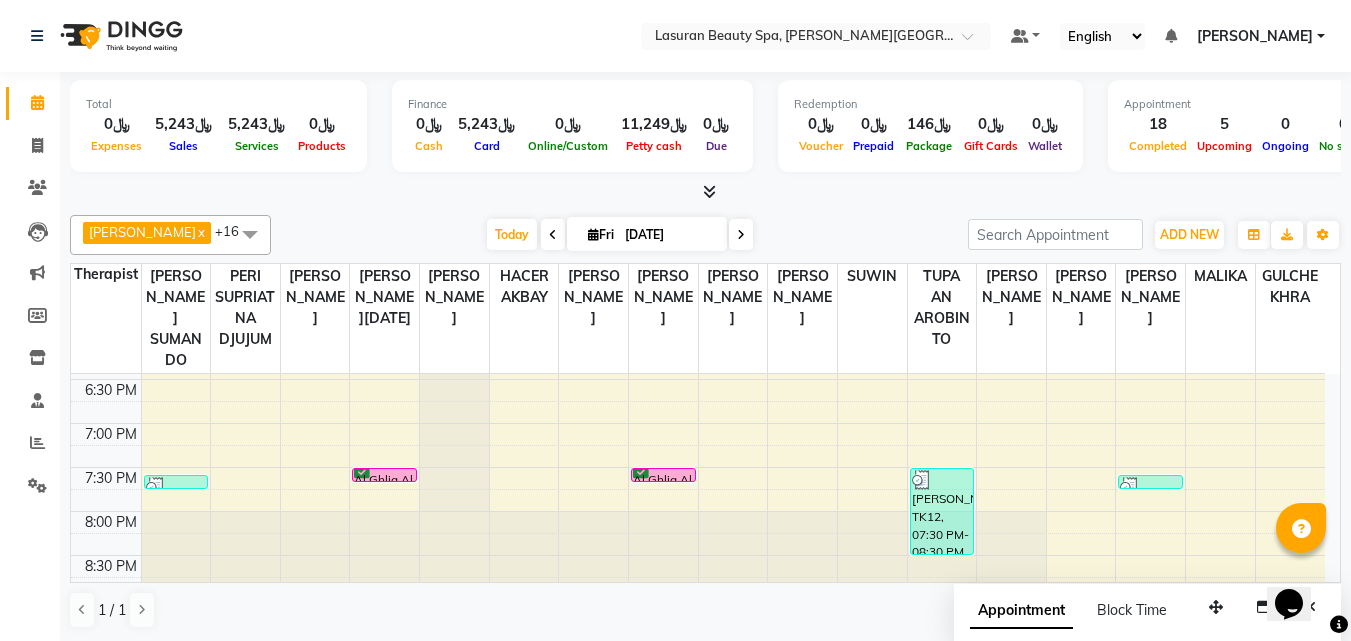 scroll, scrollTop: 473, scrollLeft: 0, axis: vertical 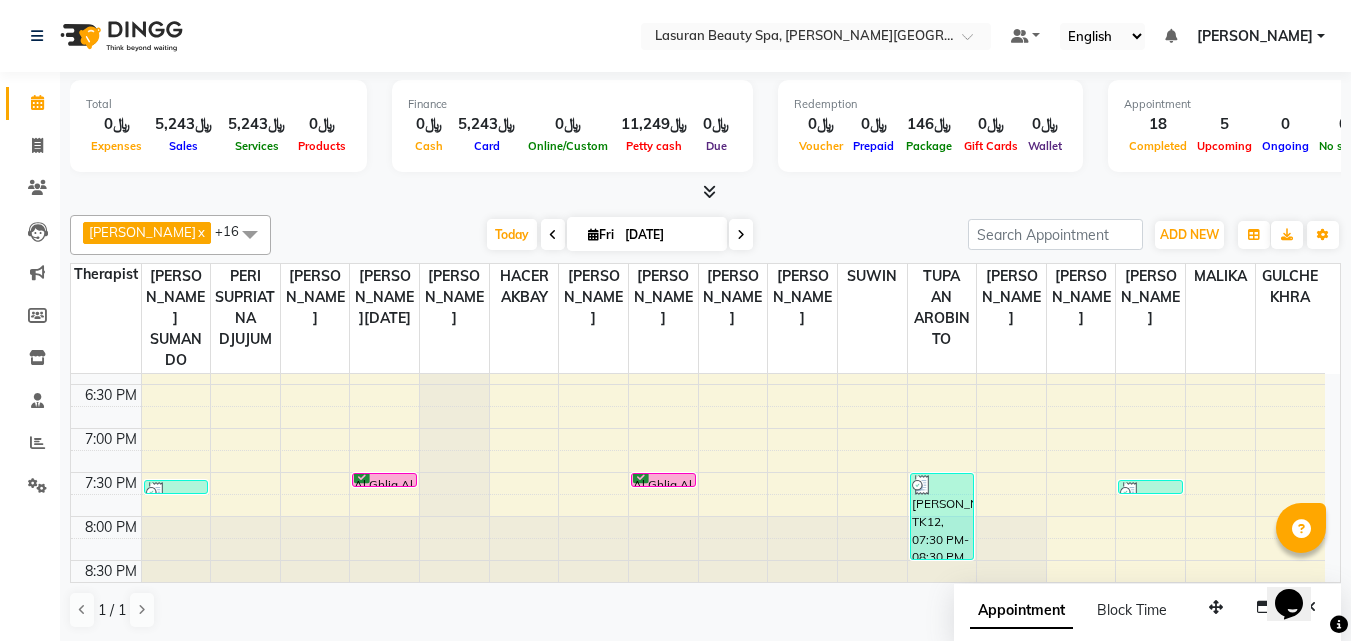 click at bounding box center [663, 475] 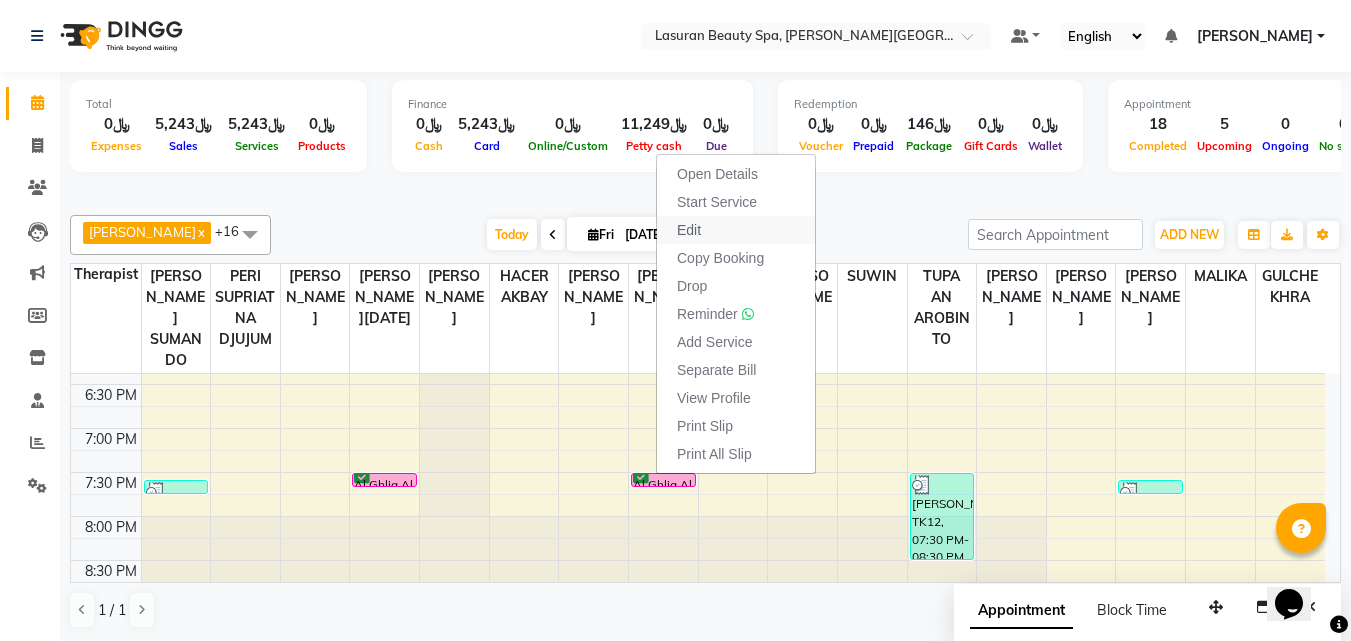 click on "Edit" at bounding box center (689, 230) 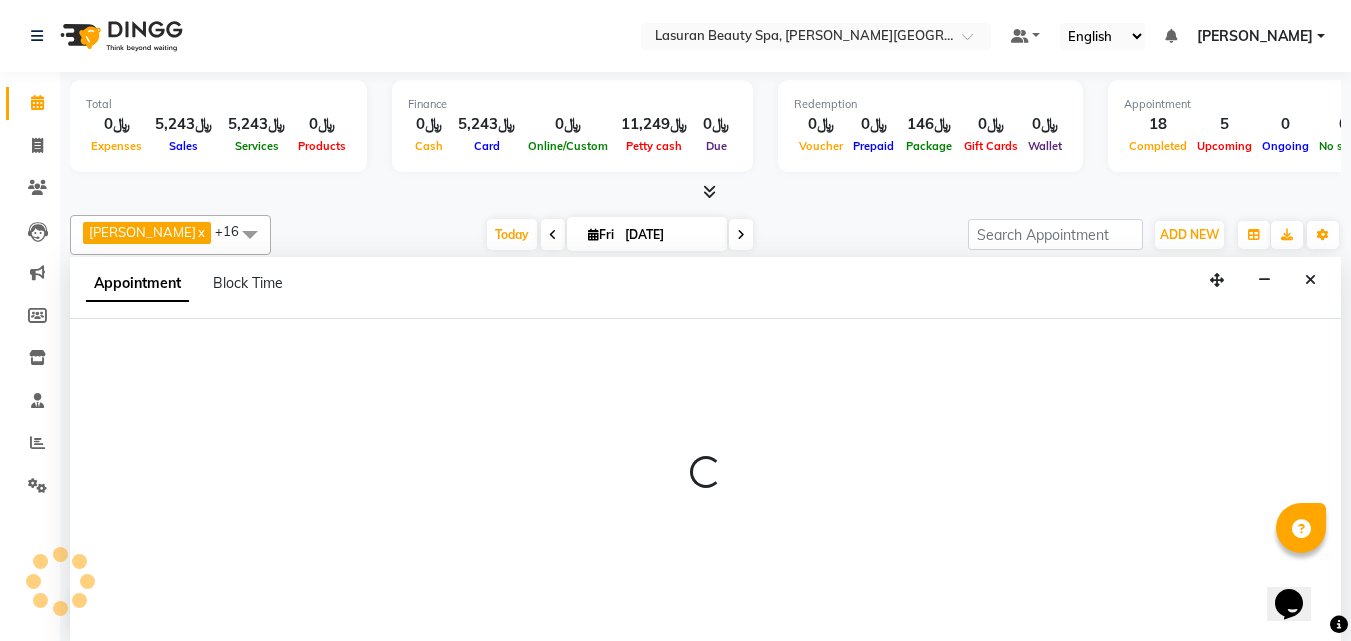 scroll, scrollTop: 1, scrollLeft: 0, axis: vertical 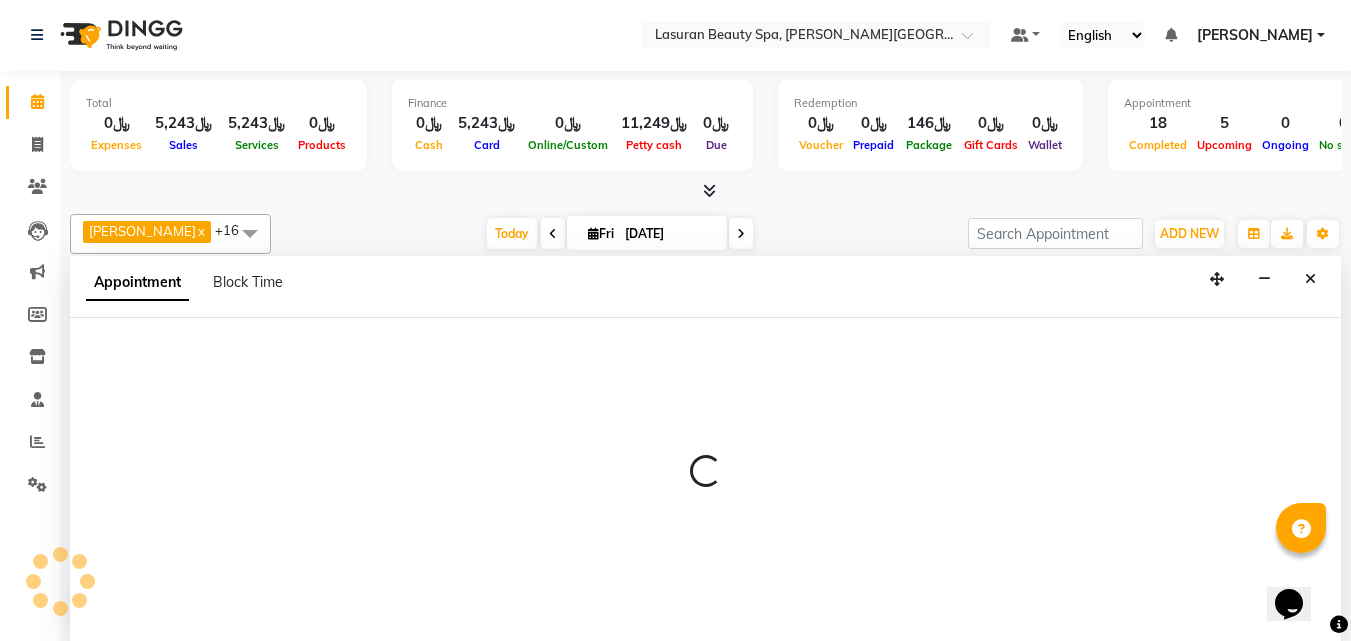 select on "tentative" 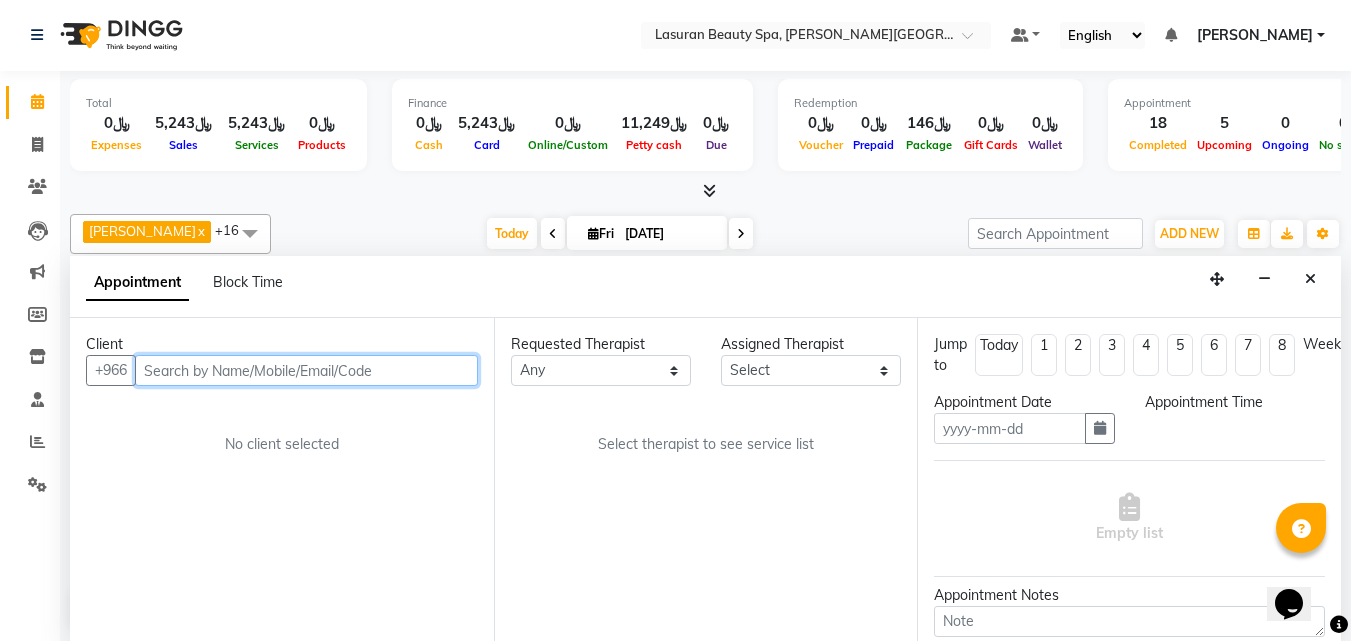 type on "[DATE]" 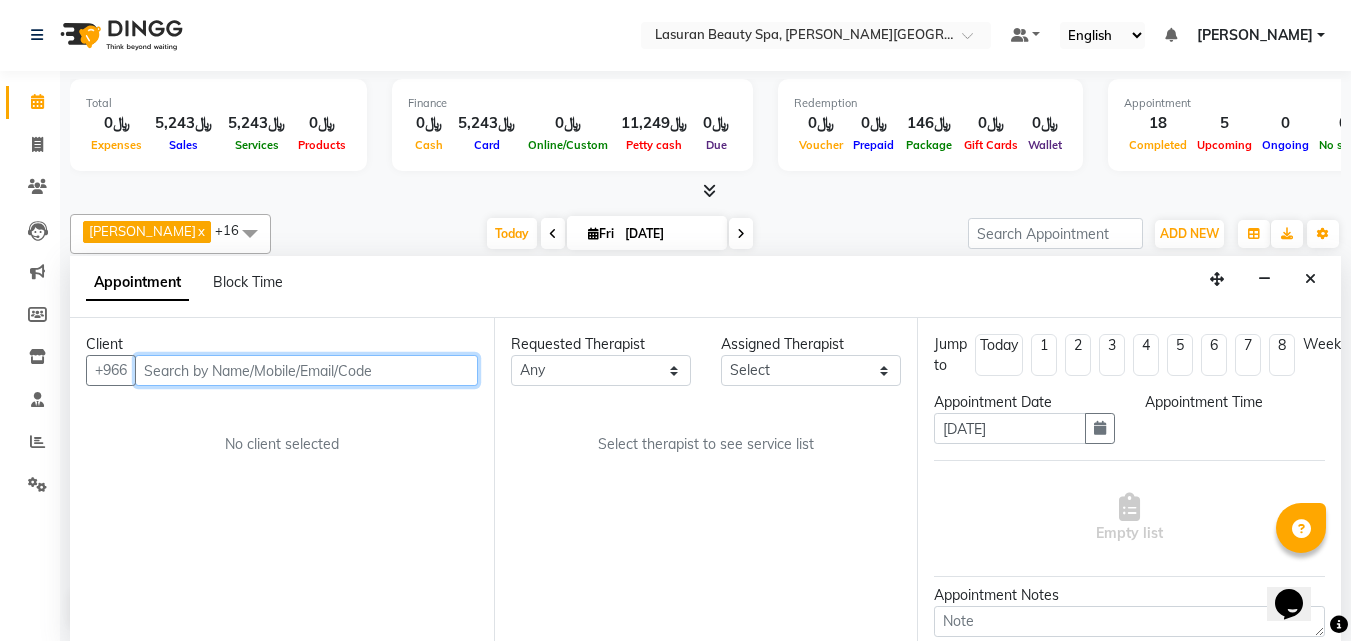 scroll, scrollTop: 0, scrollLeft: 0, axis: both 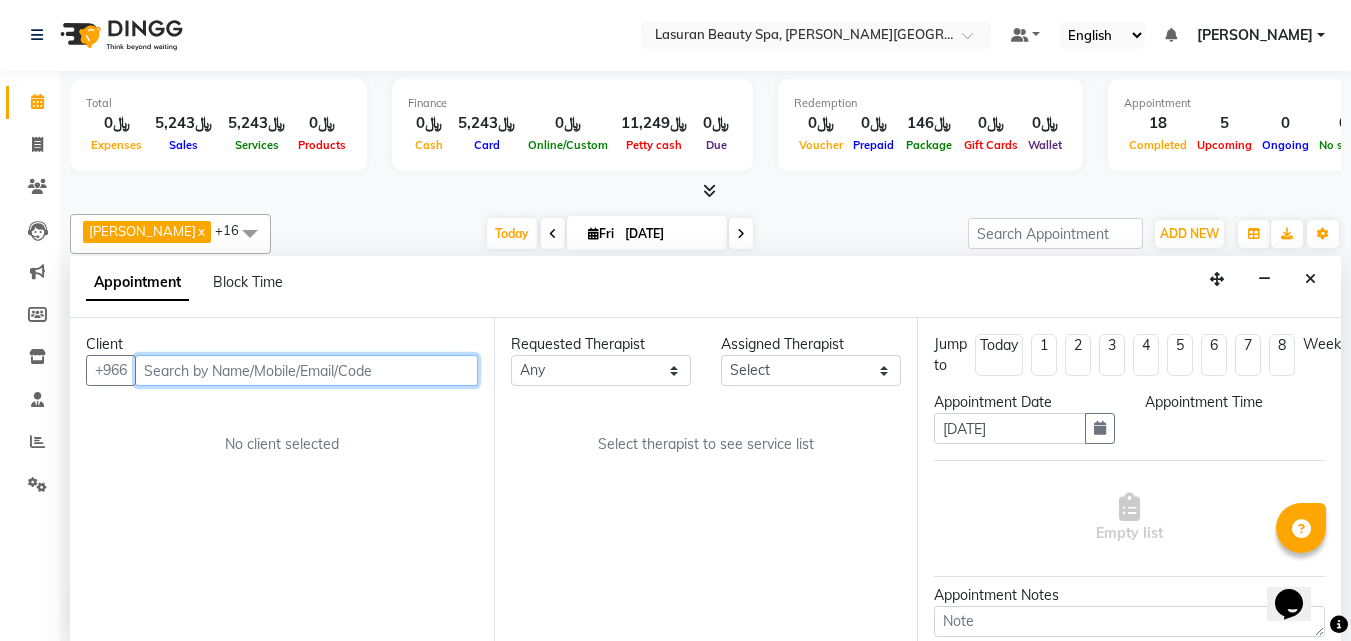 select on "confirm booking" 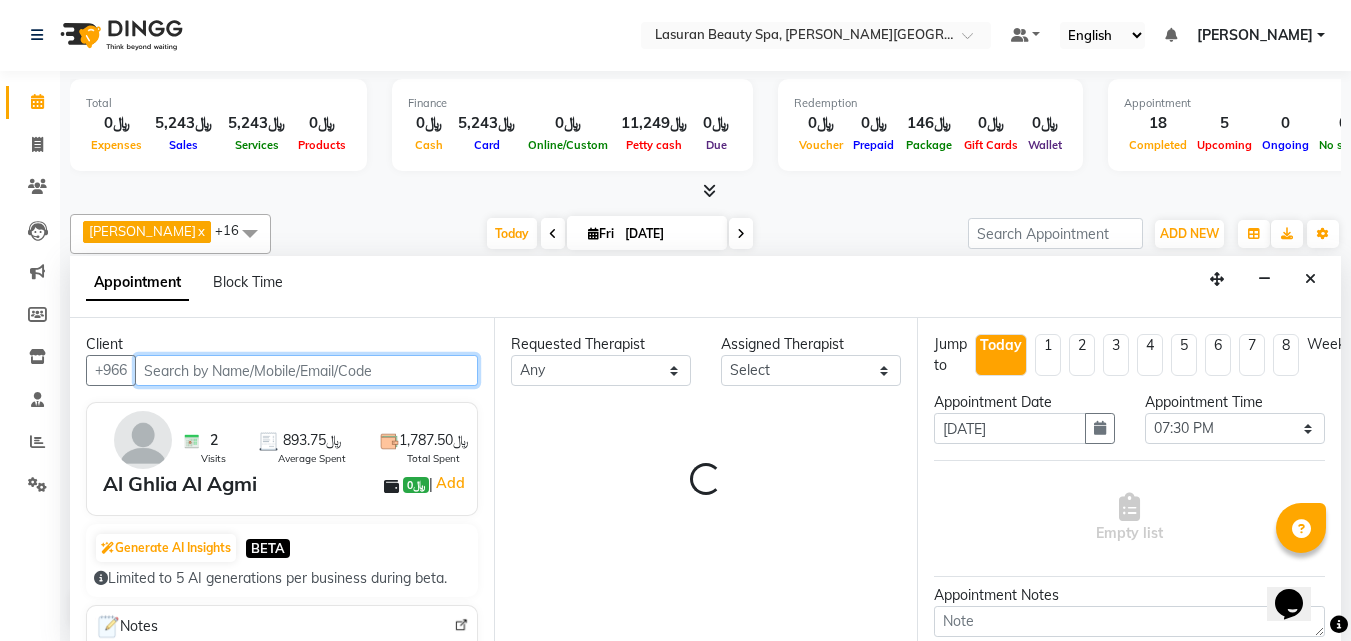select on "54626" 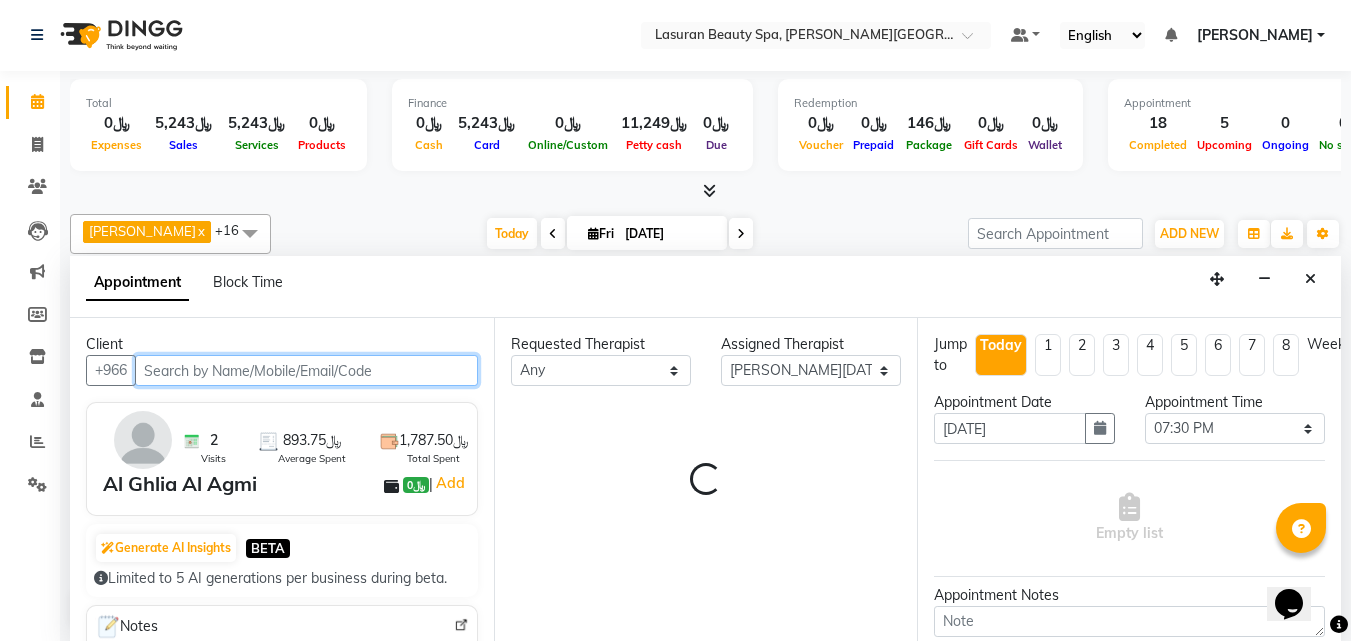 scroll, scrollTop: 773, scrollLeft: 0, axis: vertical 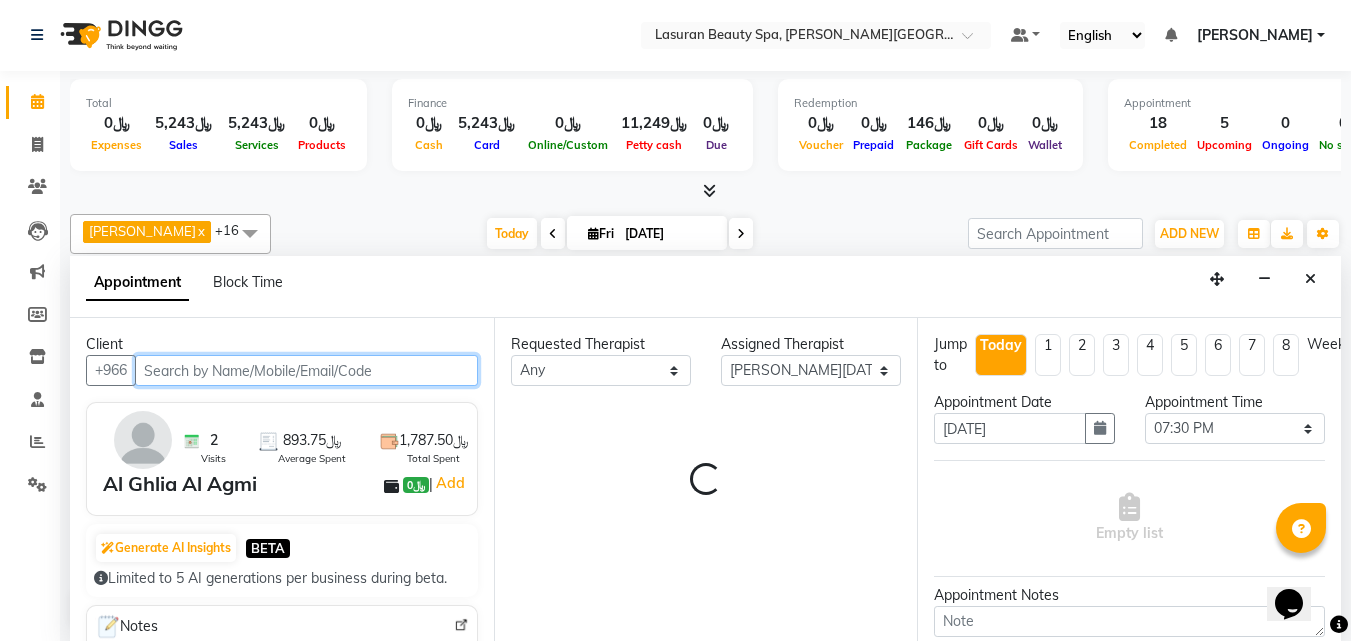 select on "4097" 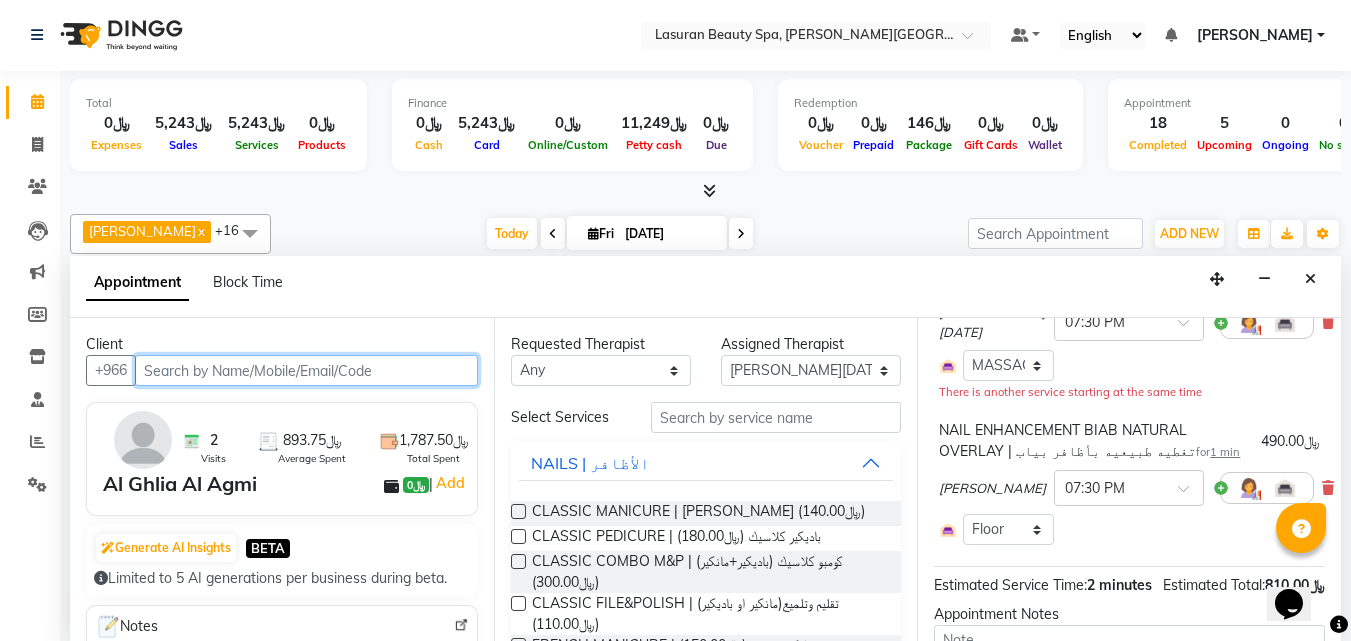 scroll, scrollTop: 300, scrollLeft: 0, axis: vertical 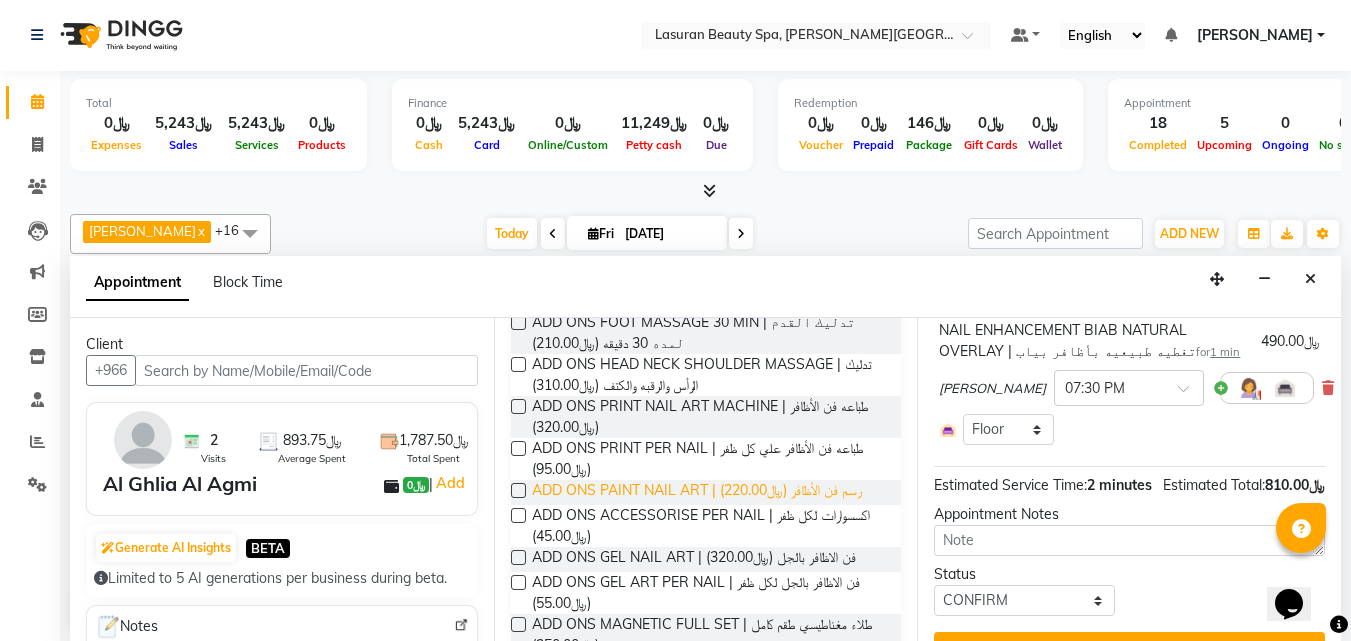 click on "ADD ONS PAINT NAIL ART | رسم فن الأظافر (﷼220.00)" at bounding box center (697, 492) 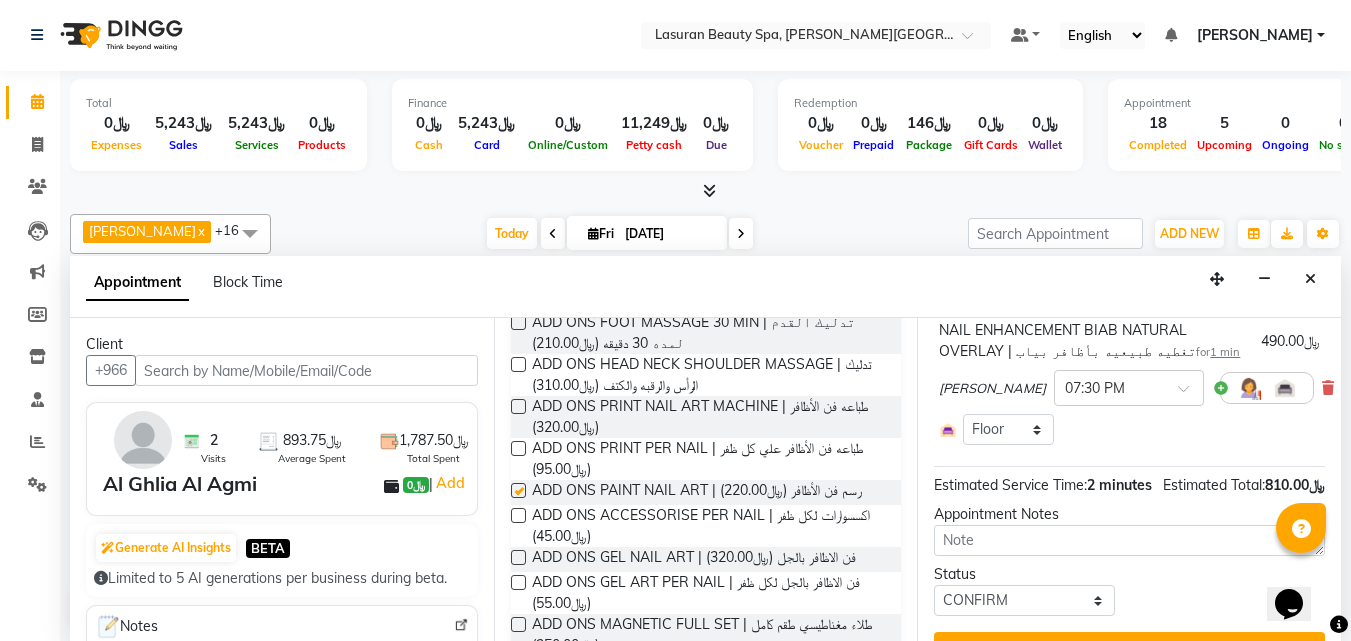 checkbox on "false" 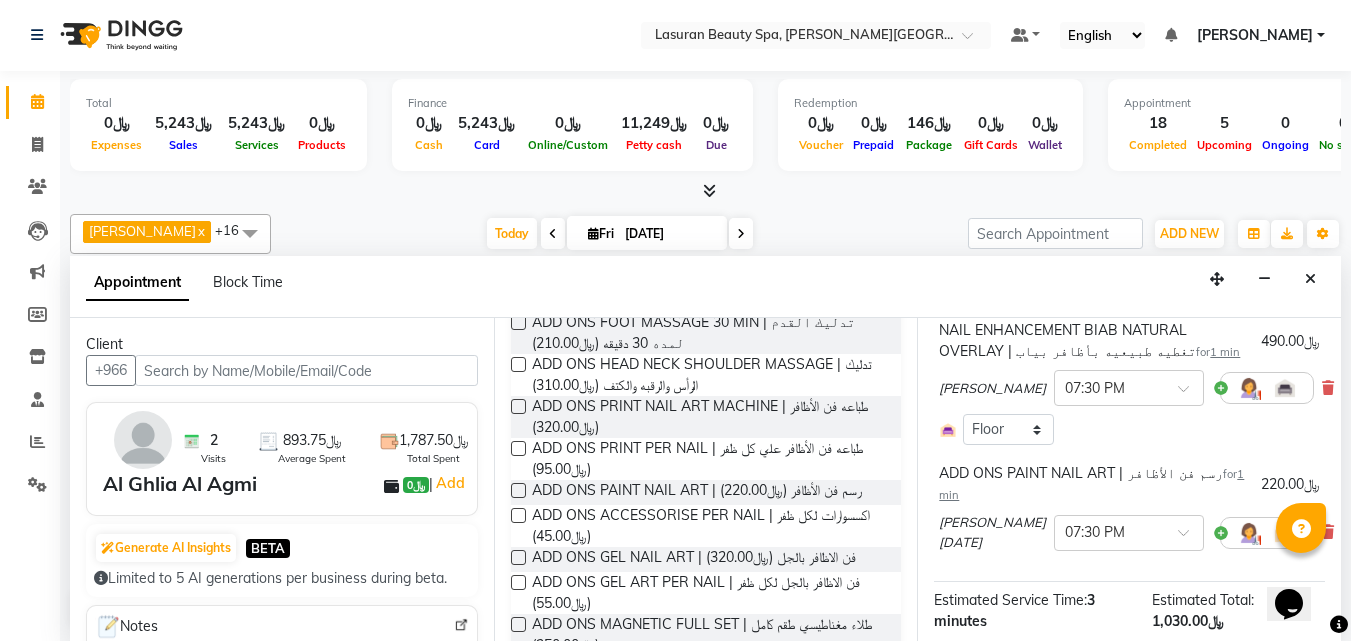 scroll, scrollTop: 497, scrollLeft: 0, axis: vertical 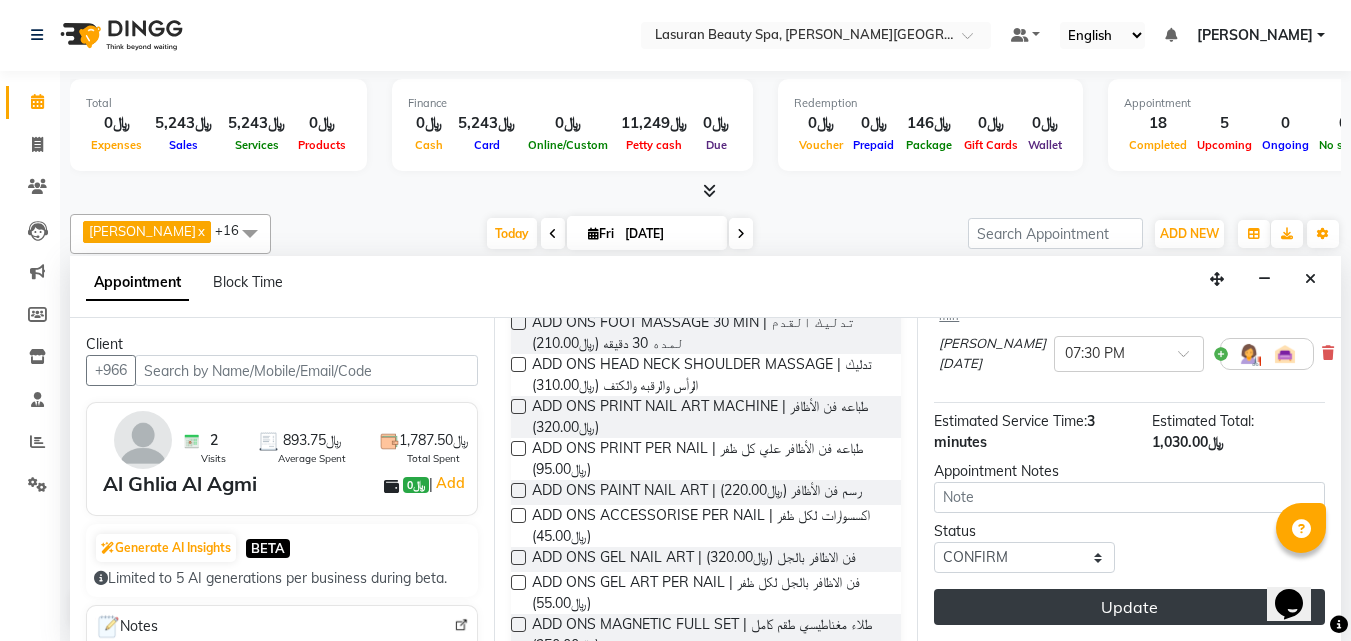 click on "Update" at bounding box center (1129, 607) 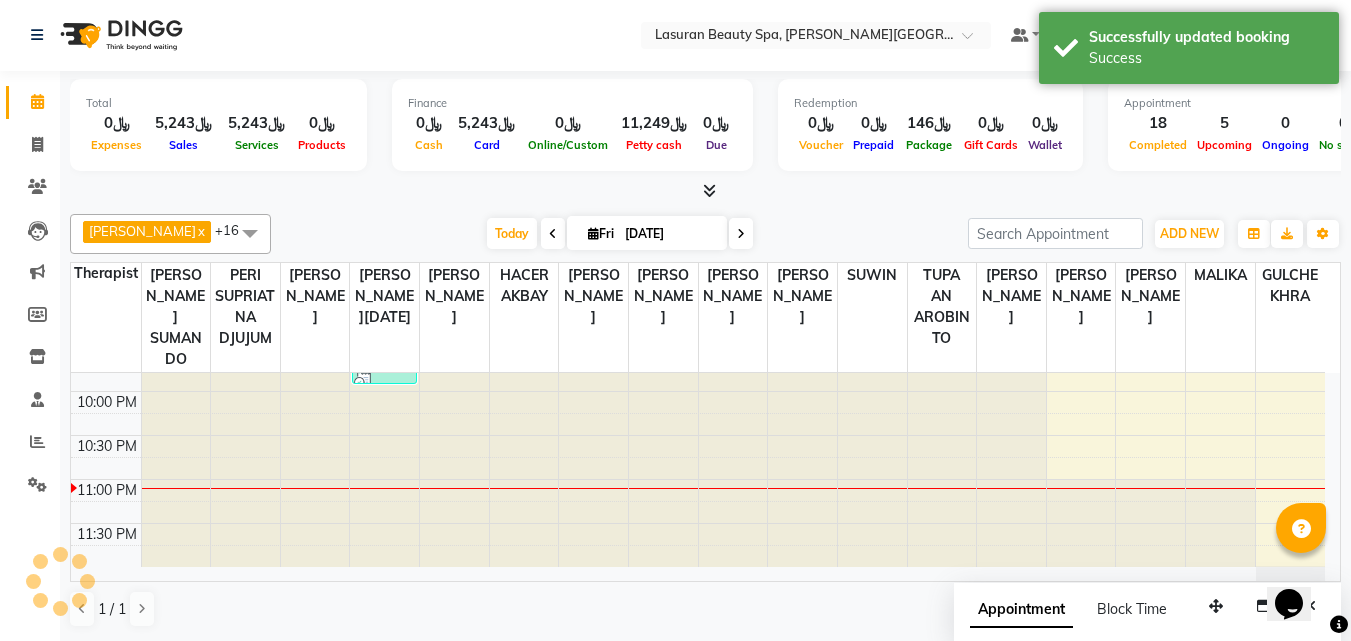 scroll, scrollTop: 0, scrollLeft: 0, axis: both 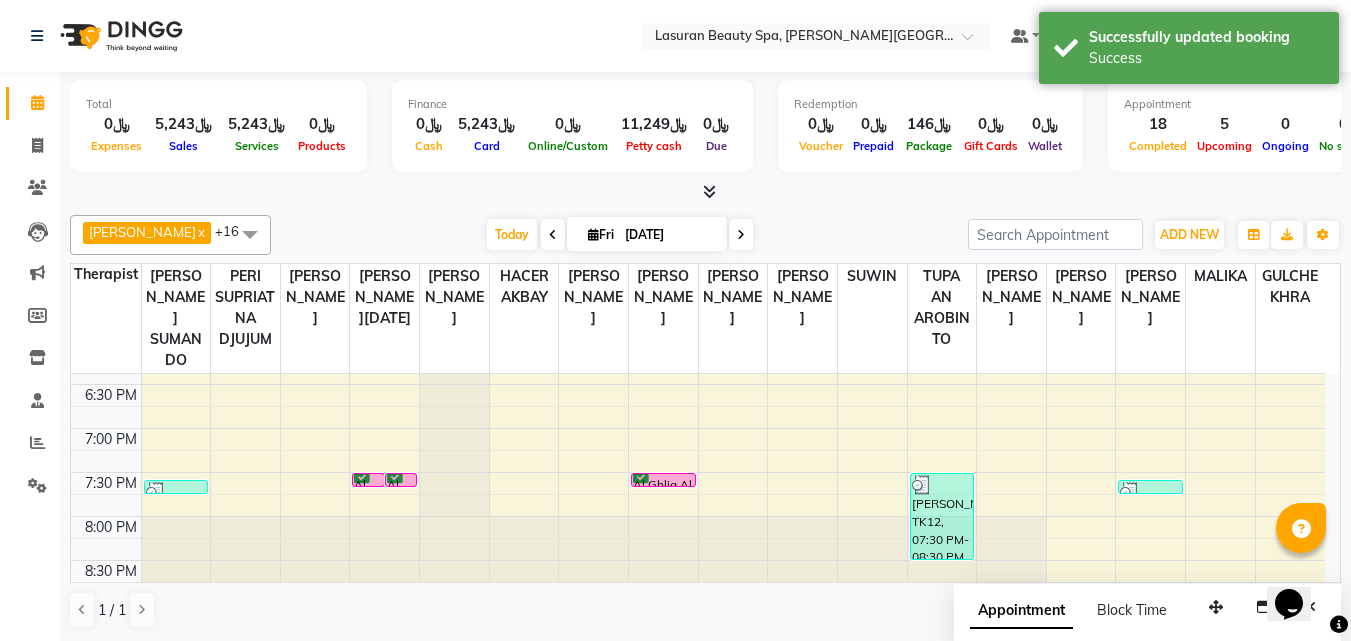click on "Al Ghlia Al Agmi, TK08, 07:30 PM-07:31 PM, NAIL ENHANCEMENT BIAB NATURAL OVERLAY | تغطيه طبيعيه بأظافر بياب" at bounding box center (663, 480) 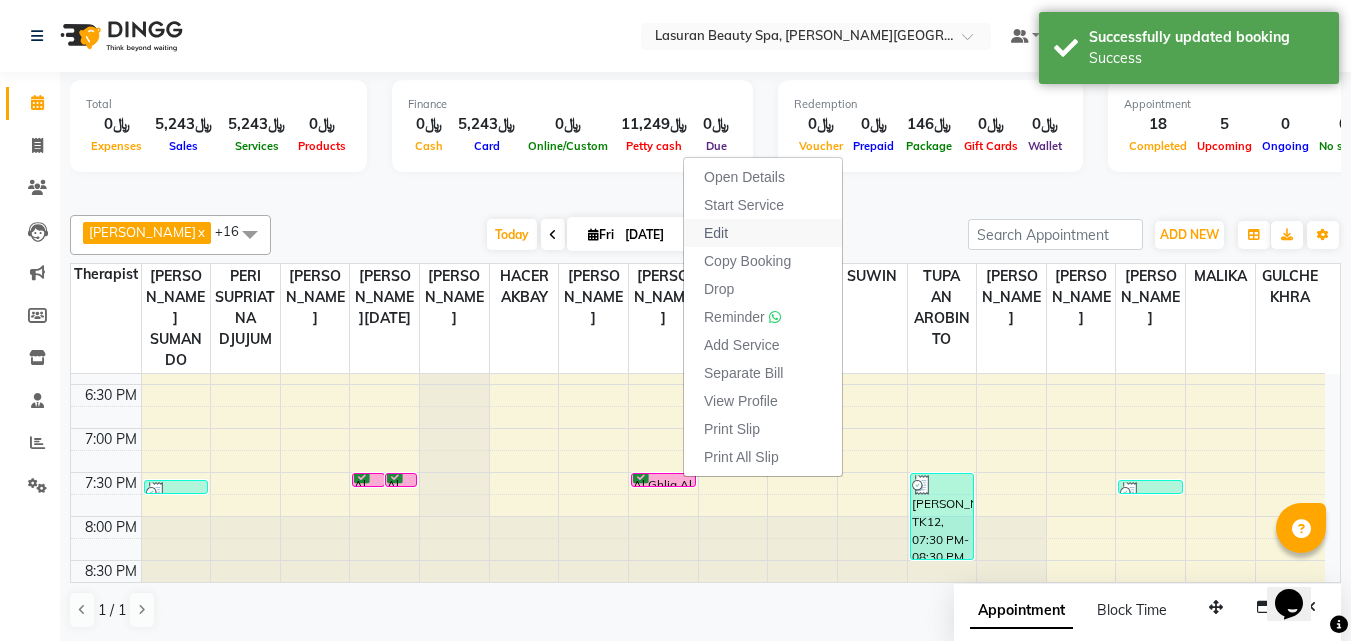 click on "Edit" at bounding box center [763, 233] 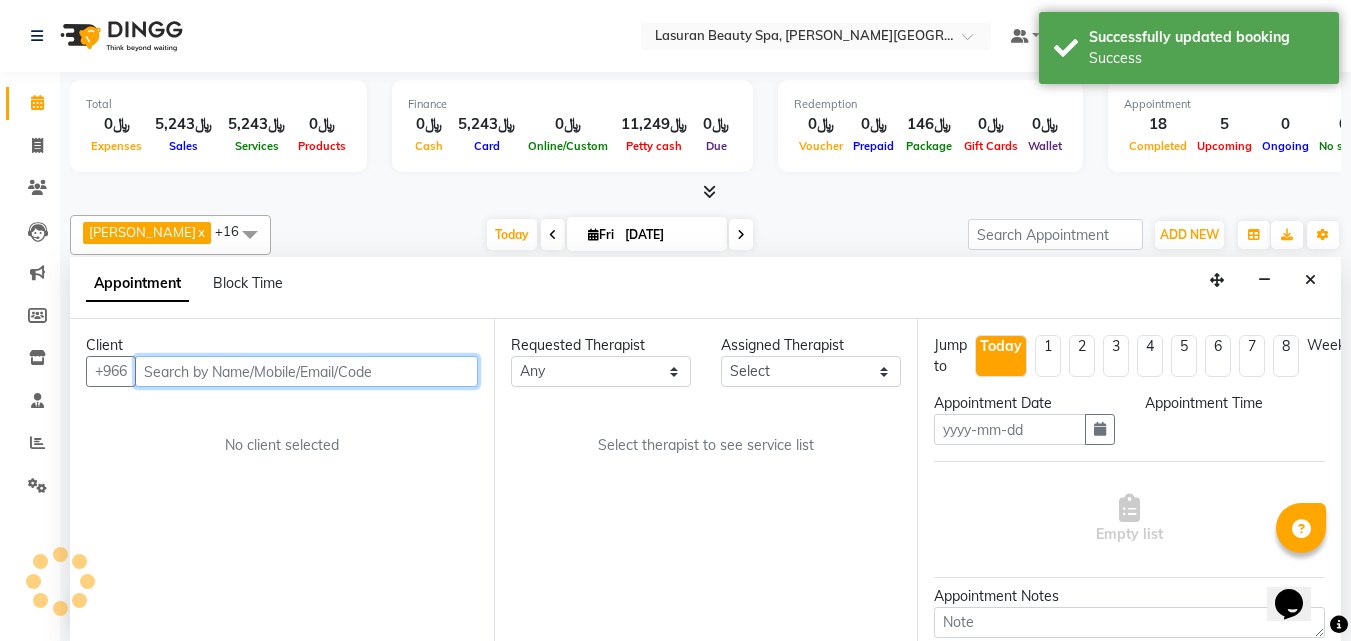 type on "[DATE]" 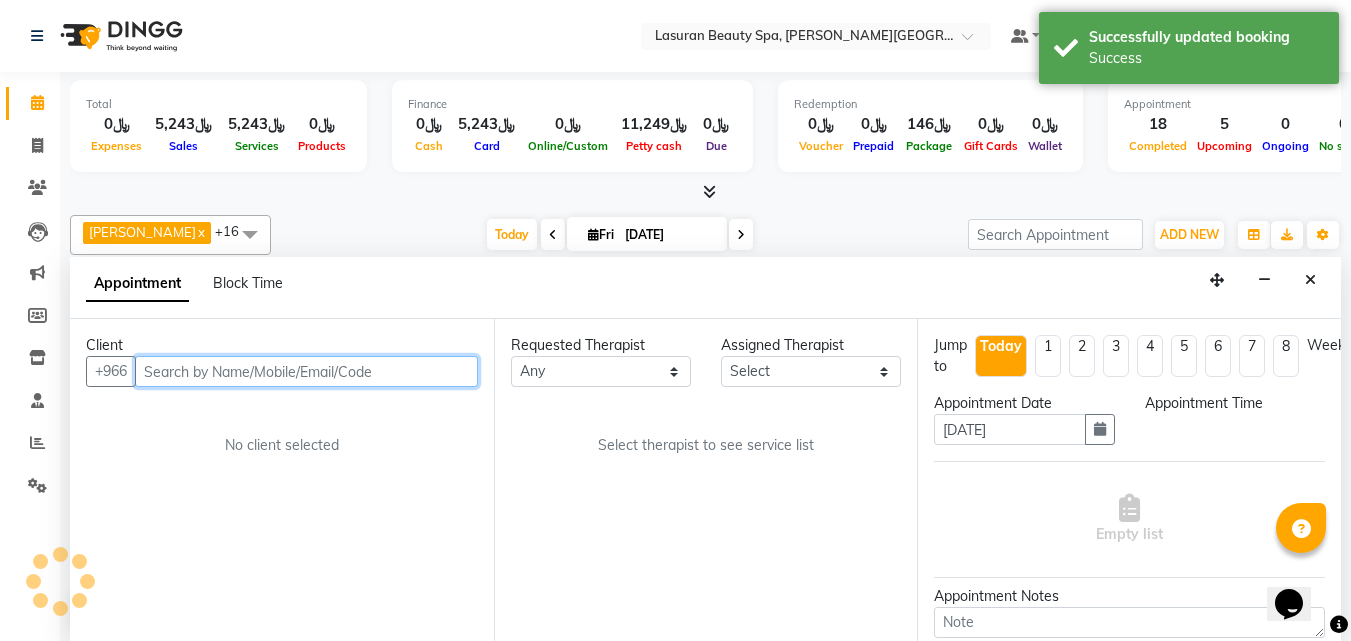 scroll, scrollTop: 1, scrollLeft: 0, axis: vertical 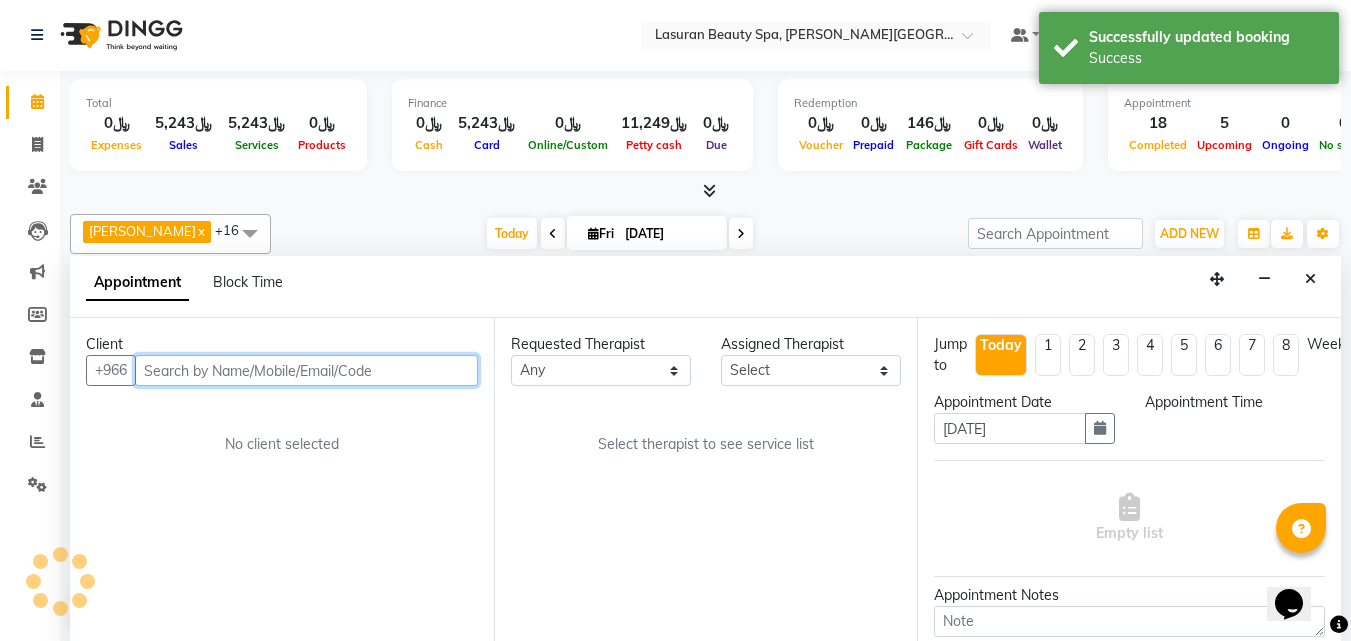 select on "54626" 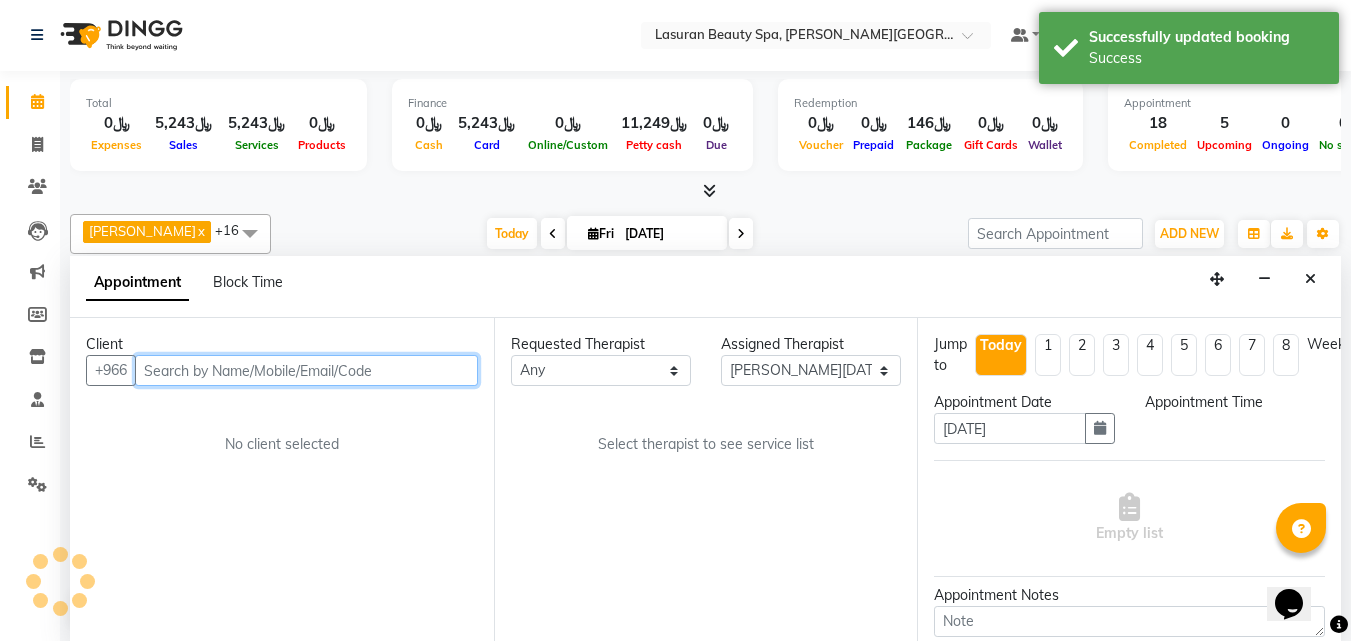 select on "1170" 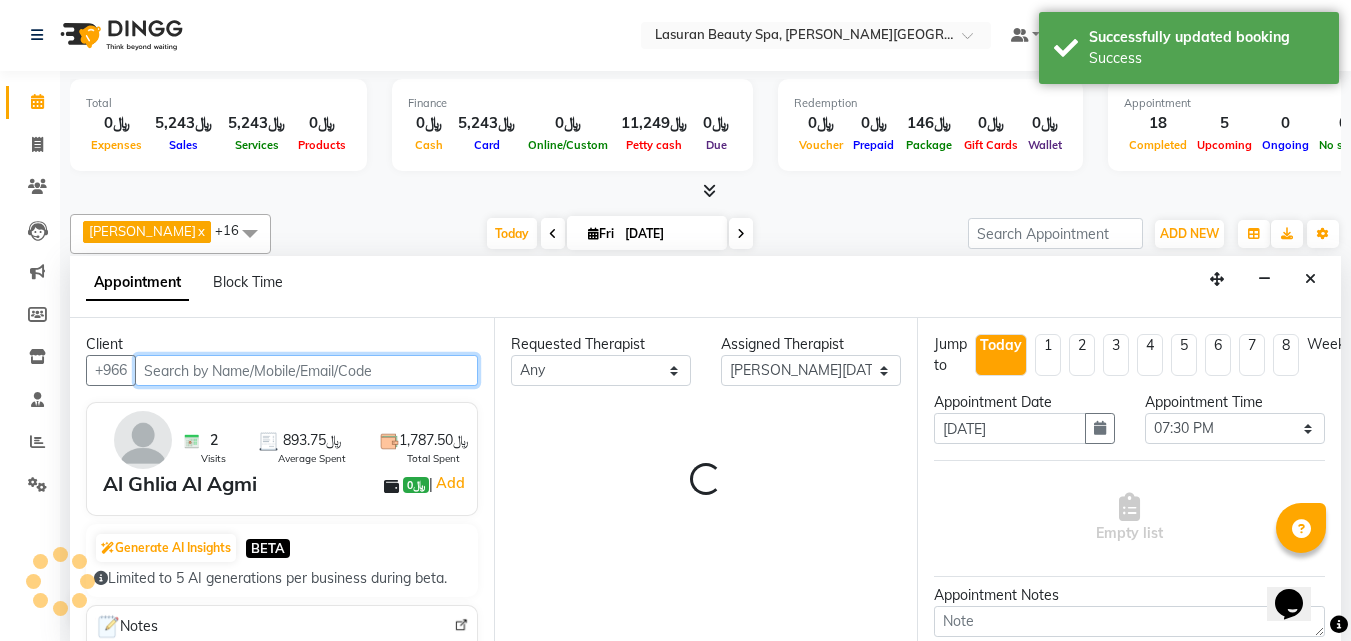 scroll, scrollTop: 773, scrollLeft: 0, axis: vertical 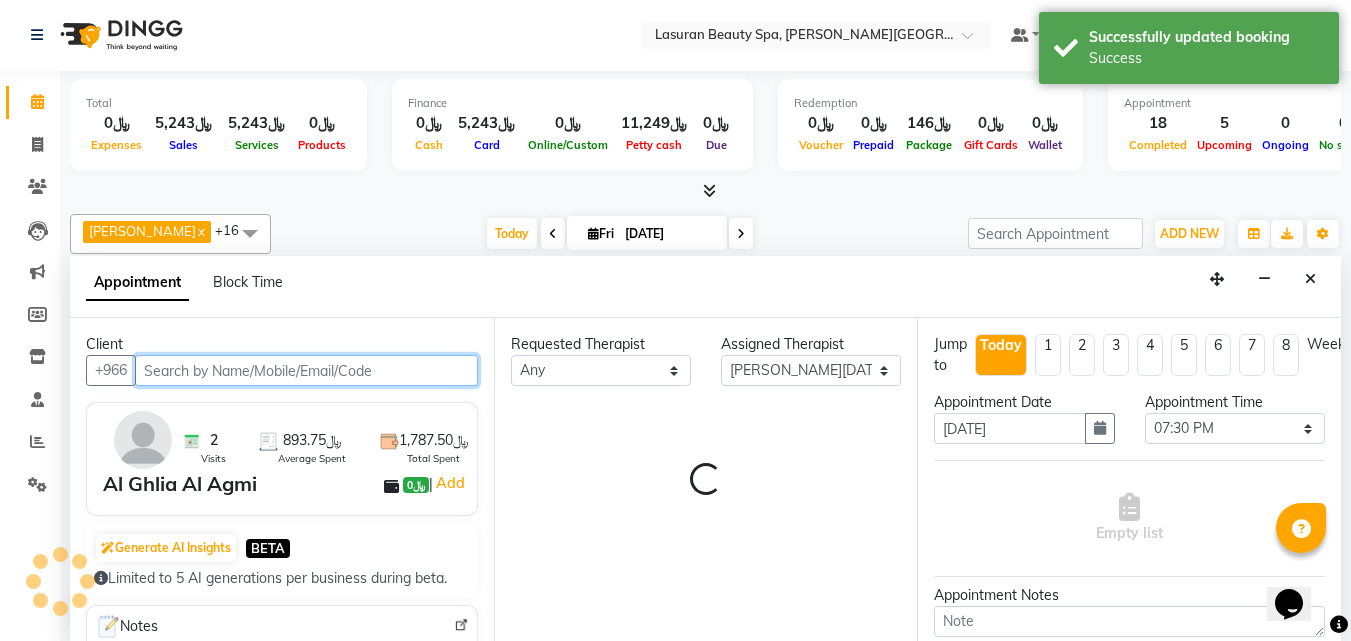 select on "3459" 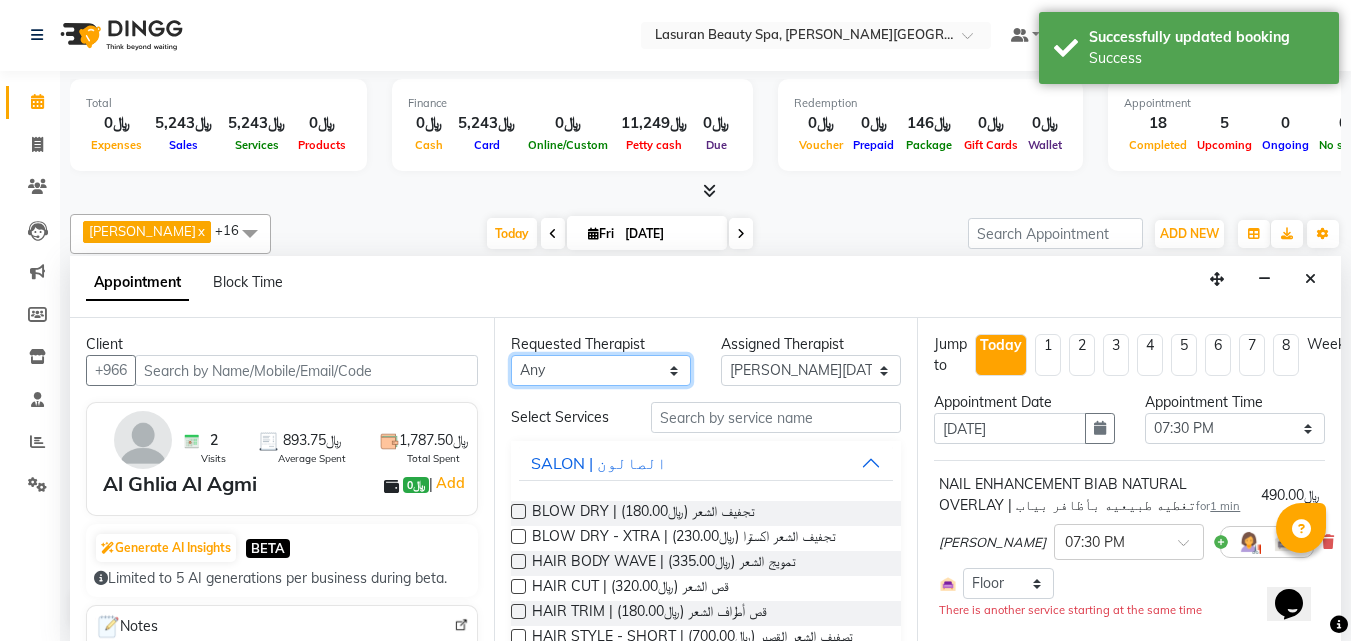click on "Any AHMED ALJOHARY Ahmed Kouraichy Ali Marlea Angel BENJIE CABAHUG SUMANDO CHAIMAE BALHAMIDIYA CHARITO AZARCON CHARLYN AZARCON Dalia Fouad Nah GULCHEKHRA HACER AKBAY Hiba Ramadan Liza Castro MALIKA Mohsen Amaui PERI  SUPRIATNA DJUJUM Rachelle RACHIDA BOUSSETTA SATNAI KOUCHHA SHAUN ALBOPERA SUWIN Taha Hussien TUPA AN AROBINTO" at bounding box center (601, 370) 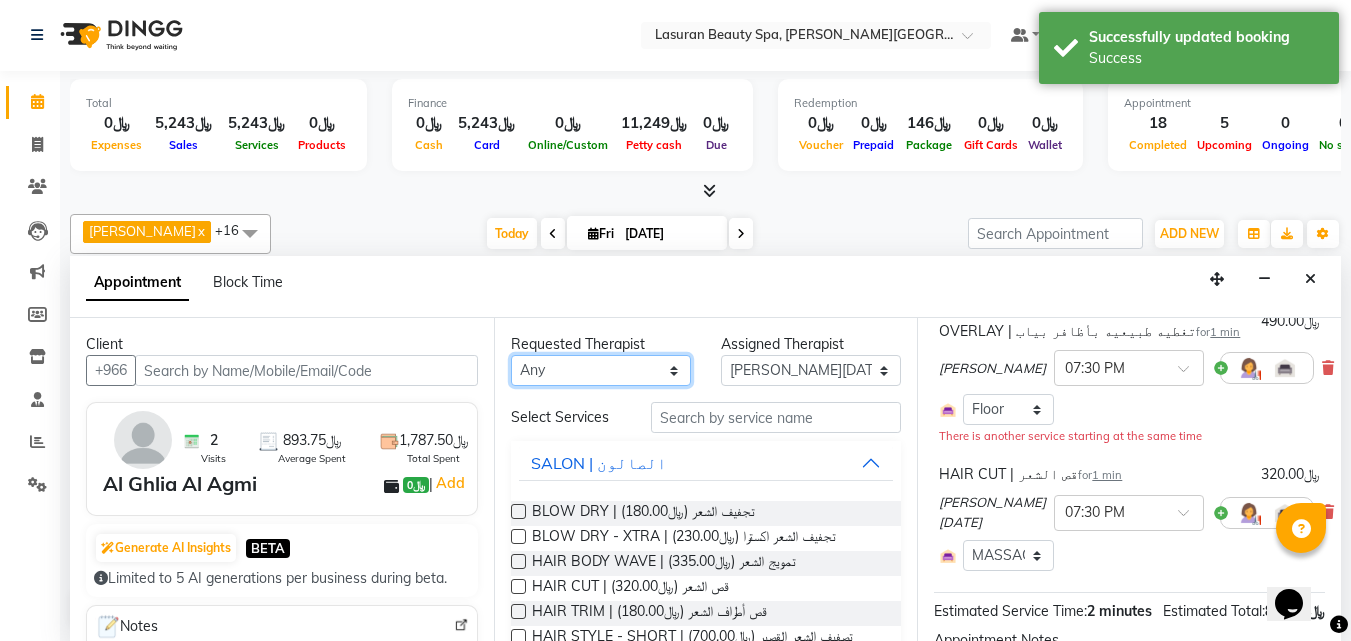 scroll, scrollTop: 200, scrollLeft: 0, axis: vertical 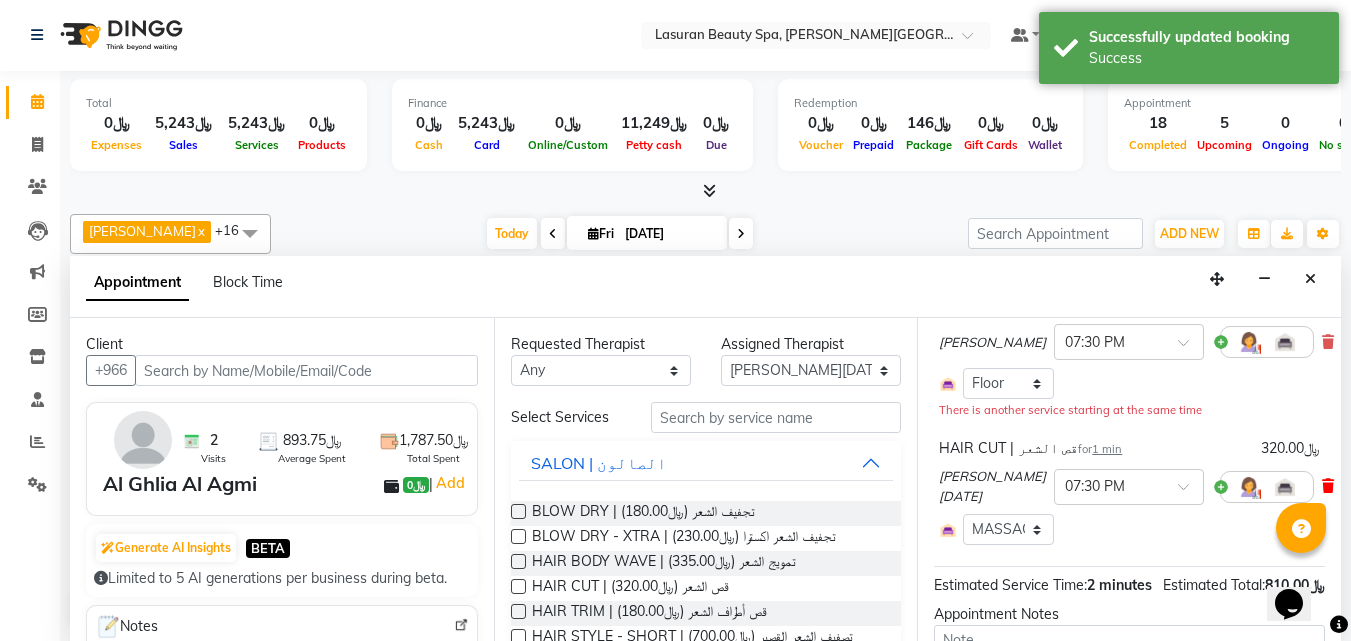 click at bounding box center (1328, 486) 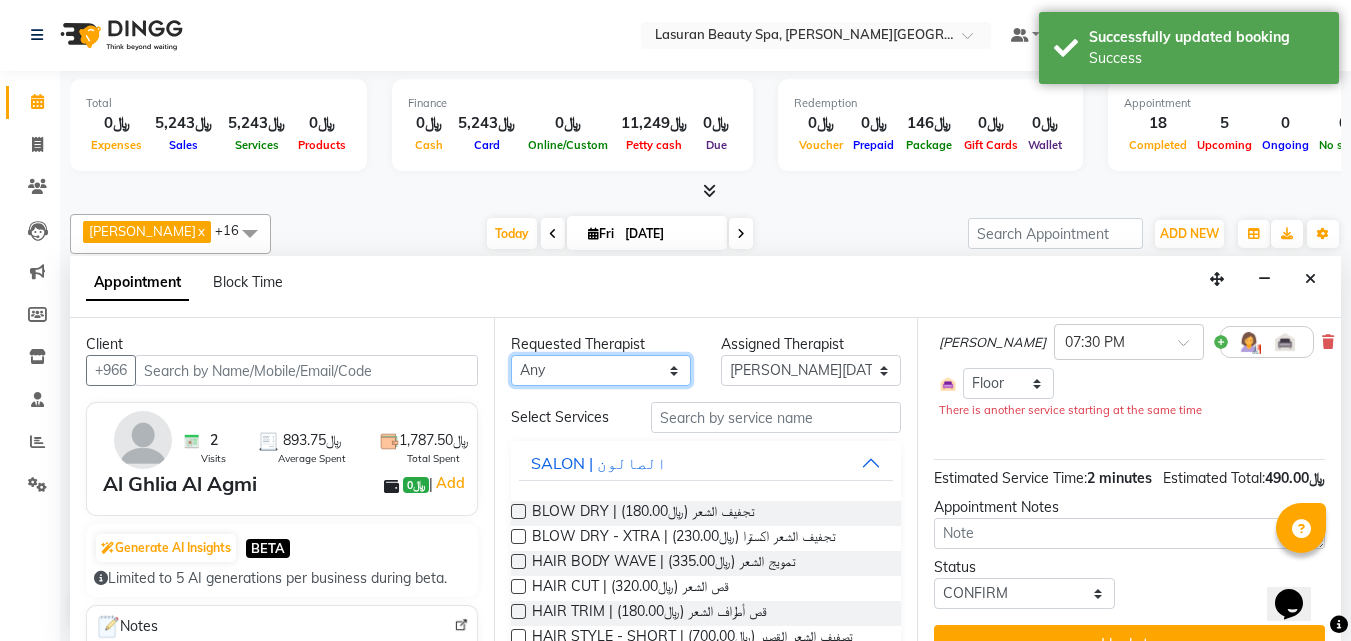 click on "Any AHMED ALJOHARY Ahmed Kouraichy Ali Marlea Angel BENJIE CABAHUG SUMANDO CHAIMAE BALHAMIDIYA CHARITO AZARCON CHARLYN AZARCON Dalia Fouad Nah GULCHEKHRA HACER AKBAY Hiba Ramadan Liza Castro MALIKA Mohsen Amaui PERI  SUPRIATNA DJUJUM Rachelle RACHIDA BOUSSETTA SATNAI KOUCHHA SHAUN ALBOPERA SUWIN Taha Hussien TUPA AN AROBINTO" at bounding box center [601, 370] 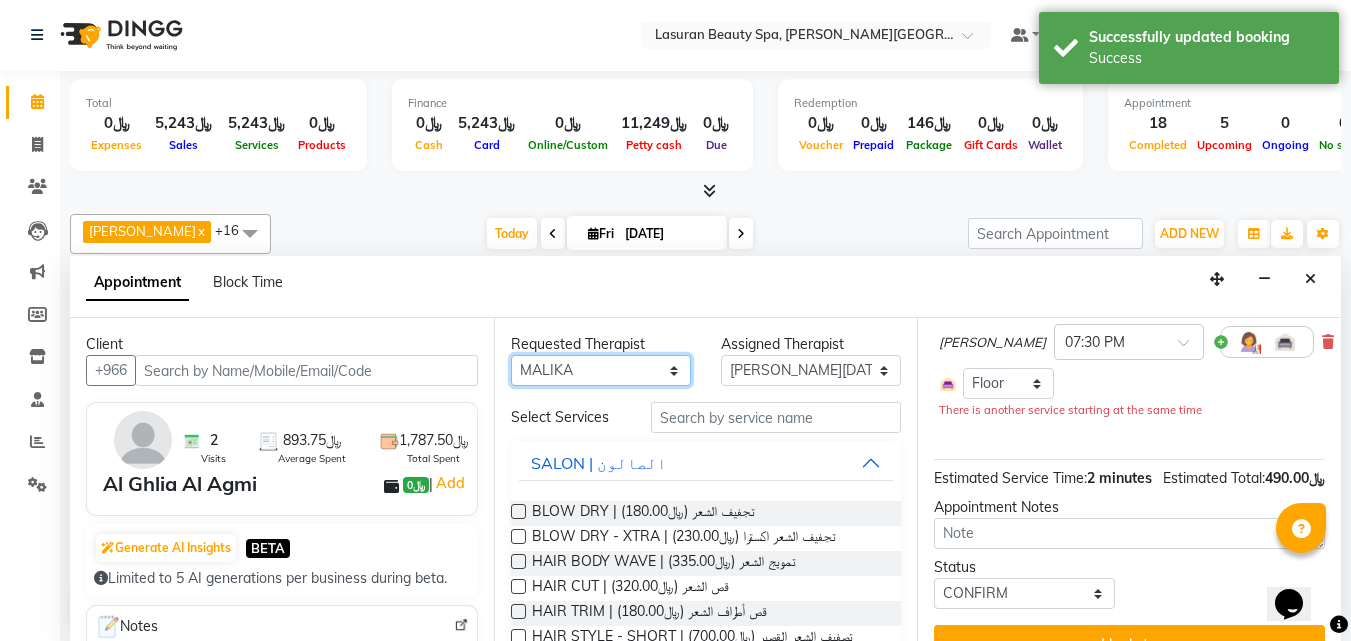 click on "Any AHMED ALJOHARY Ahmed Kouraichy Ali Marlea Angel BENJIE CABAHUG SUMANDO CHAIMAE BALHAMIDIYA CHARITO AZARCON CHARLYN AZARCON Dalia Fouad Nah GULCHEKHRA HACER AKBAY Hiba Ramadan Liza Castro MALIKA Mohsen Amaui PERI  SUPRIATNA DJUJUM Rachelle RACHIDA BOUSSETTA SATNAI KOUCHHA SHAUN ALBOPERA SUWIN Taha Hussien TUPA AN AROBINTO" at bounding box center [601, 370] 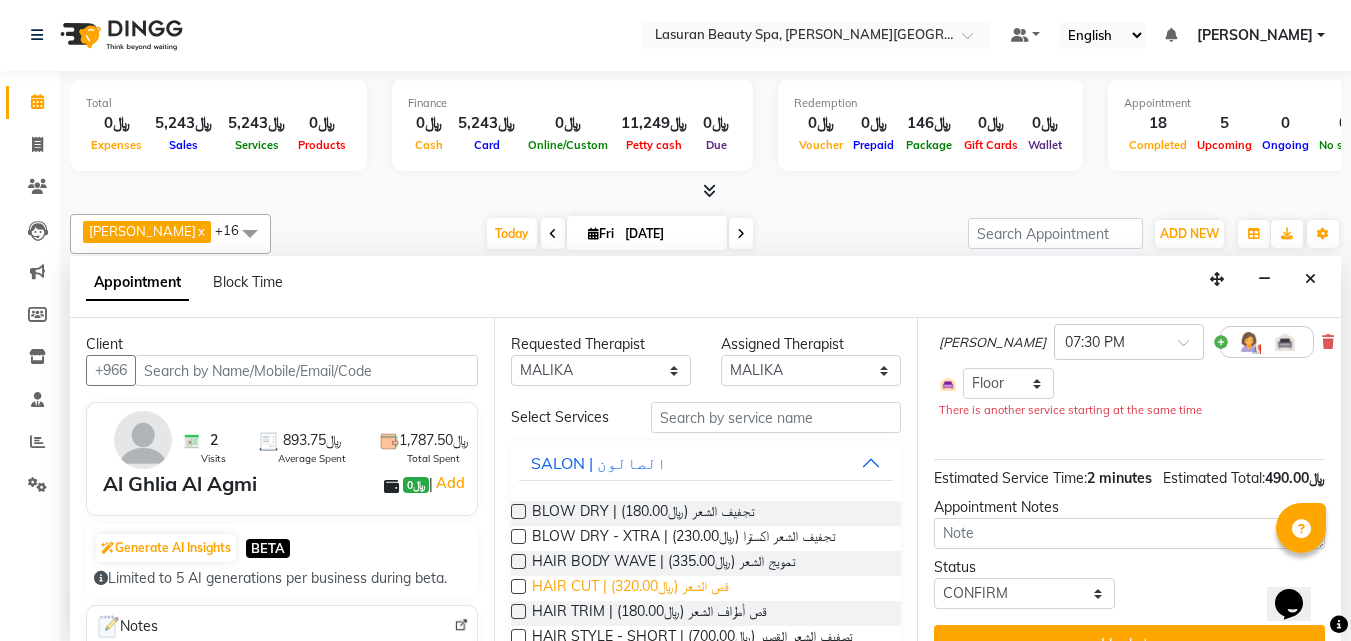 click on "HAIR CUT | قص الشعر (﷼320.00)" at bounding box center (630, 588) 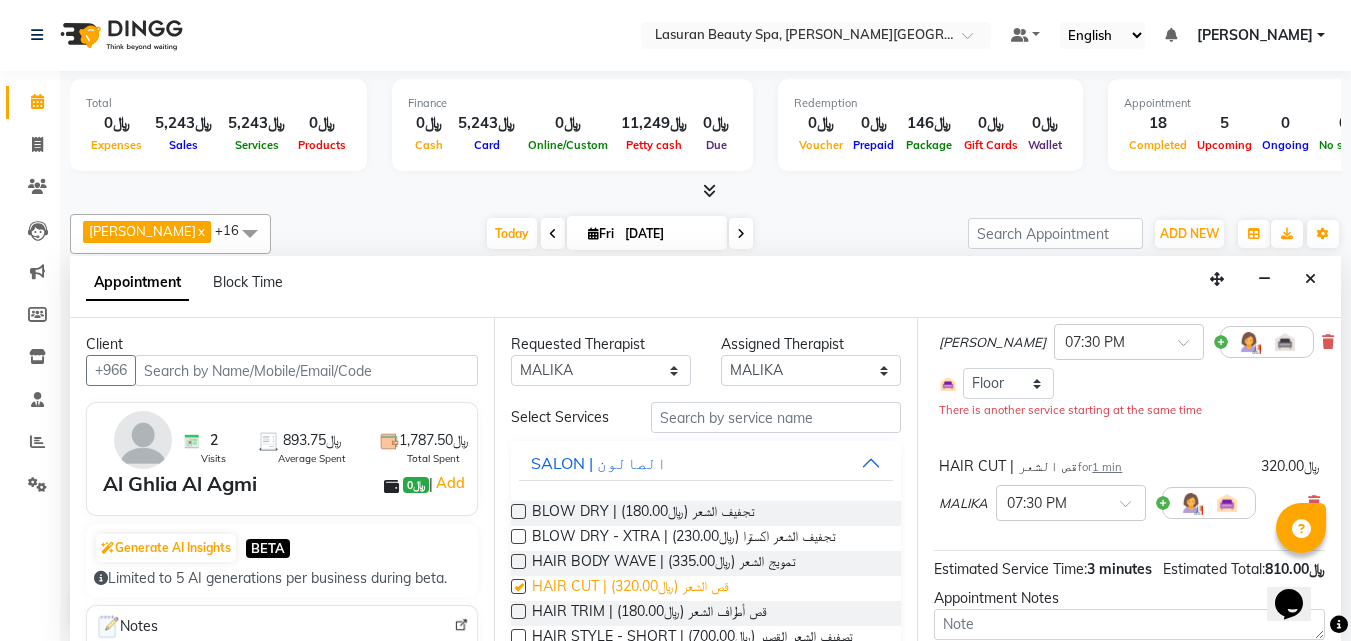 checkbox on "false" 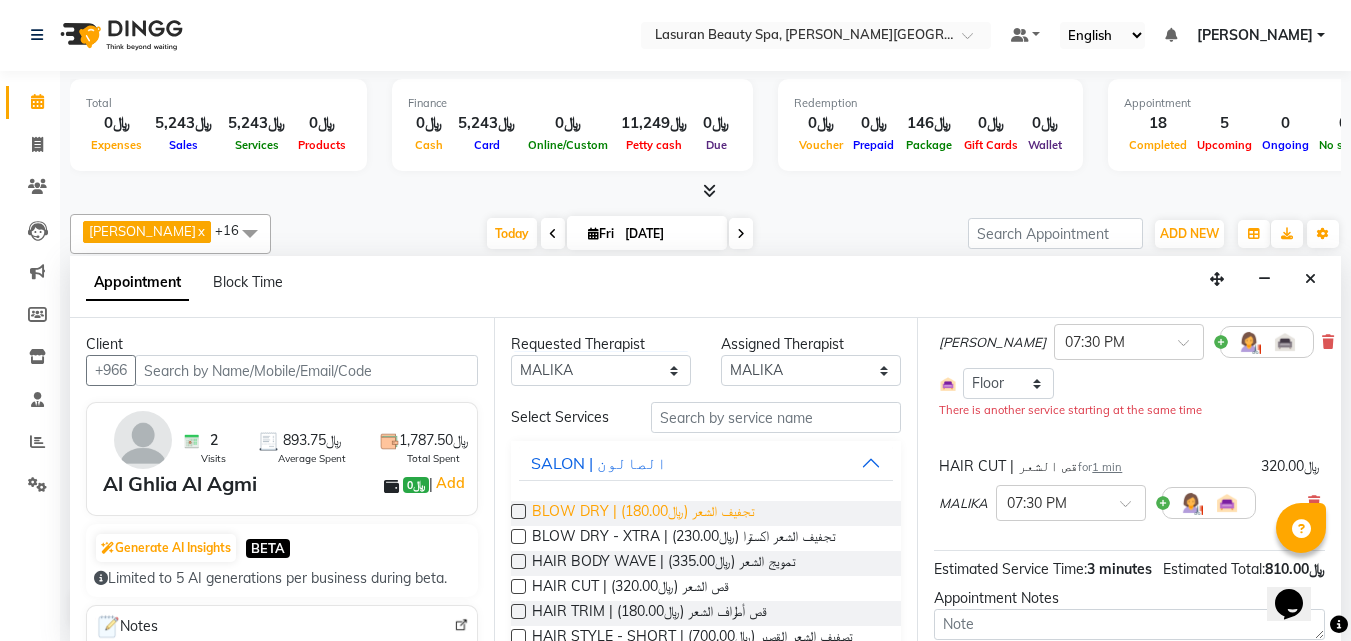 click on "BLOW DRY | تجفيف الشعر (﷼180.00)" at bounding box center [643, 513] 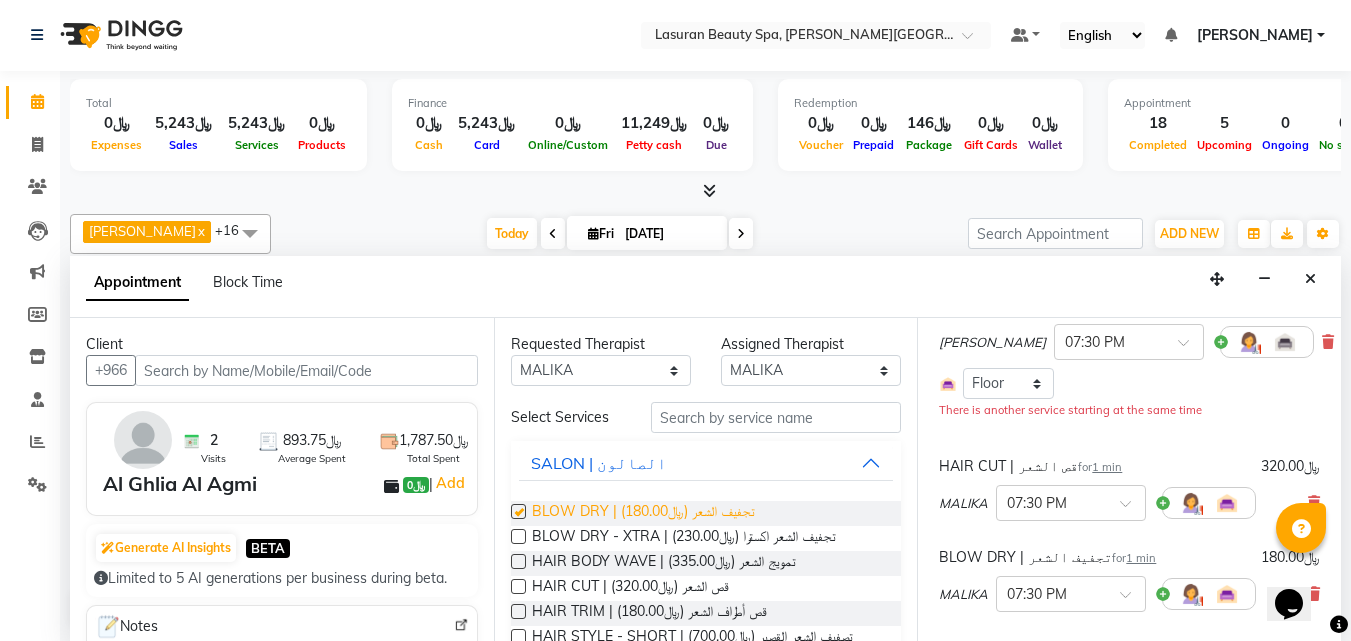 checkbox on "false" 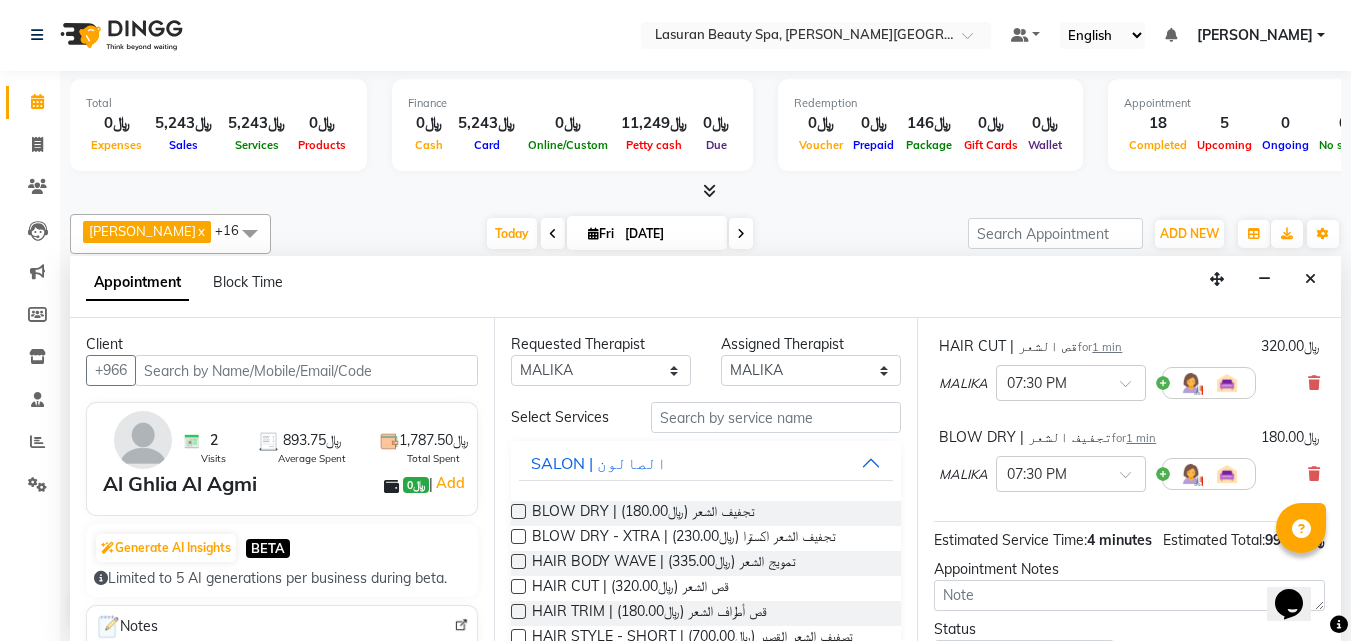 scroll, scrollTop: 457, scrollLeft: 0, axis: vertical 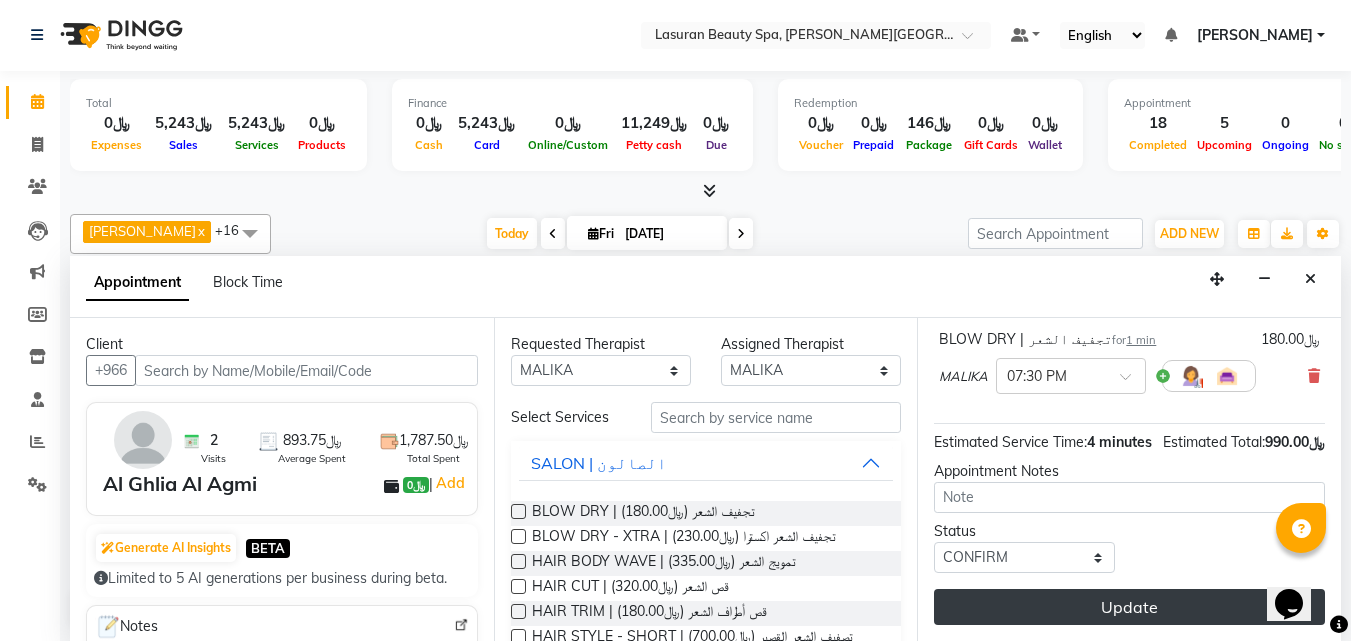 click on "Update" at bounding box center (1129, 607) 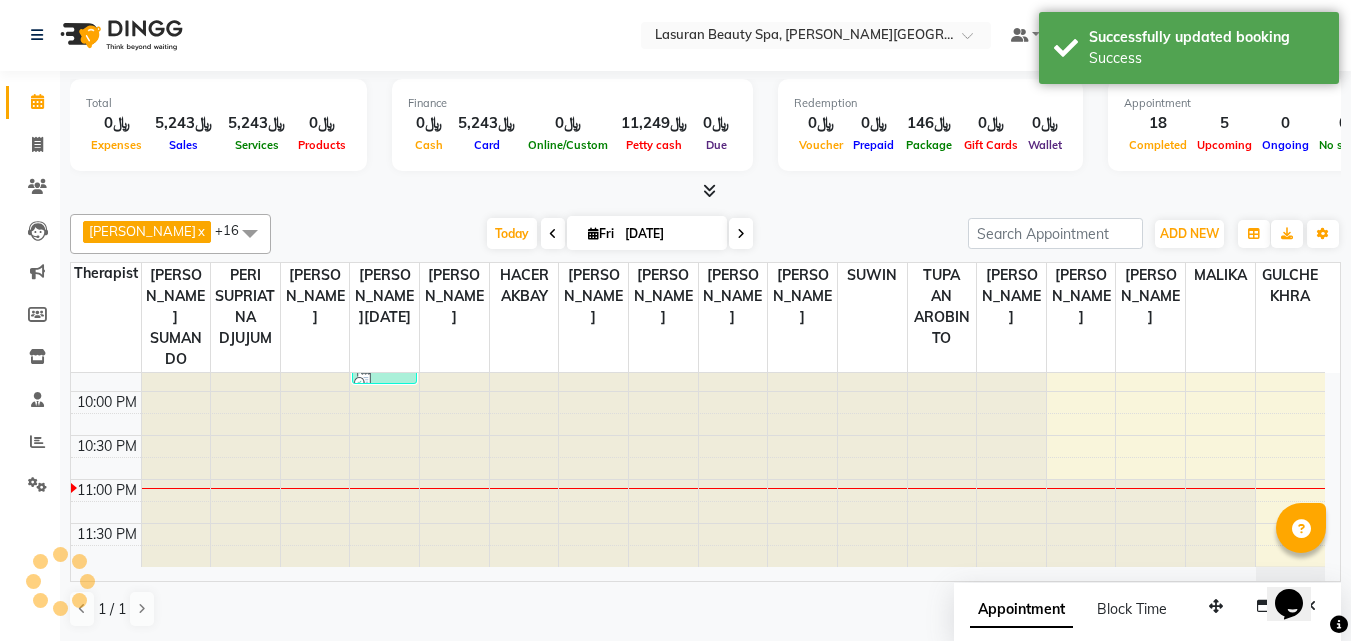 scroll, scrollTop: 0, scrollLeft: 0, axis: both 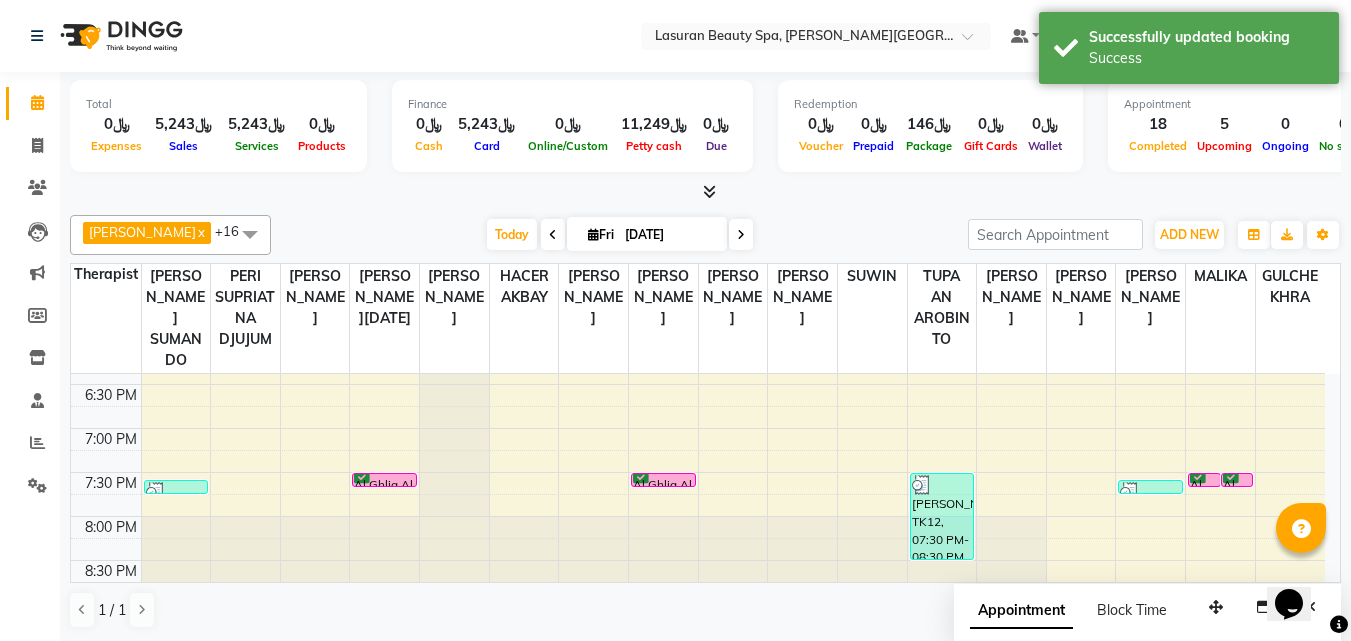 click on "Al Ghlia Al Agmi, TK08, 07:30 PM-07:31 PM, NAIL ENHANCEMENT BIAB NATURAL OVERLAY | تغطيه طبيعيه بأظافر بياب" at bounding box center (663, 480) 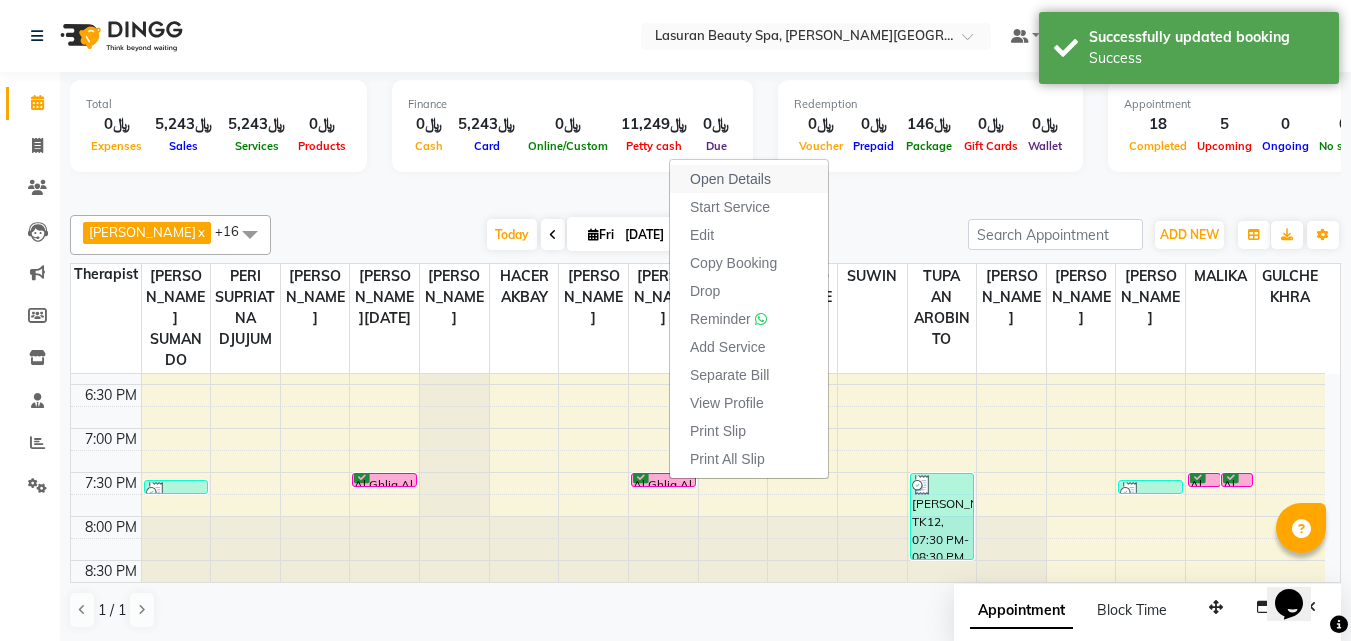 click on "Open Details" at bounding box center [730, 179] 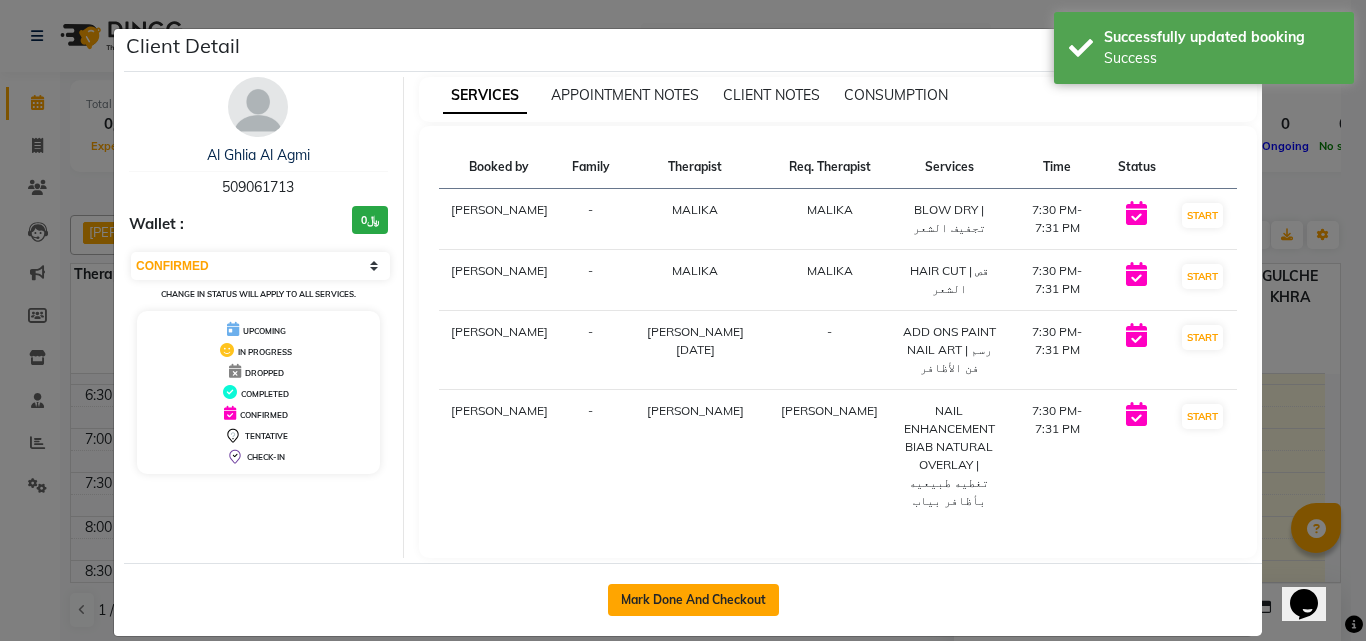 click on "Mark Done And Checkout" 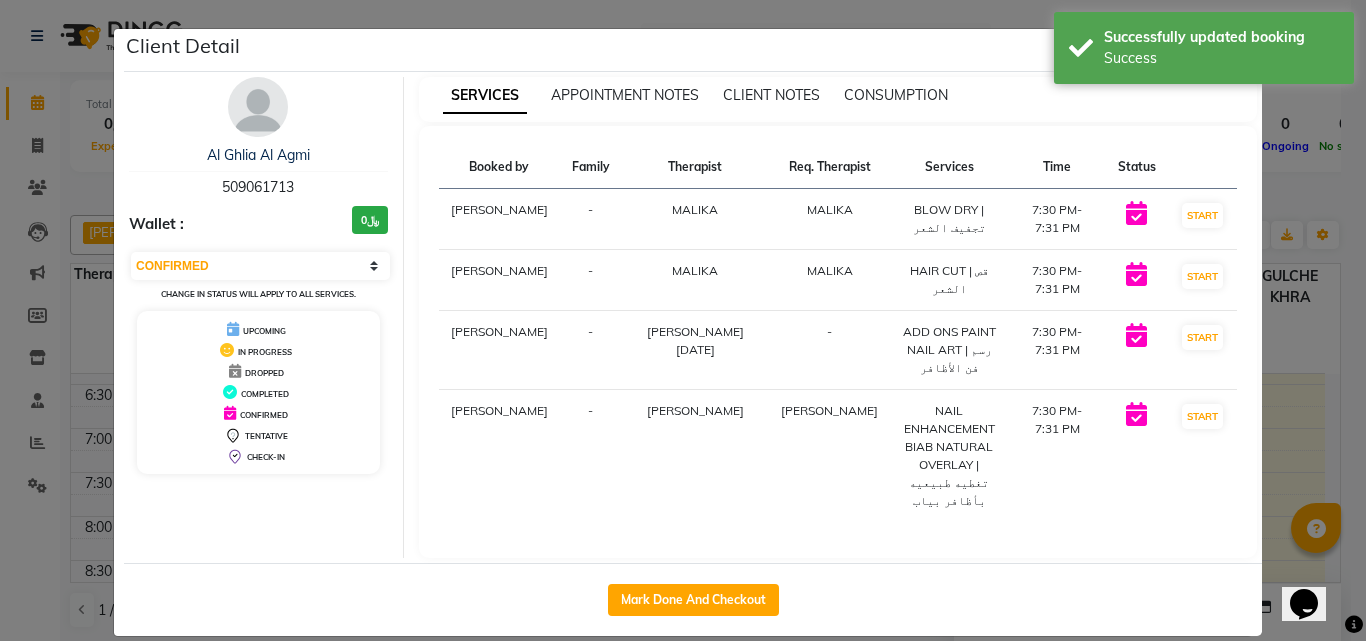 select on "service" 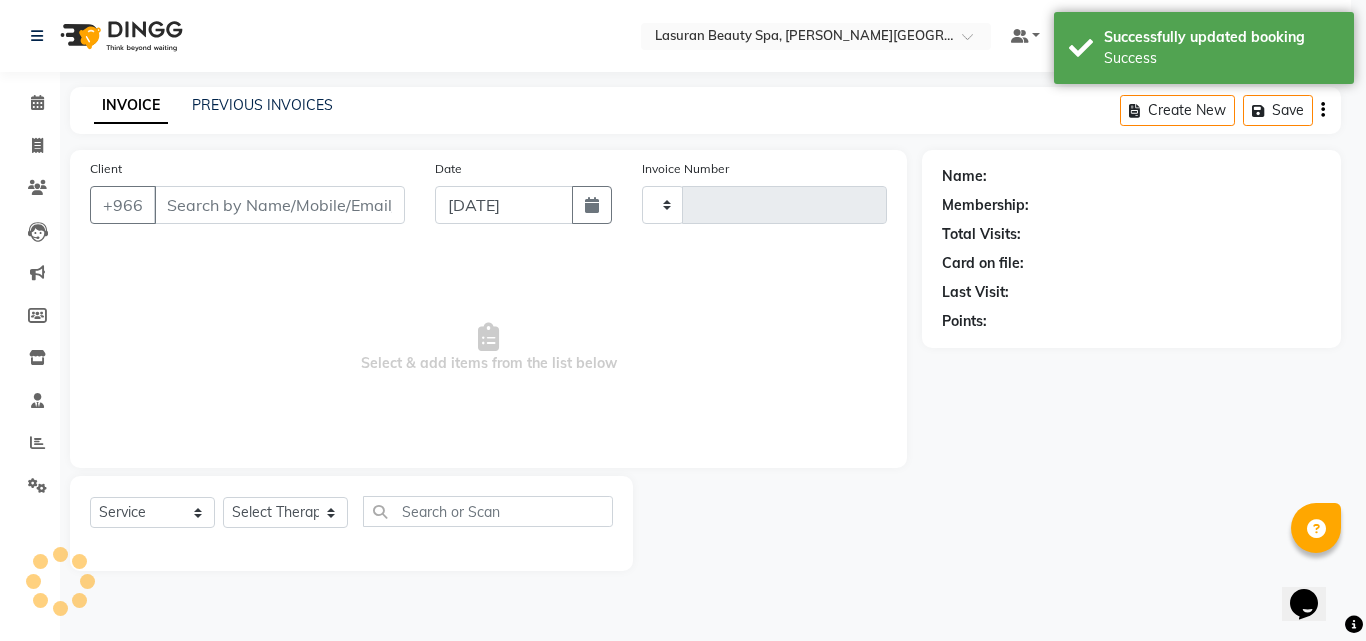type on "0907" 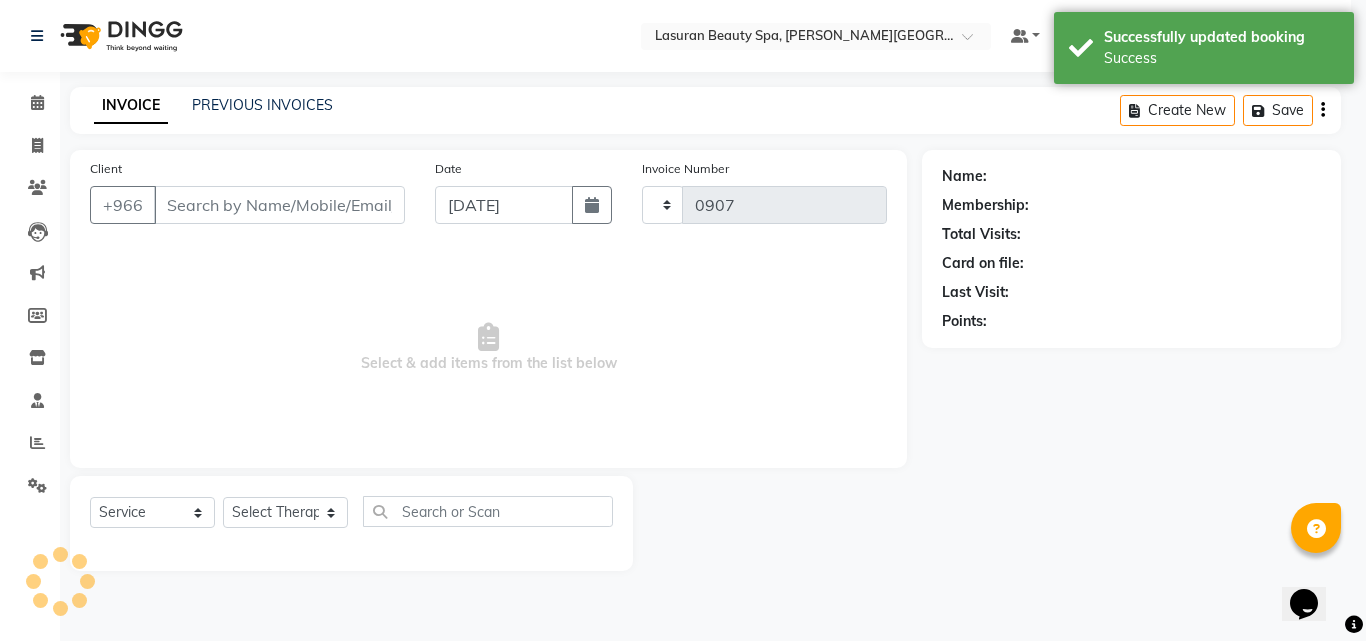 select on "6941" 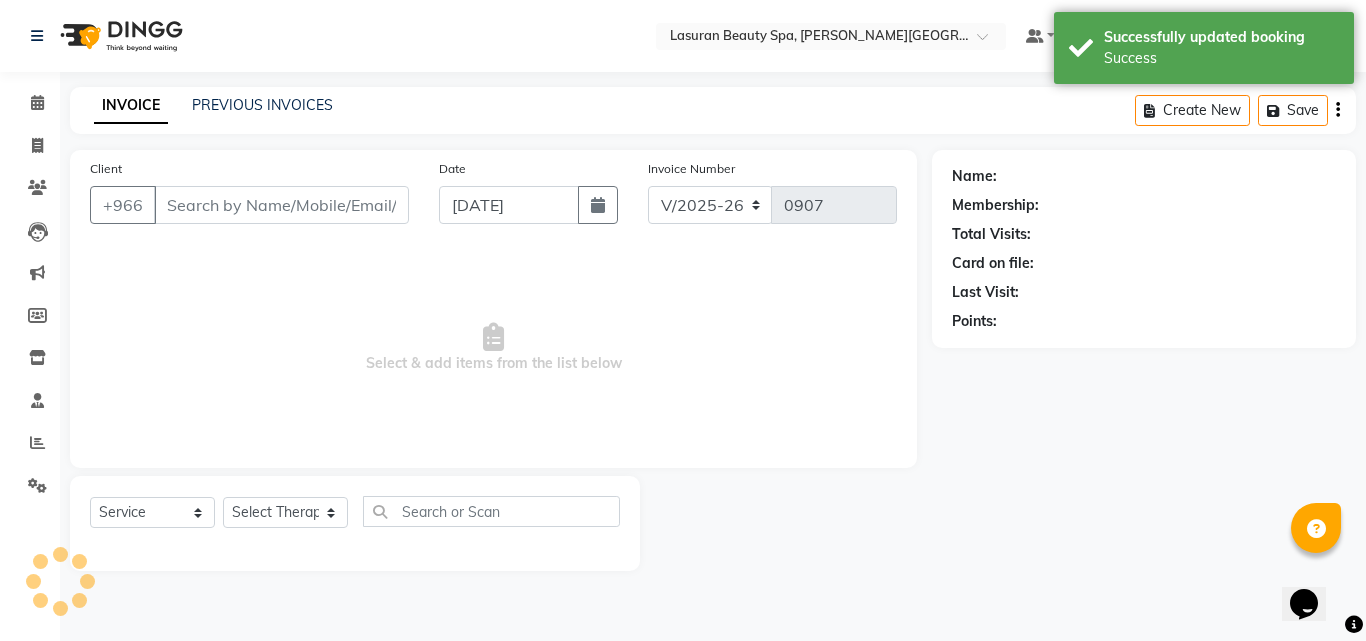 type on "509061713" 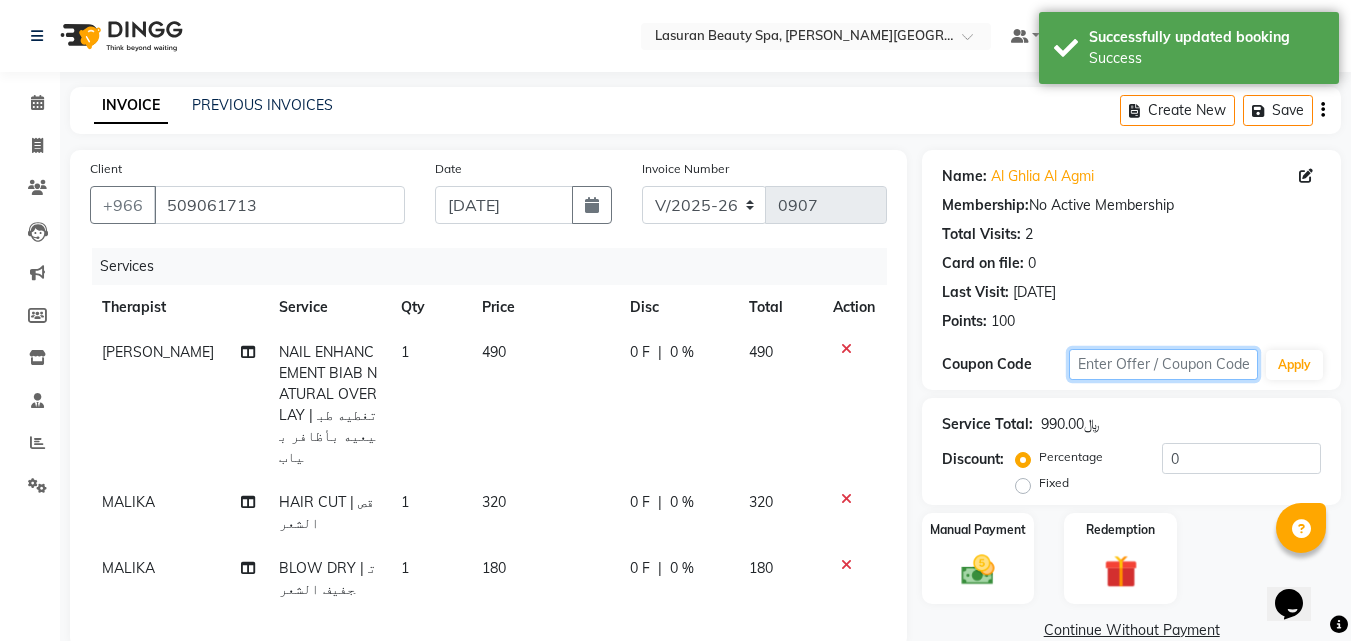 click 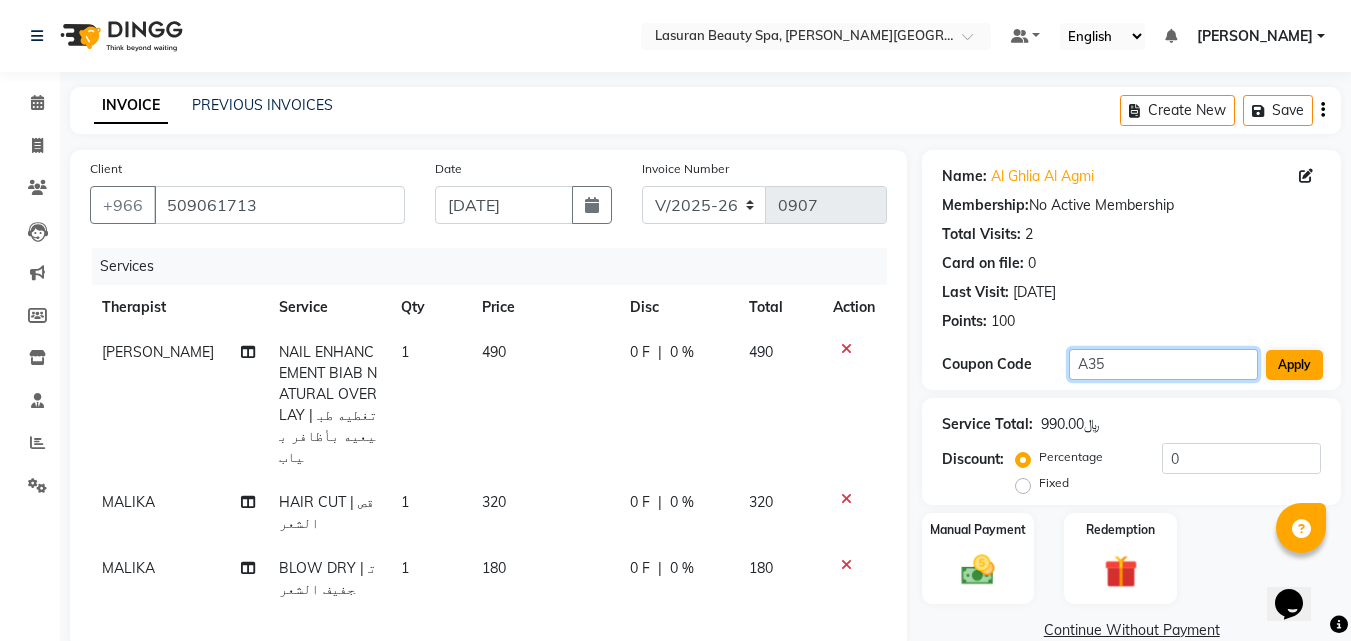 type on "A35" 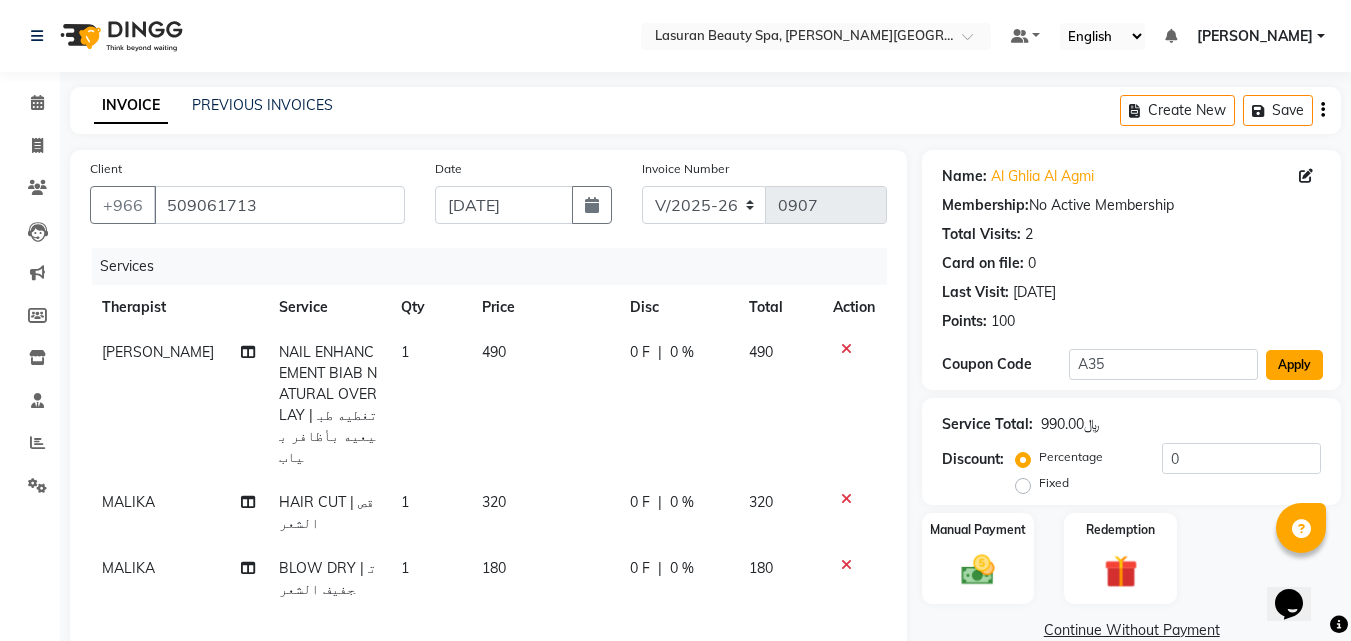 click on "Apply" 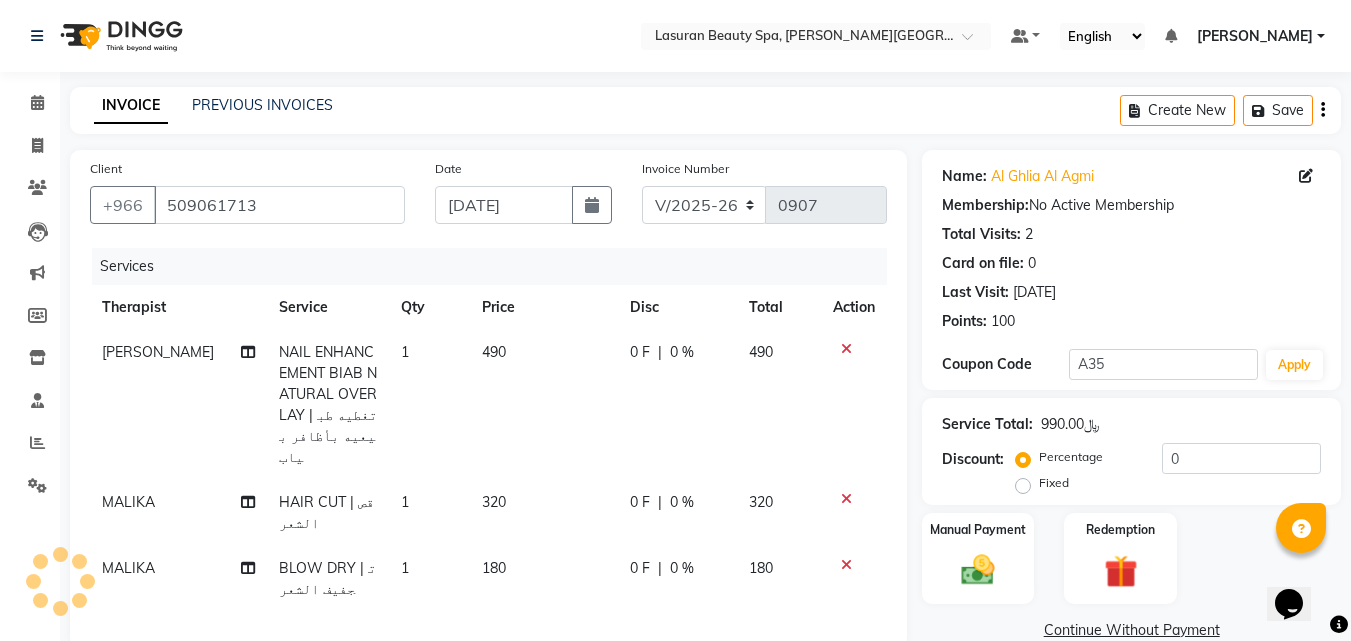 type on "35" 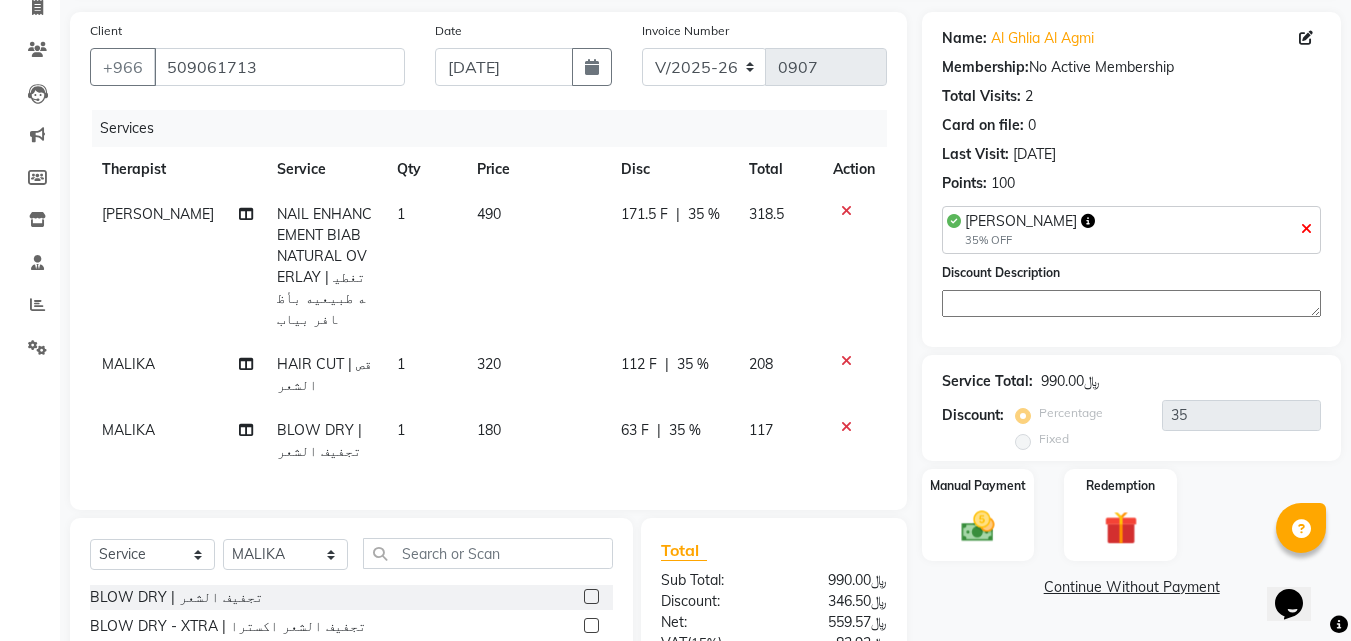 scroll, scrollTop: 334, scrollLeft: 0, axis: vertical 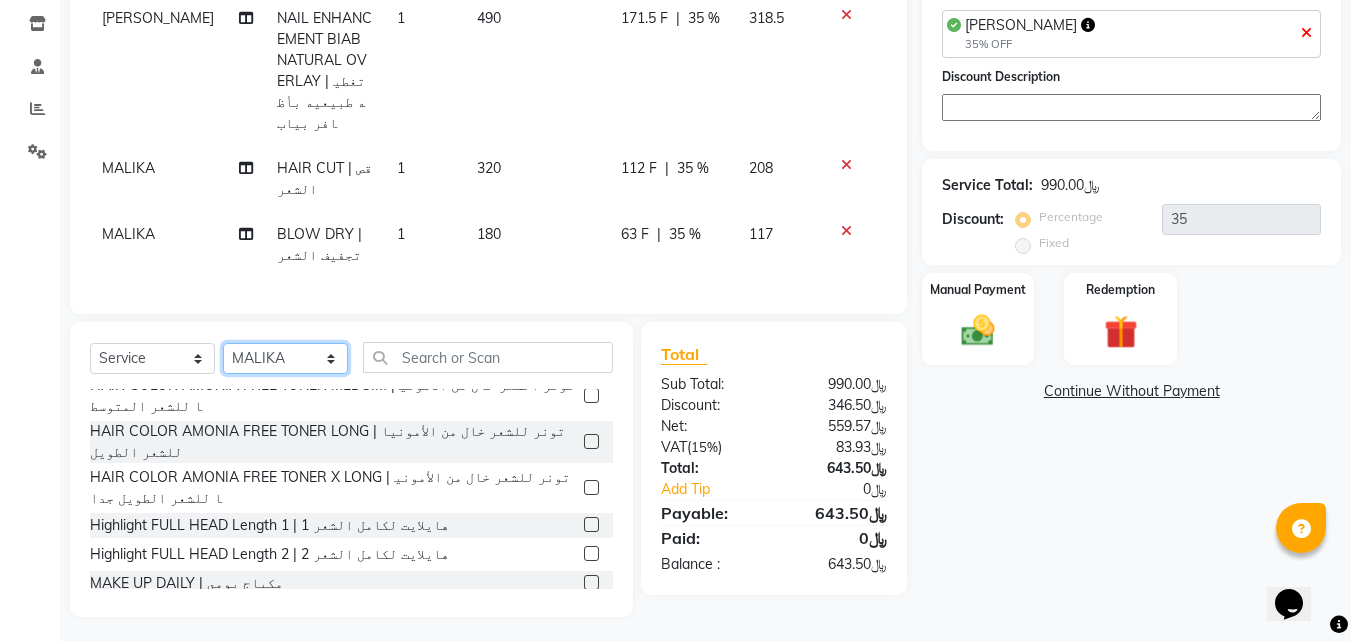 click on "Select Therapist Abdulellah AHMED ALJOHARY Ahmed Kouraichy Albara Alghanem Ali Marlea Angel ASHISH TAMANG BENJIE CABAHUG SUMANDO BIBEK TAMANG BISHAL THAPA BISHUN DEV MANDAL CHAIMAE BALHAMIDIYA CHARITO AZARCON CHARLYN AZARCON Dalia ELMA LAGRIMAS Fouad Nah Ghada Yaseen GULCHEKHRA HACER AKBAY Hiba Ramadan Liza Castro MABELL BORCELIS MALIKA Mariam Barakat MARIFE MASTE Mohamed ELfarargy MOHAMED JAMAL Mohsen Amaui NABI KADDUS PERI  SUPRIATNA DJUJUM Rachelle RACHIDA BOUSSETTA Ranim Al Hasnaoui SATNAI KOUCHHA SHAUN ALBOPERA SUWIN Taha Hussien TUPA AN AROBINTO عمرو" 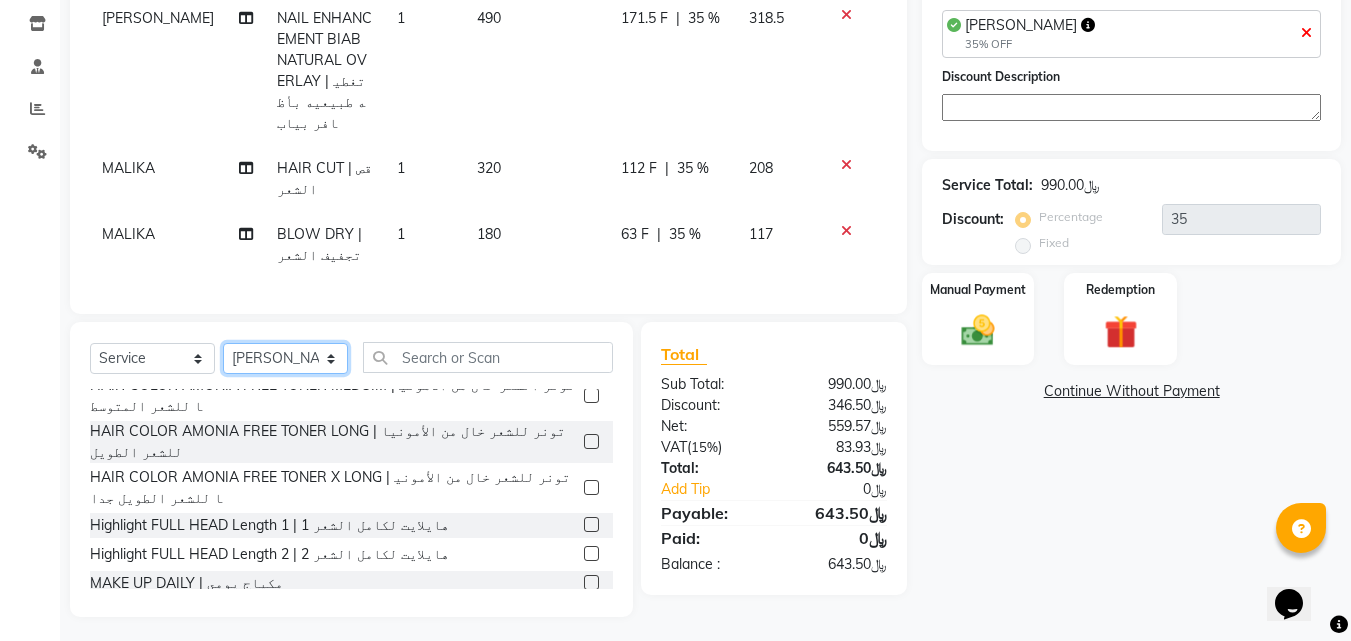 click on "Select Therapist Abdulellah AHMED ALJOHARY Ahmed Kouraichy Albara Alghanem Ali Marlea Angel ASHISH TAMANG BENJIE CABAHUG SUMANDO BIBEK TAMANG BISHAL THAPA BISHUN DEV MANDAL CHAIMAE BALHAMIDIYA CHARITO AZARCON CHARLYN AZARCON Dalia ELMA LAGRIMAS Fouad Nah Ghada Yaseen GULCHEKHRA HACER AKBAY Hiba Ramadan Liza Castro MABELL BORCELIS MALIKA Mariam Barakat MARIFE MASTE Mohamed ELfarargy MOHAMED JAMAL Mohsen Amaui NABI KADDUS PERI  SUPRIATNA DJUJUM Rachelle RACHIDA BOUSSETTA Ranim Al Hasnaoui SATNAI KOUCHHA SHAUN ALBOPERA SUWIN Taha Hussien TUPA AN AROBINTO عمرو" 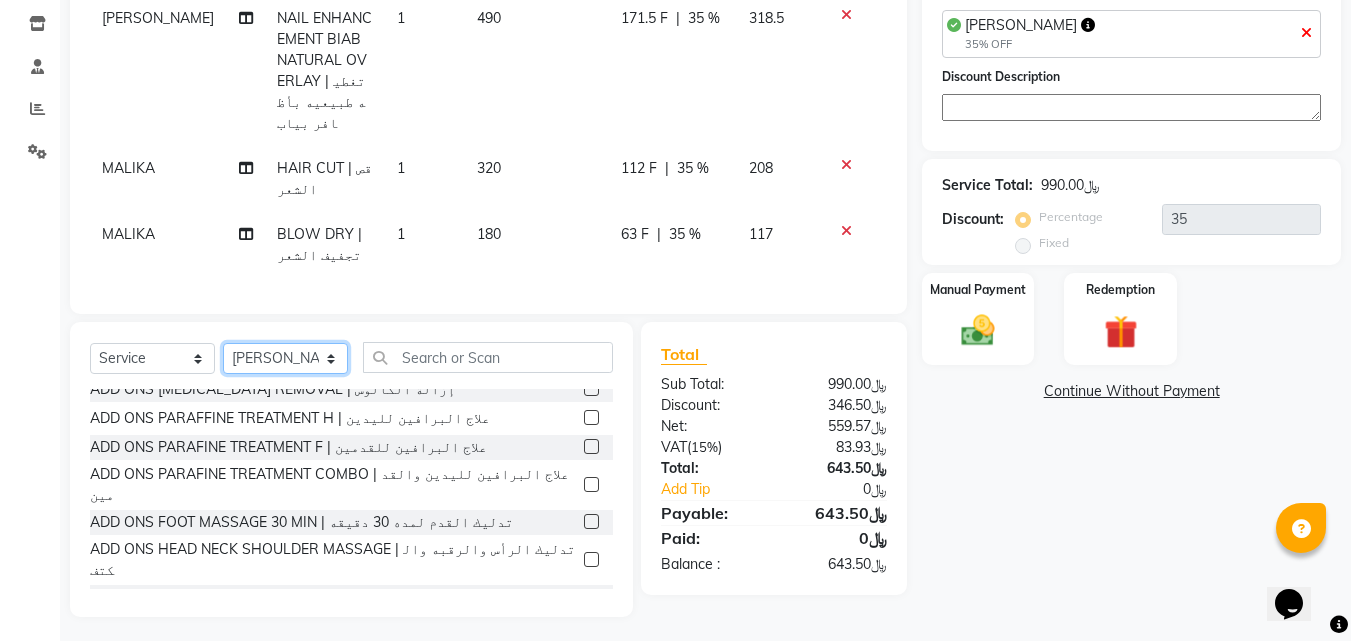 scroll, scrollTop: 134, scrollLeft: 0, axis: vertical 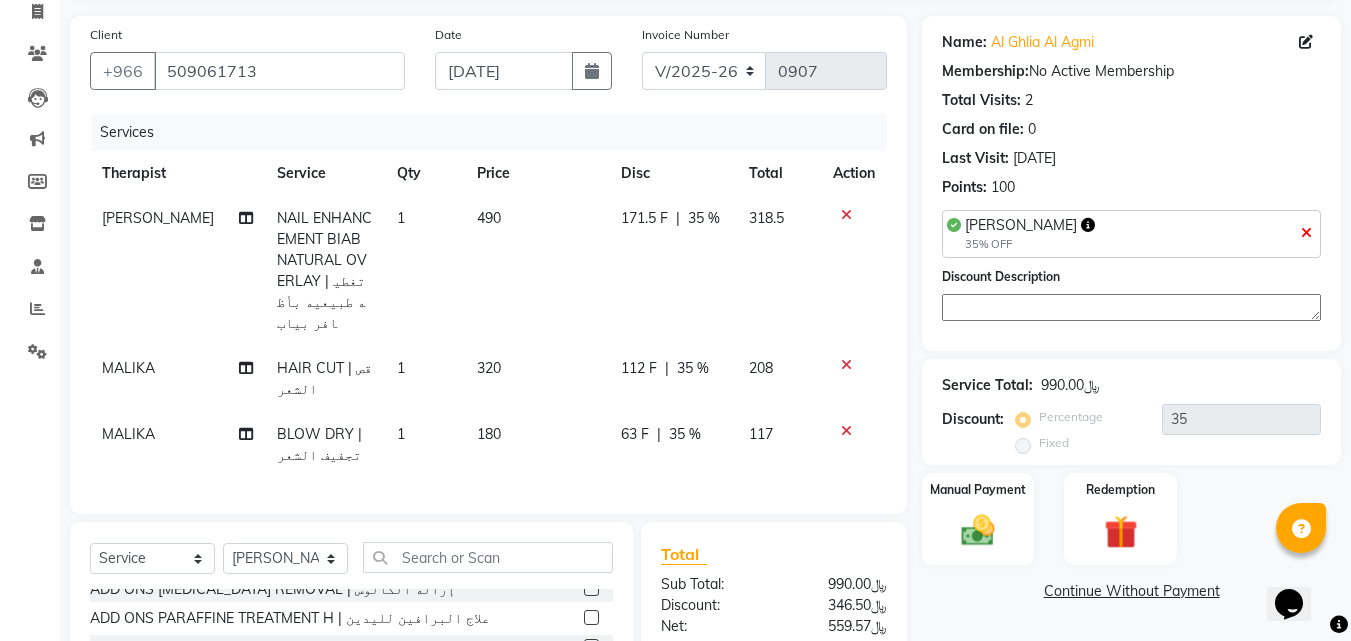 click 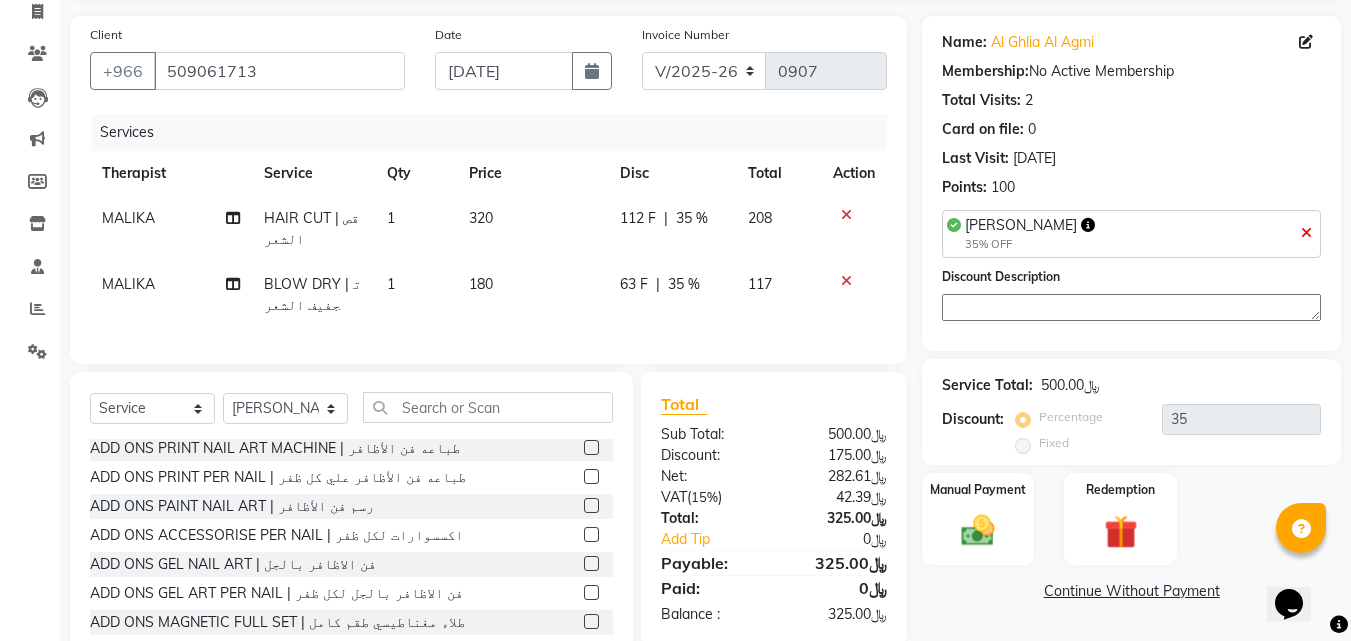 scroll, scrollTop: 1000, scrollLeft: 0, axis: vertical 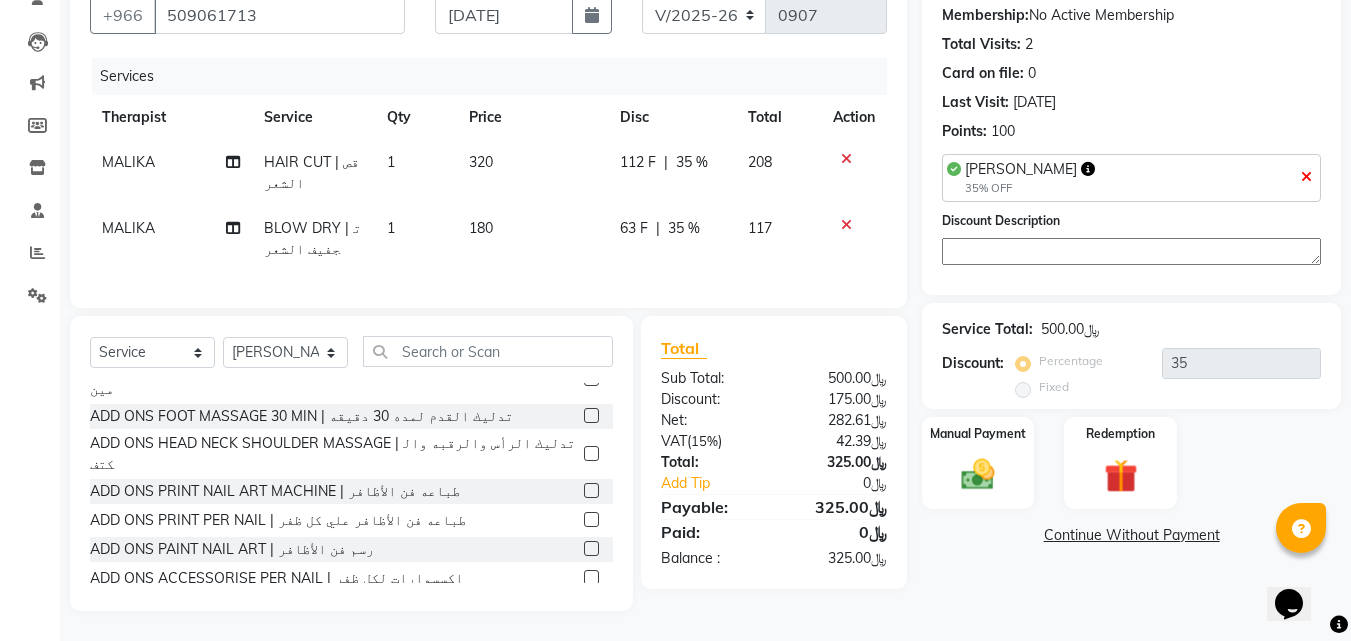 click 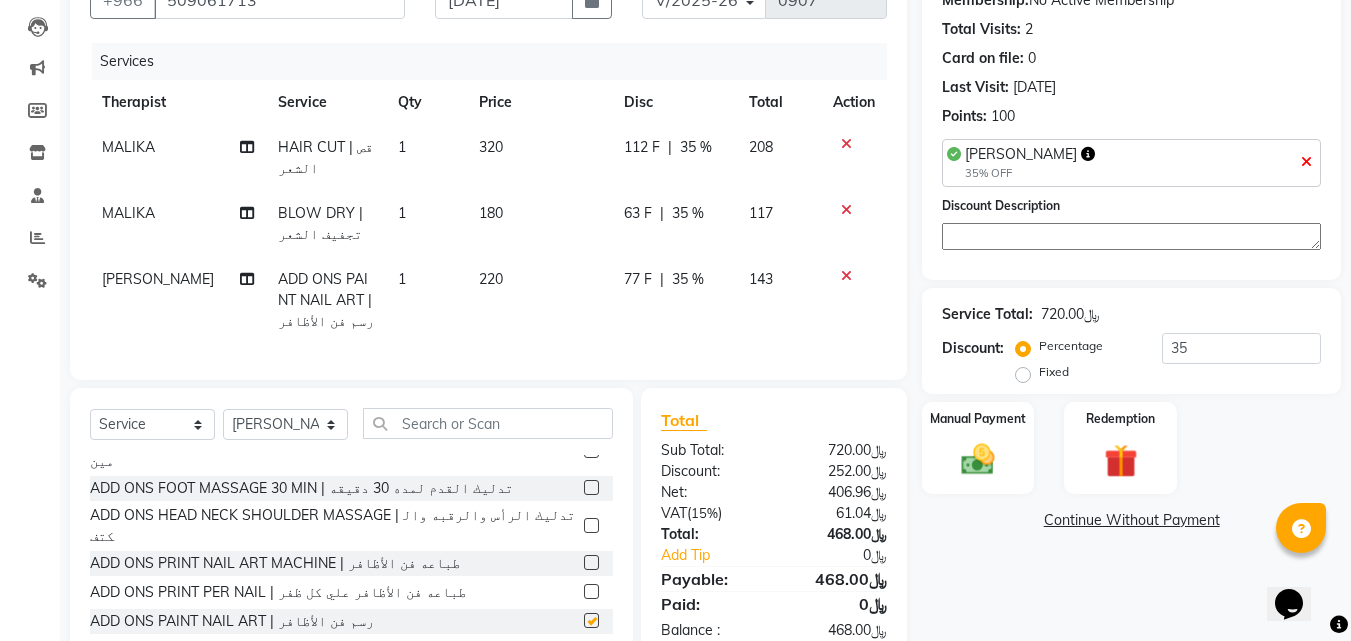 checkbox on "false" 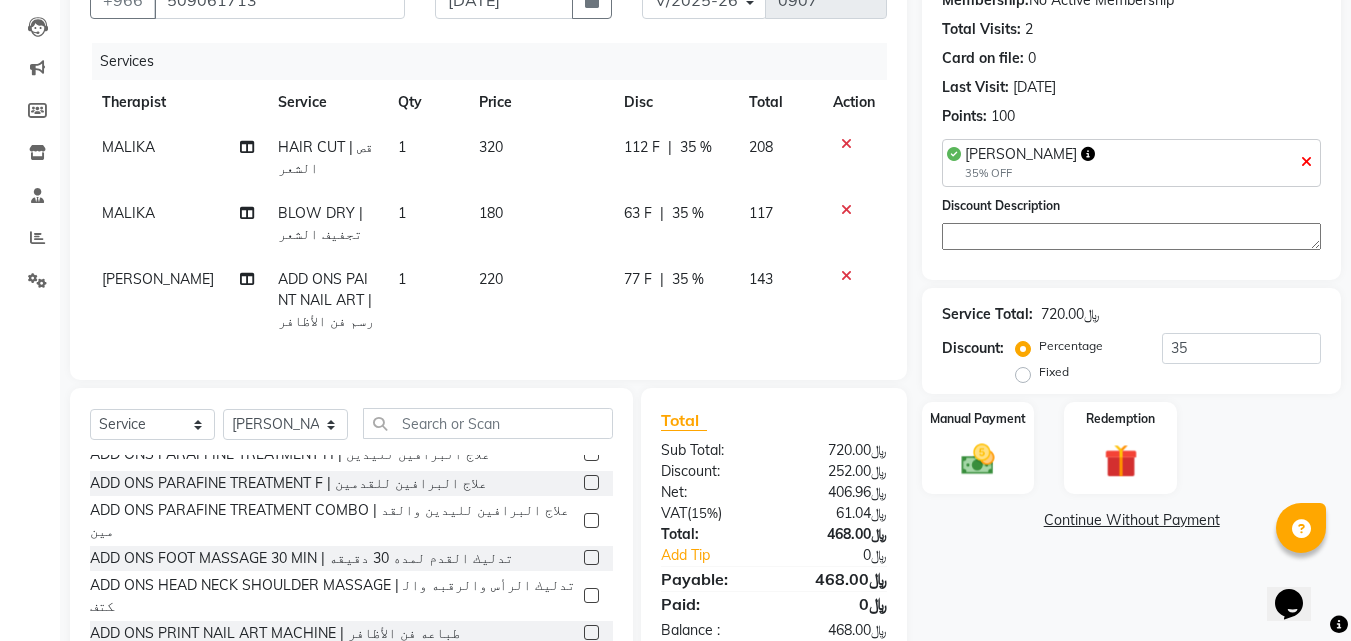 scroll, scrollTop: 800, scrollLeft: 0, axis: vertical 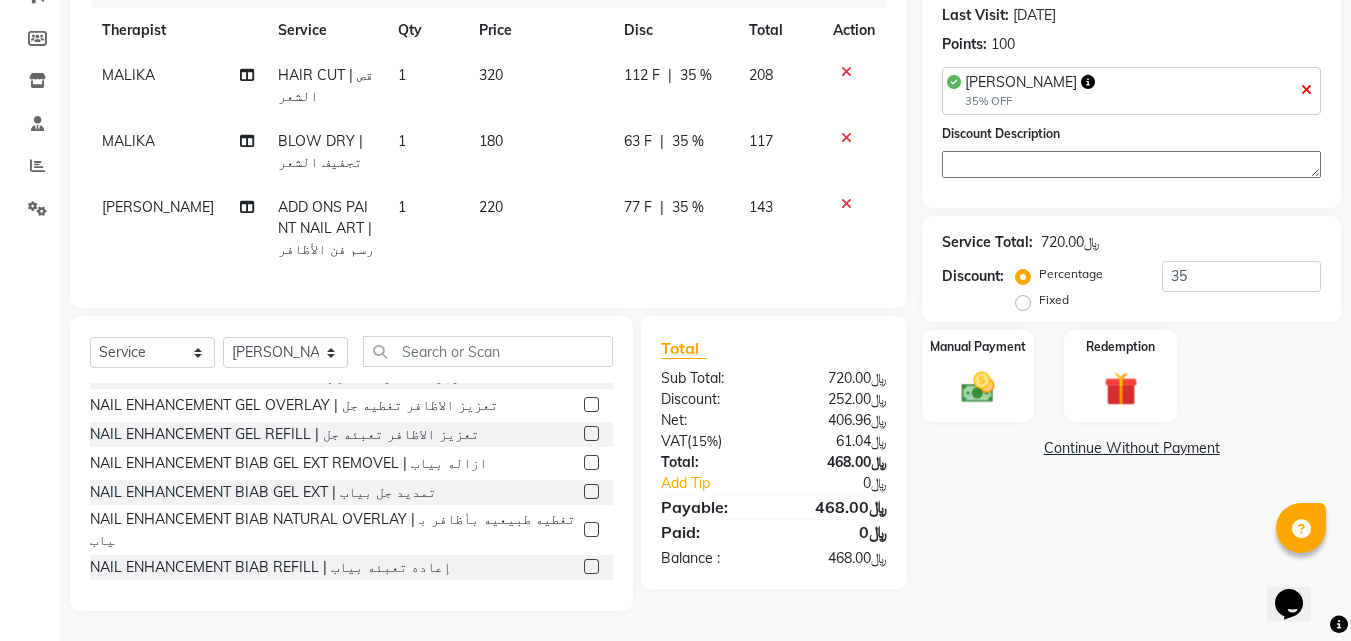 click 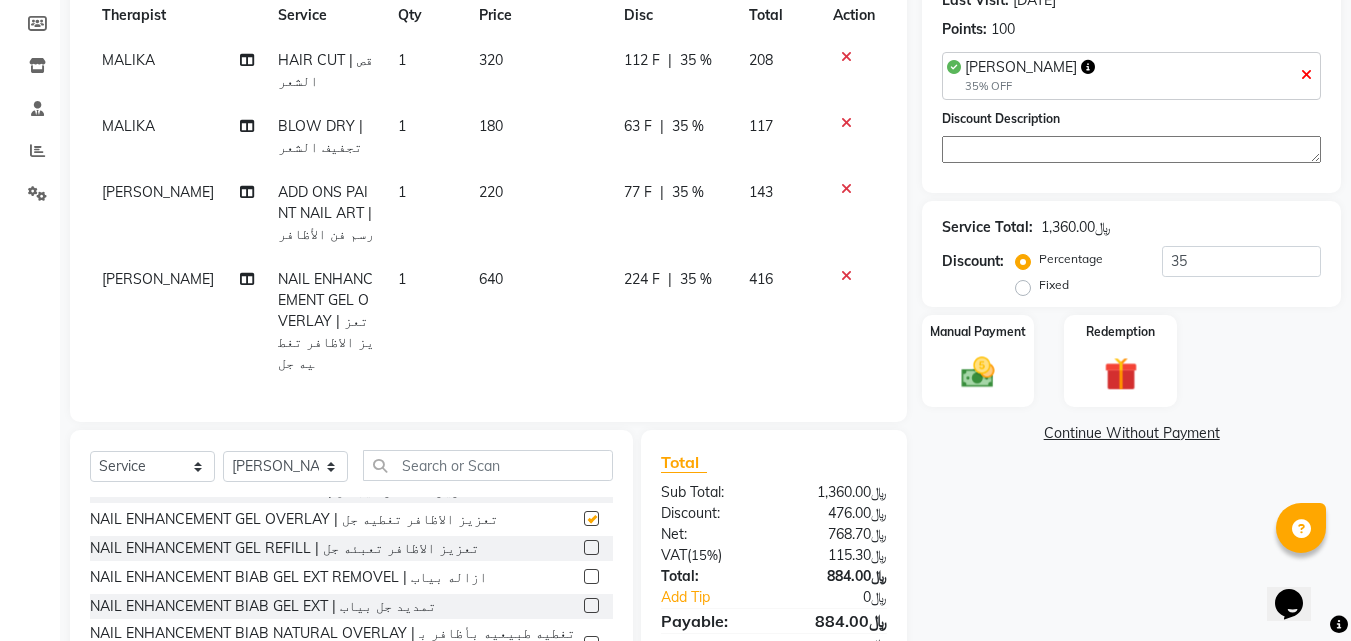 checkbox on "false" 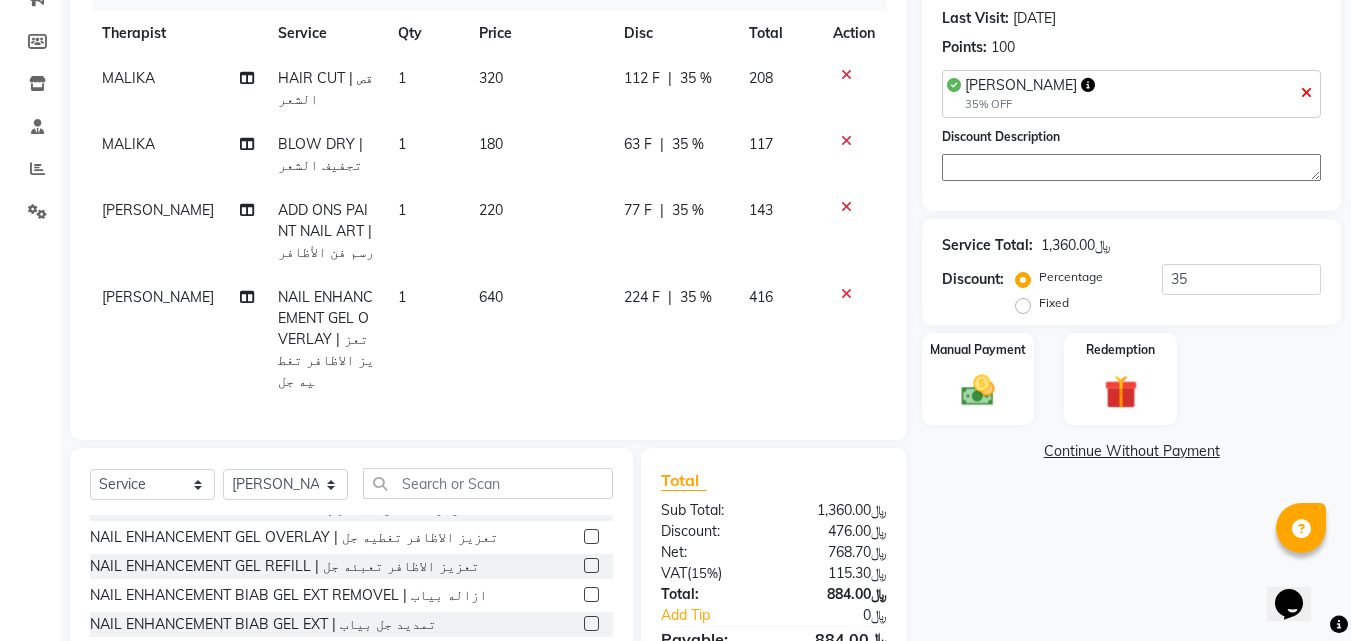 scroll, scrollTop: 200, scrollLeft: 0, axis: vertical 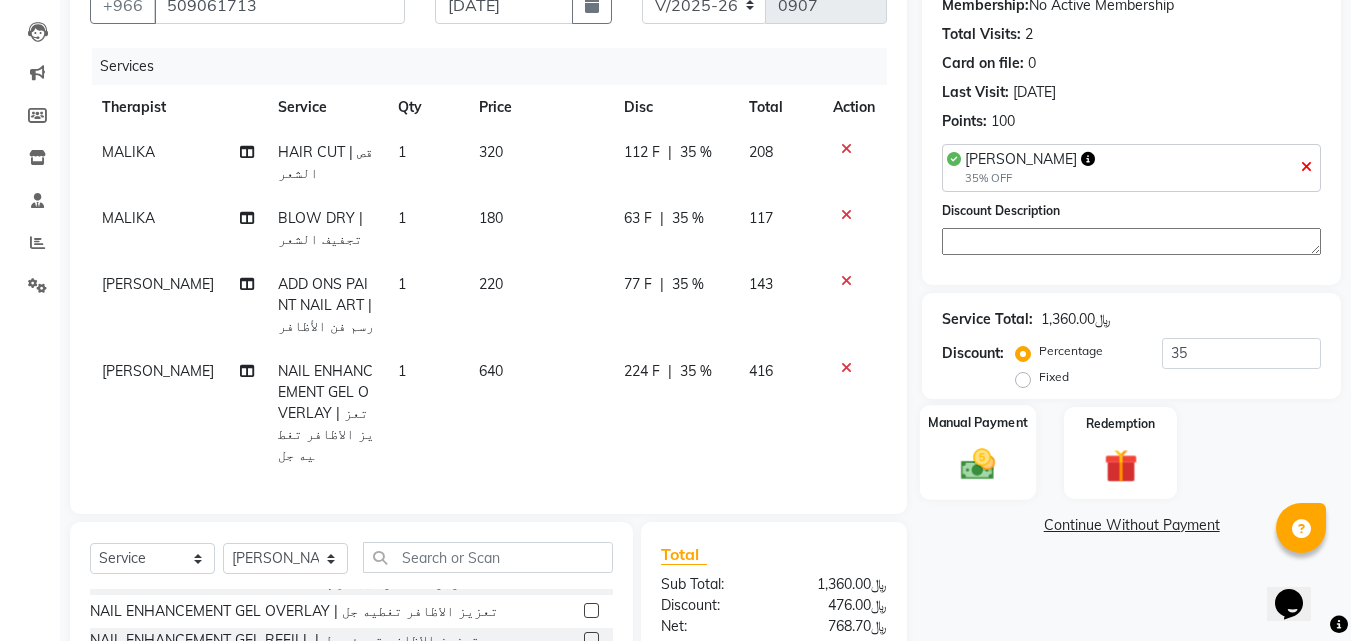 click 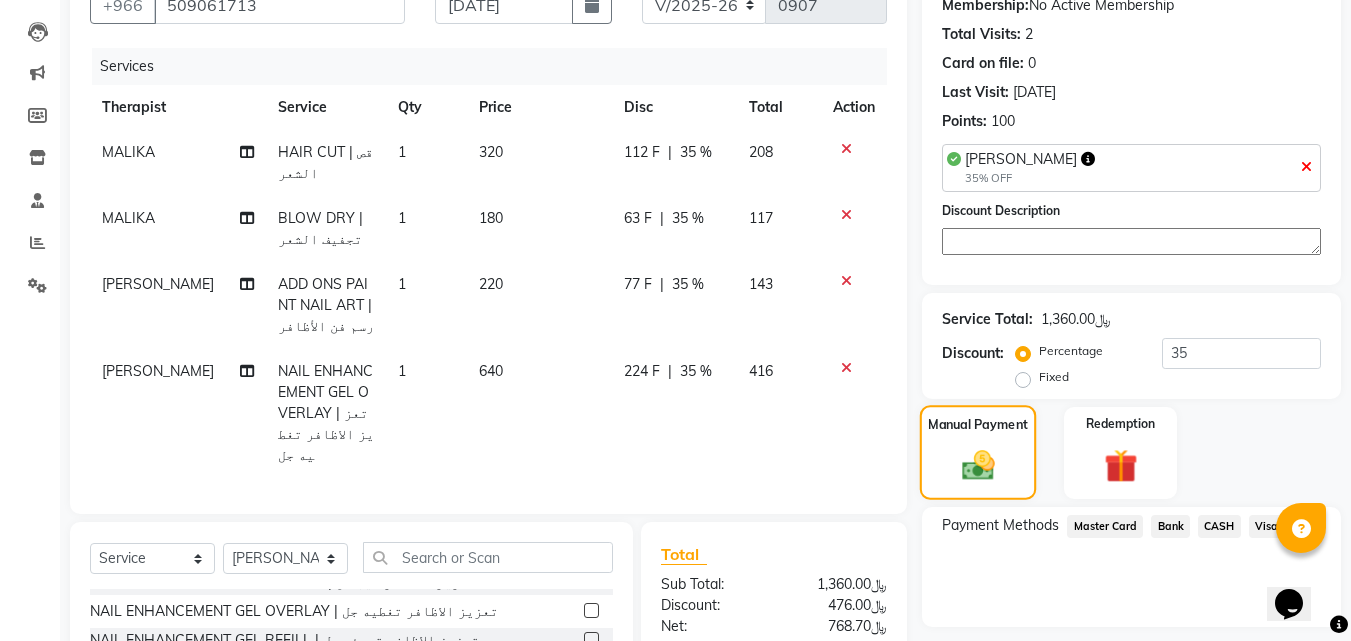 scroll, scrollTop: 400, scrollLeft: 0, axis: vertical 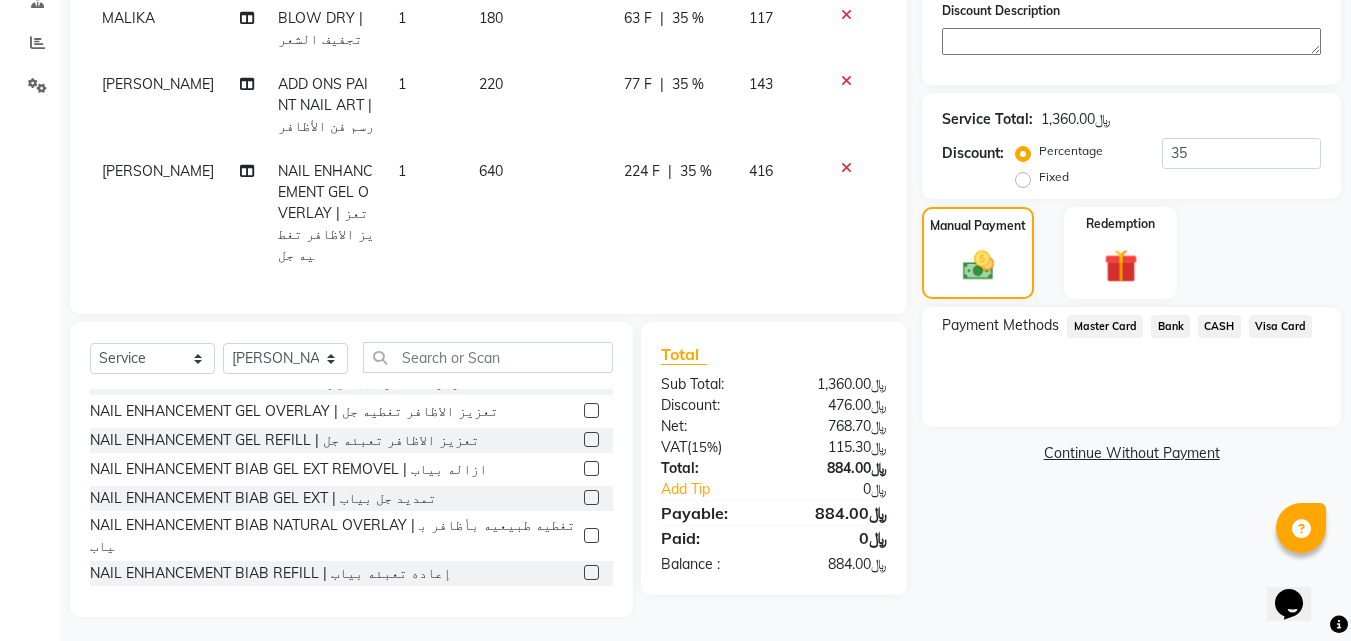 click on "Visa Card" 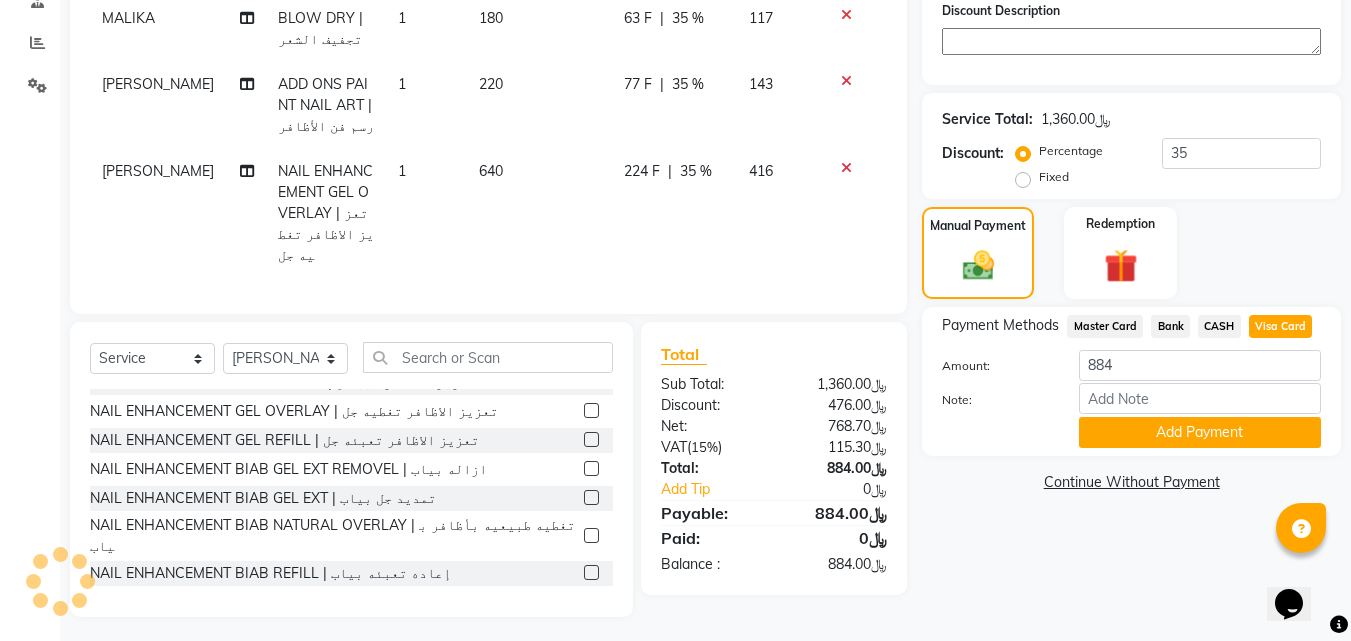 scroll, scrollTop: 206, scrollLeft: 0, axis: vertical 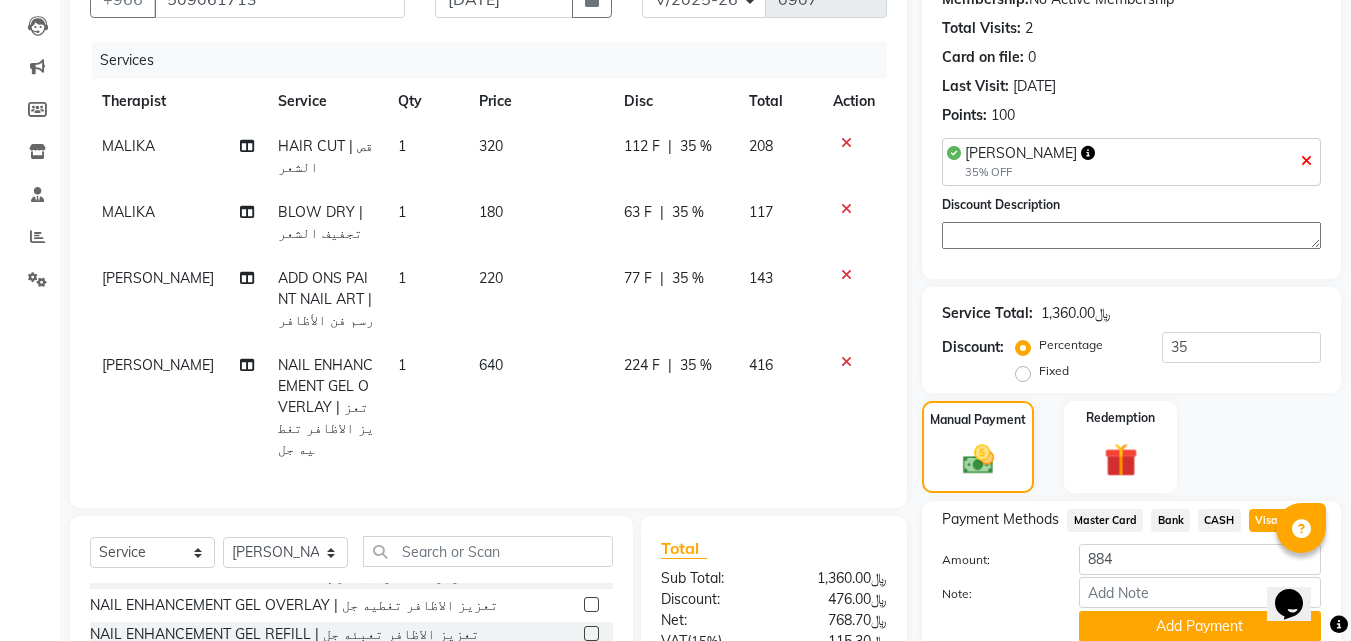 click 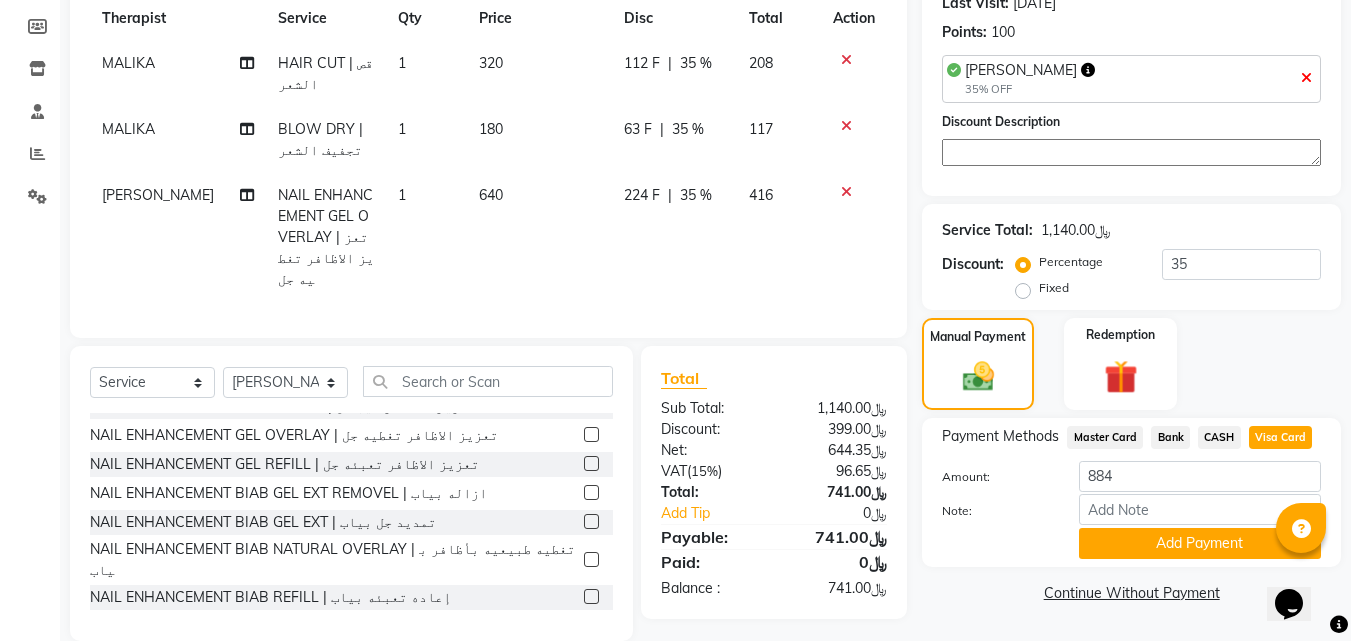 scroll, scrollTop: 313, scrollLeft: 0, axis: vertical 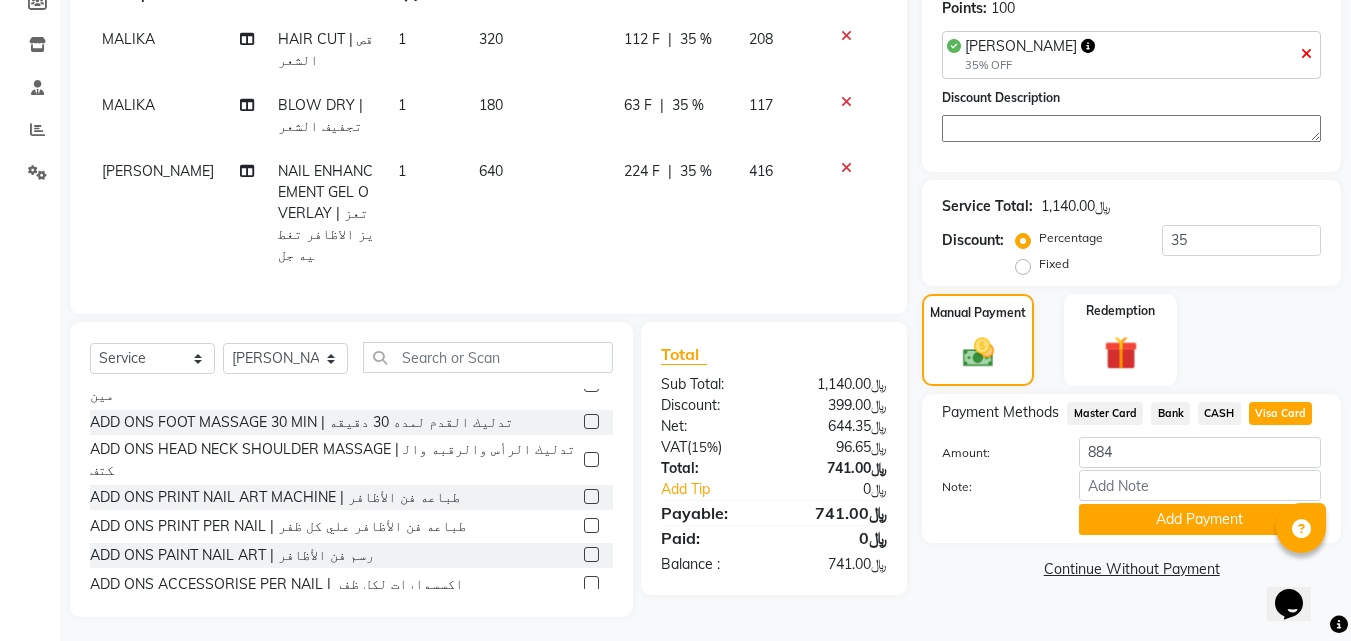 click 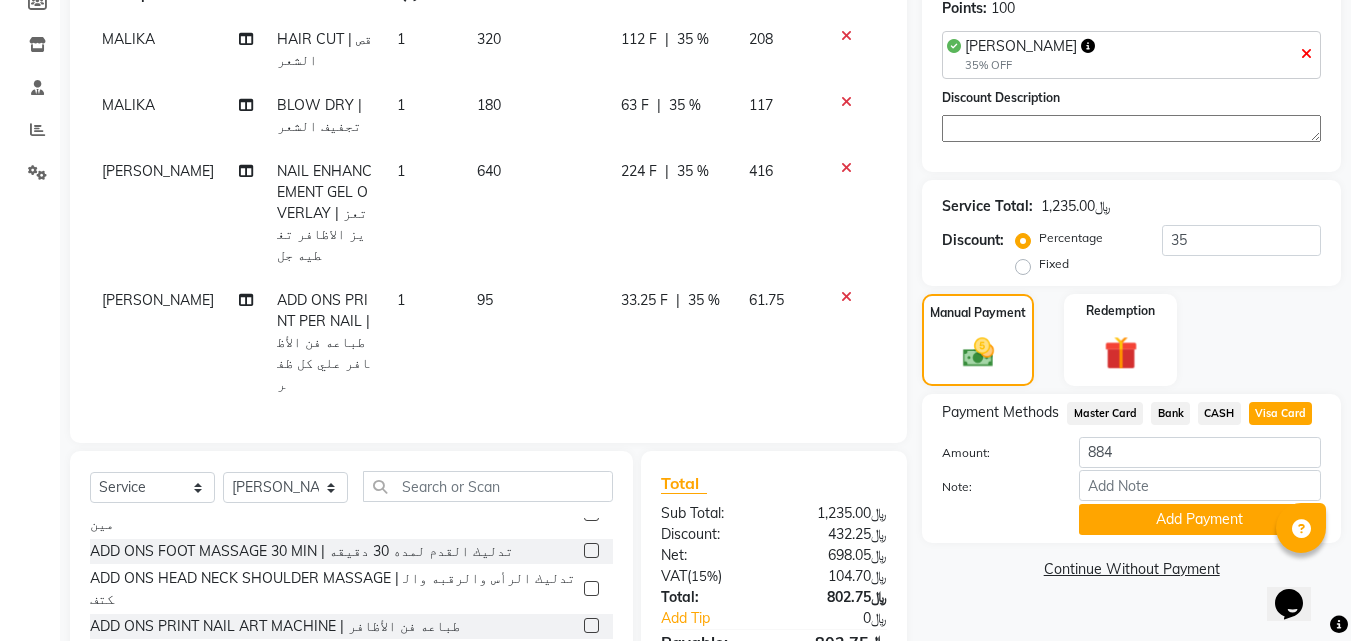 checkbox on "false" 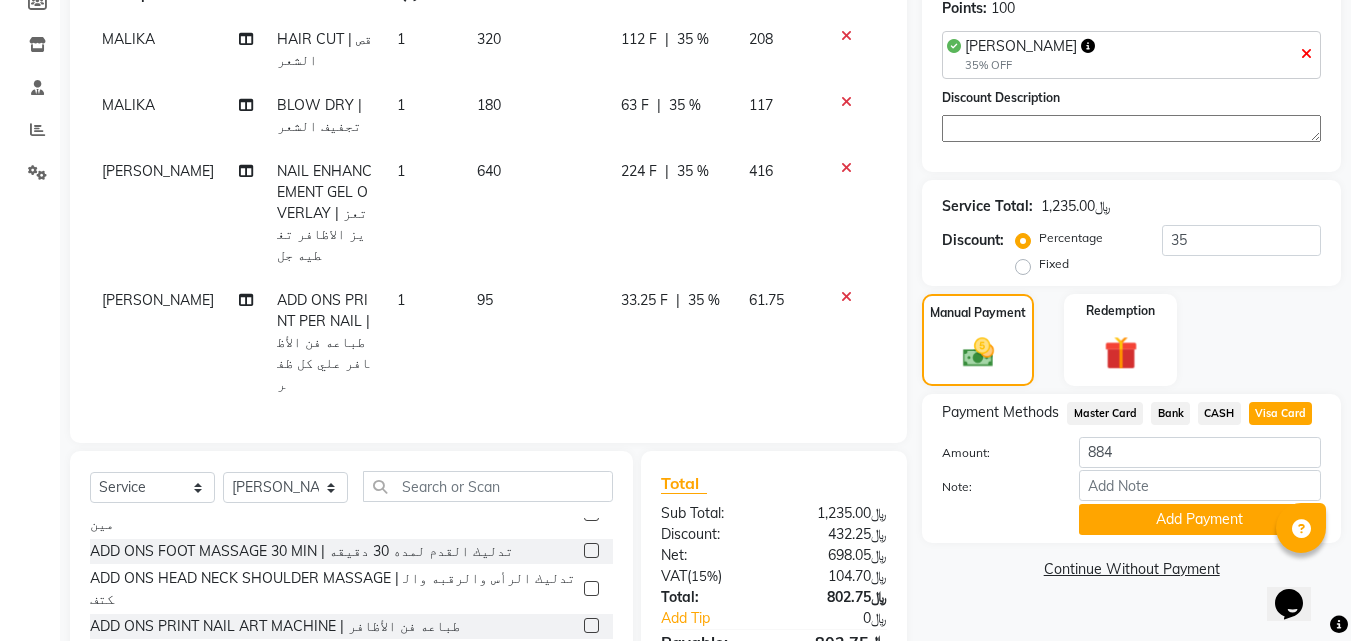click 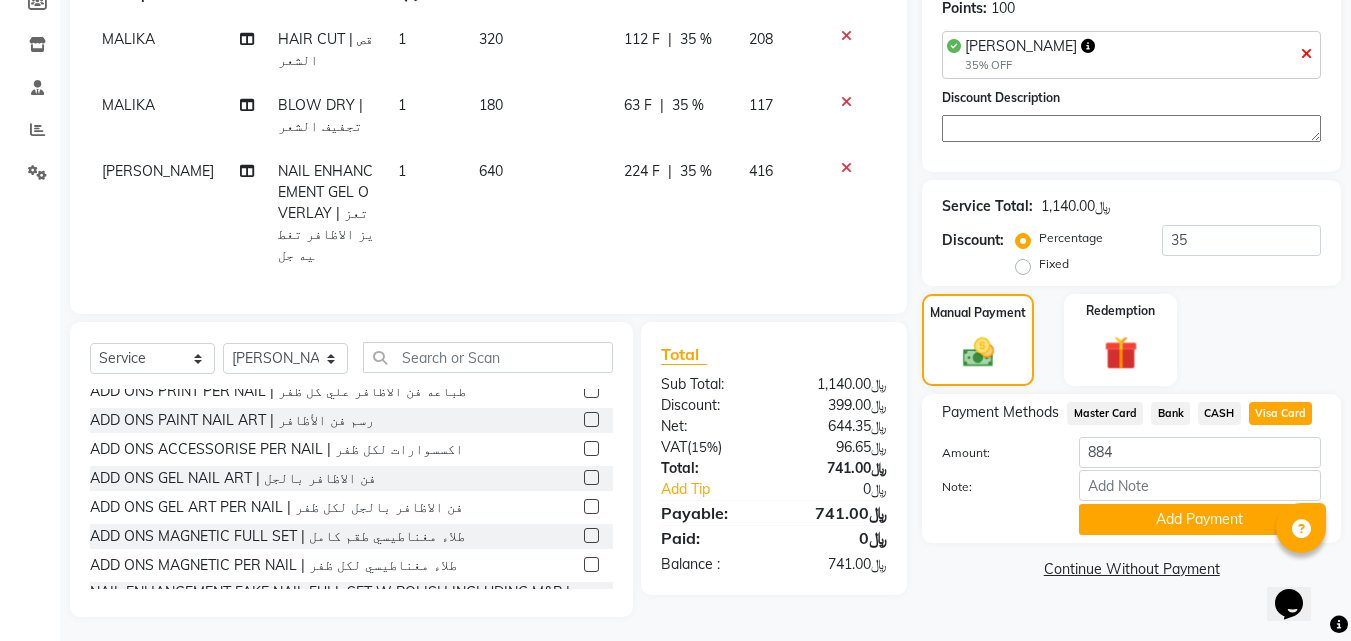 scroll, scrollTop: 1000, scrollLeft: 0, axis: vertical 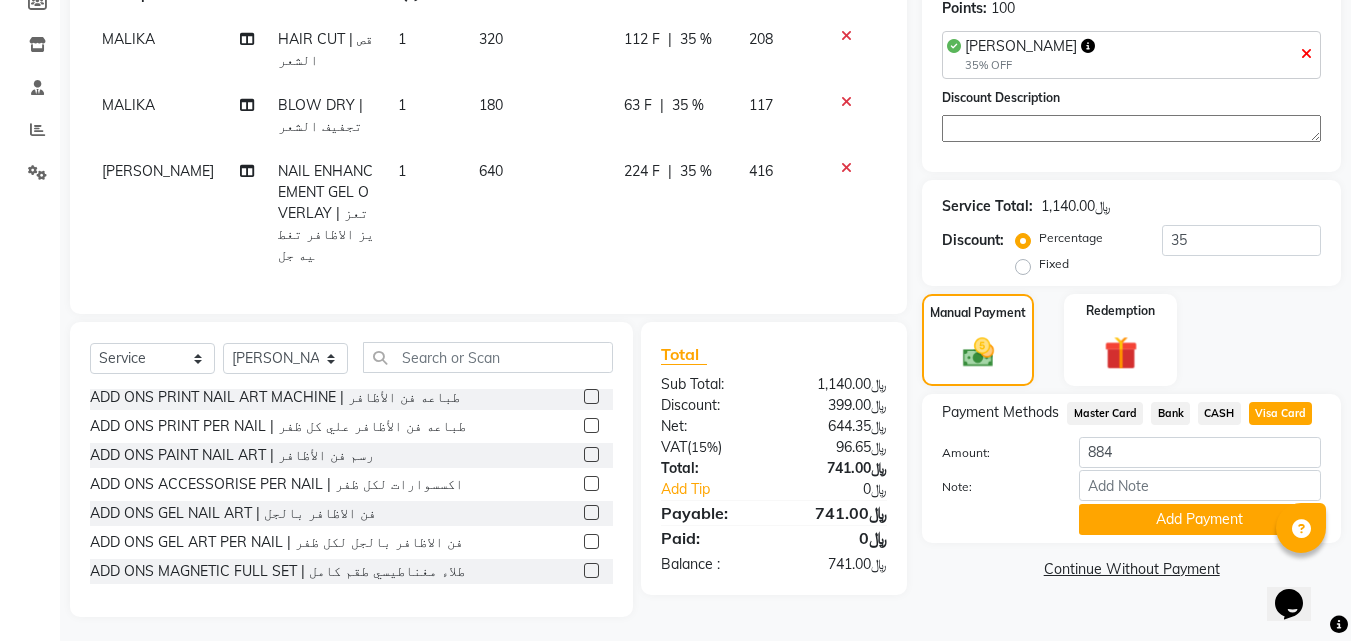 click 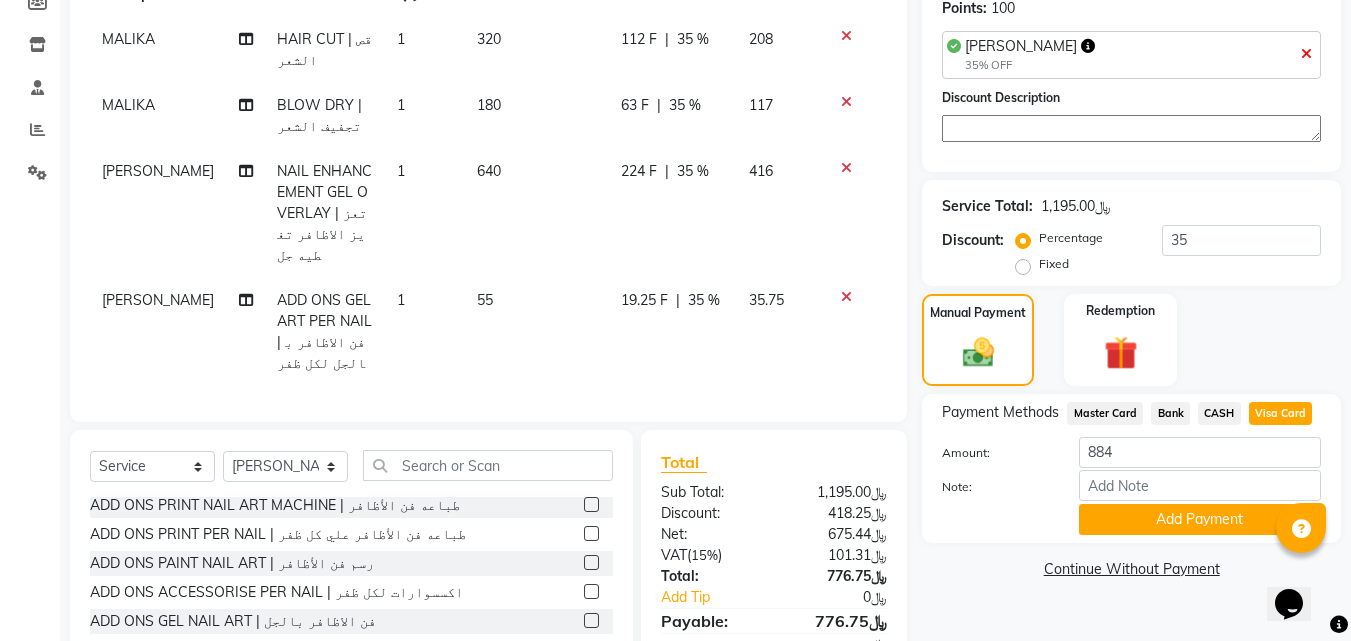 checkbox on "false" 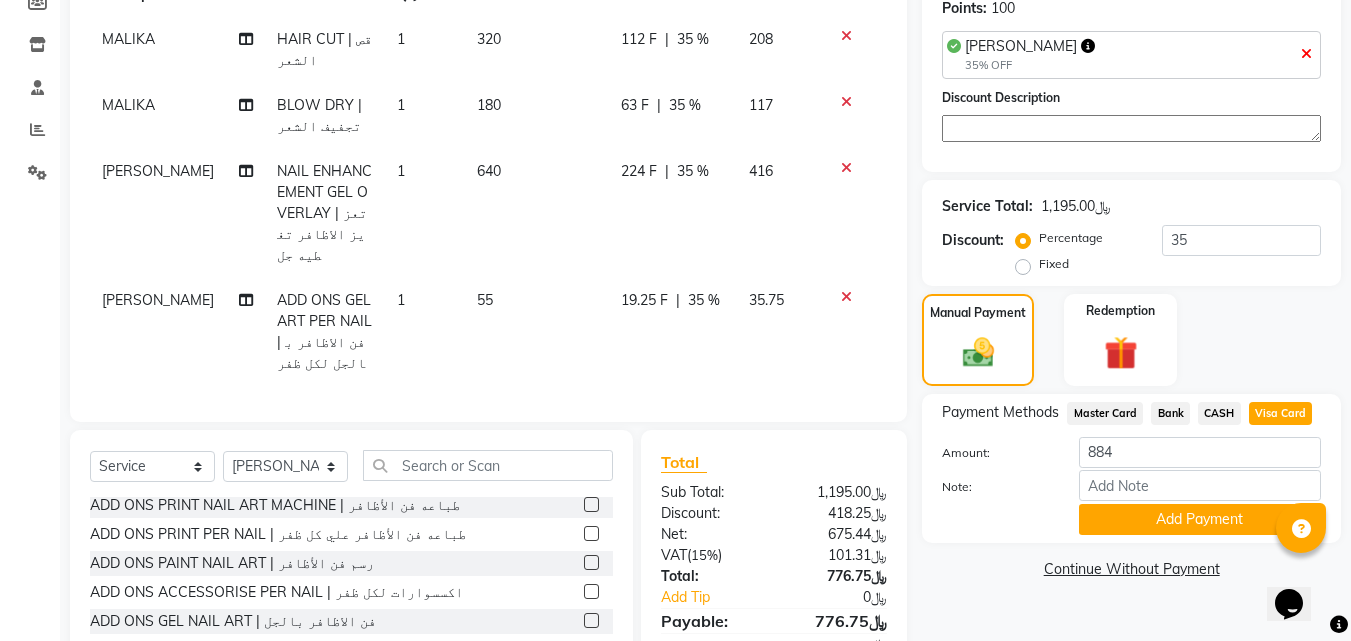 click 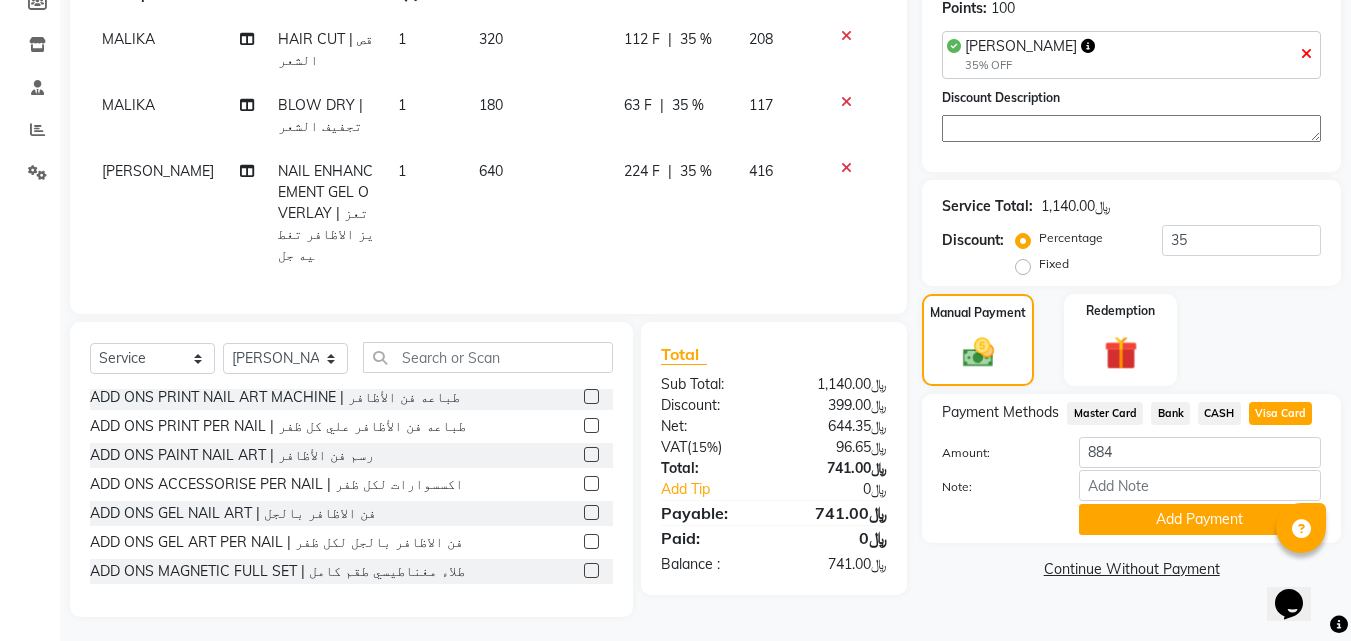 scroll, scrollTop: 900, scrollLeft: 0, axis: vertical 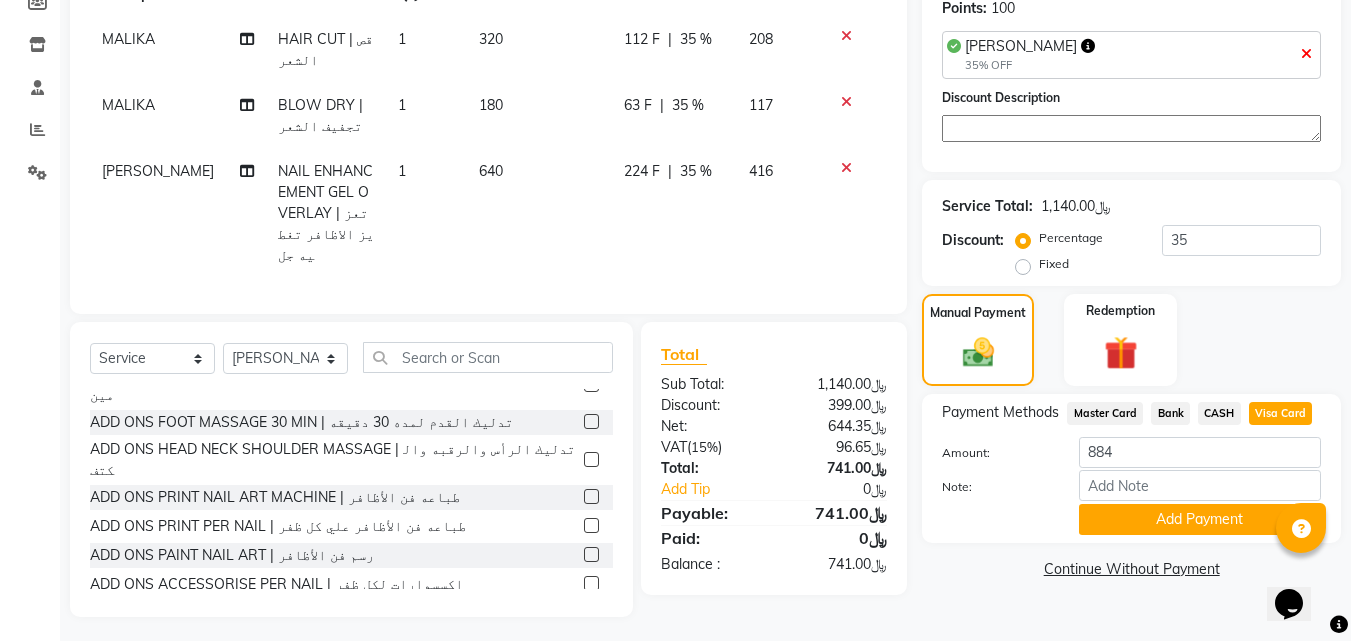 click 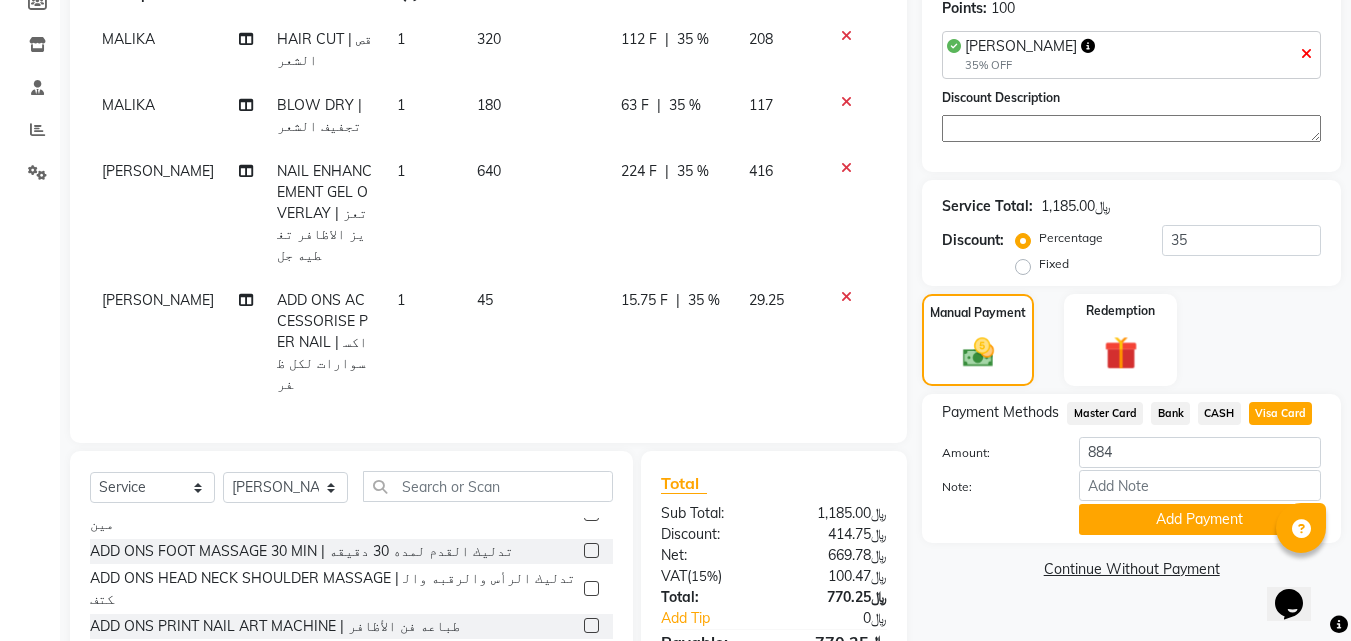 checkbox on "false" 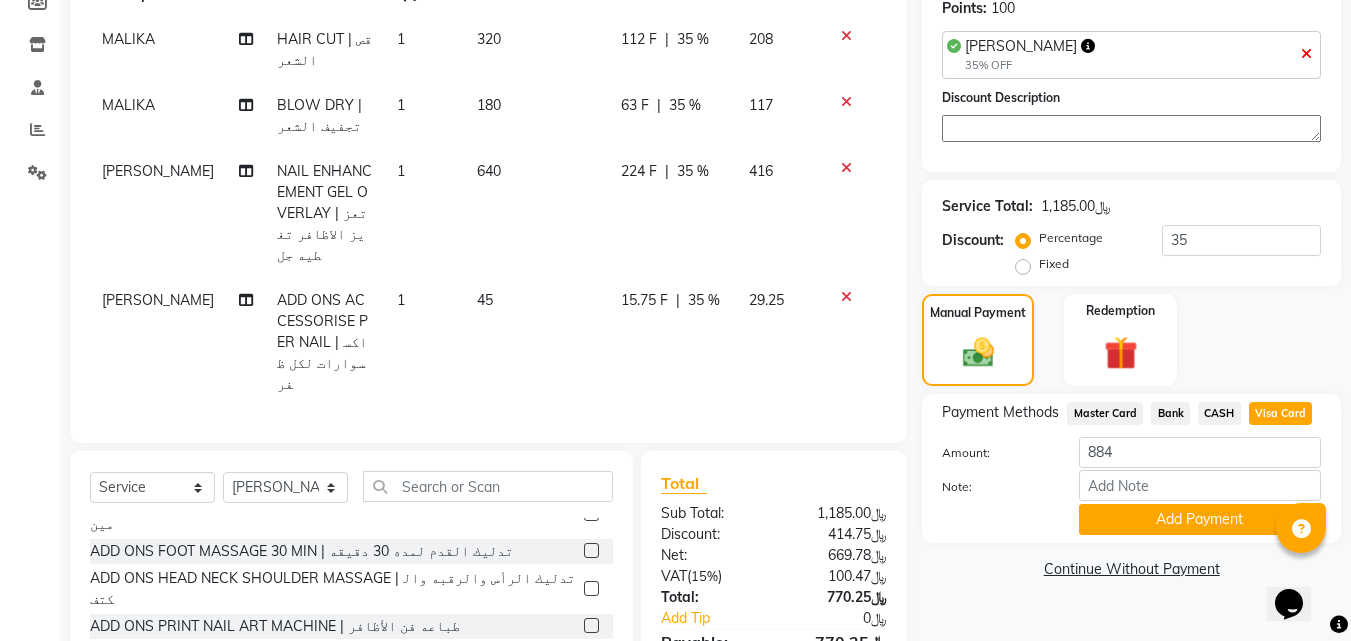 click 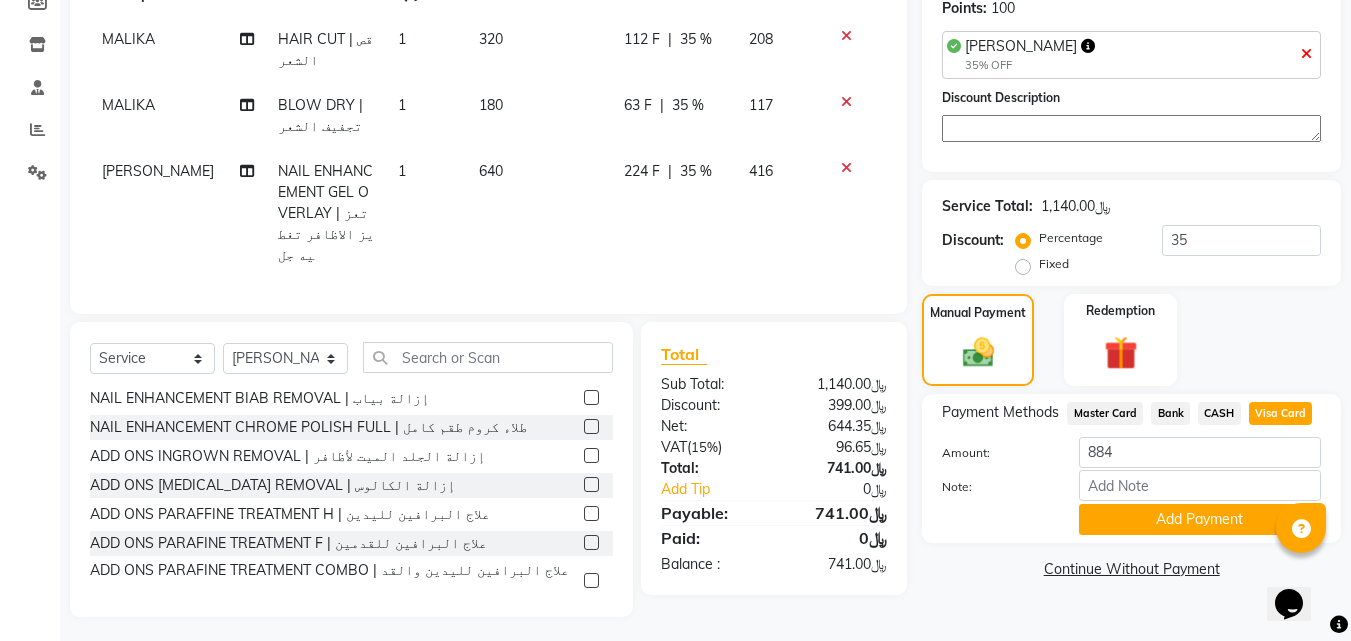 scroll, scrollTop: 800, scrollLeft: 0, axis: vertical 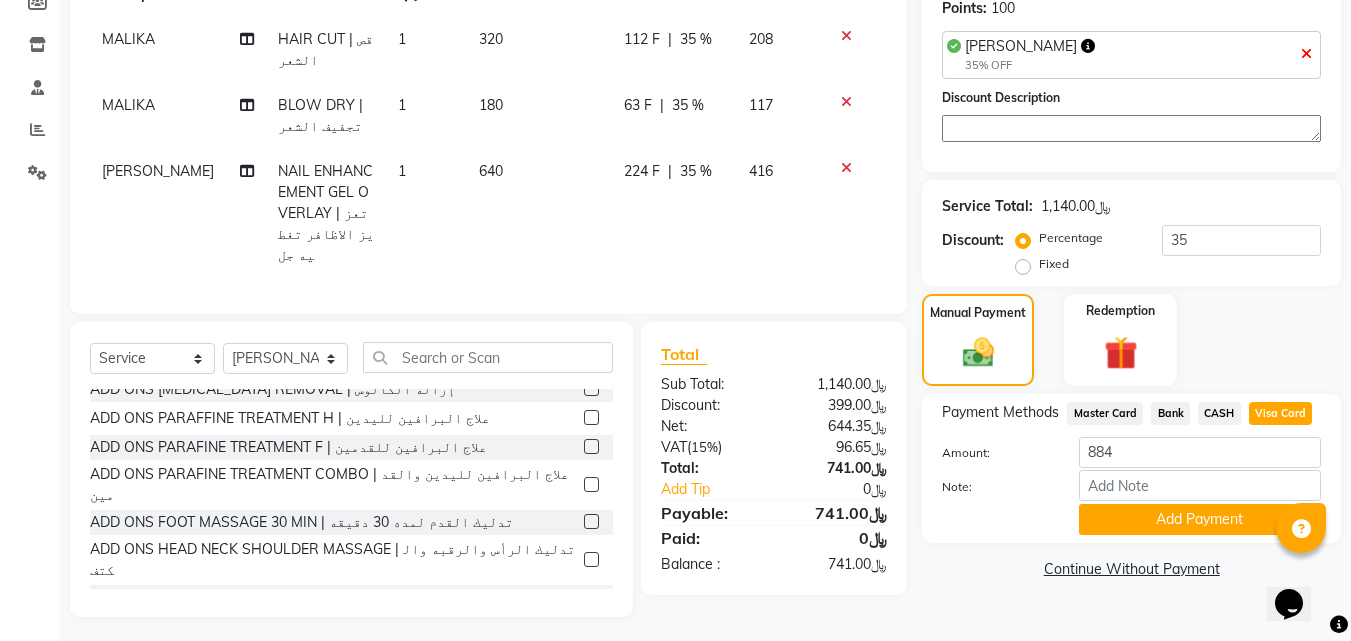 click 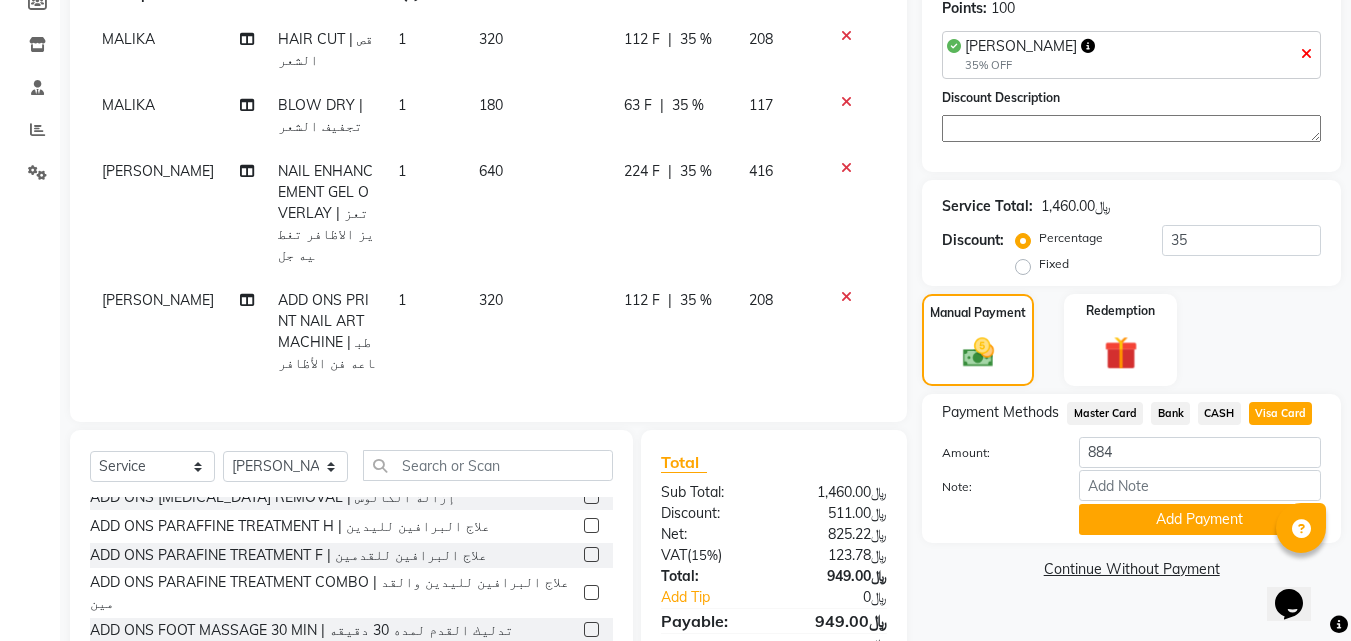 checkbox on "false" 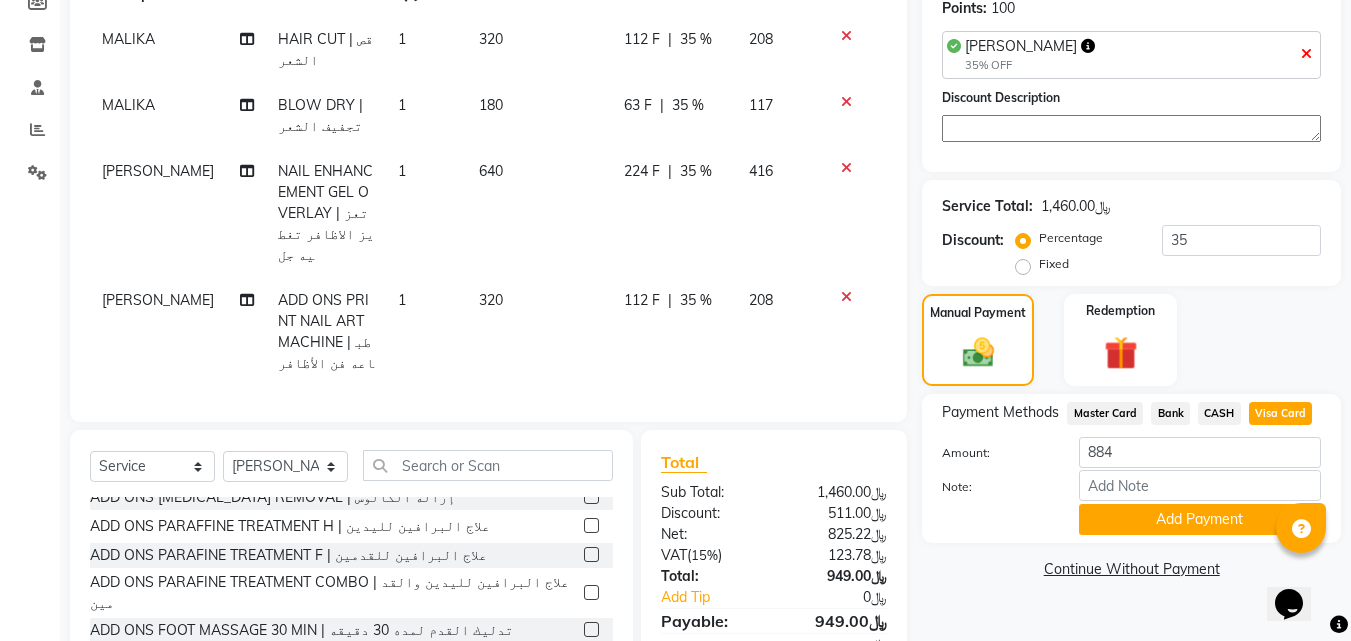 click 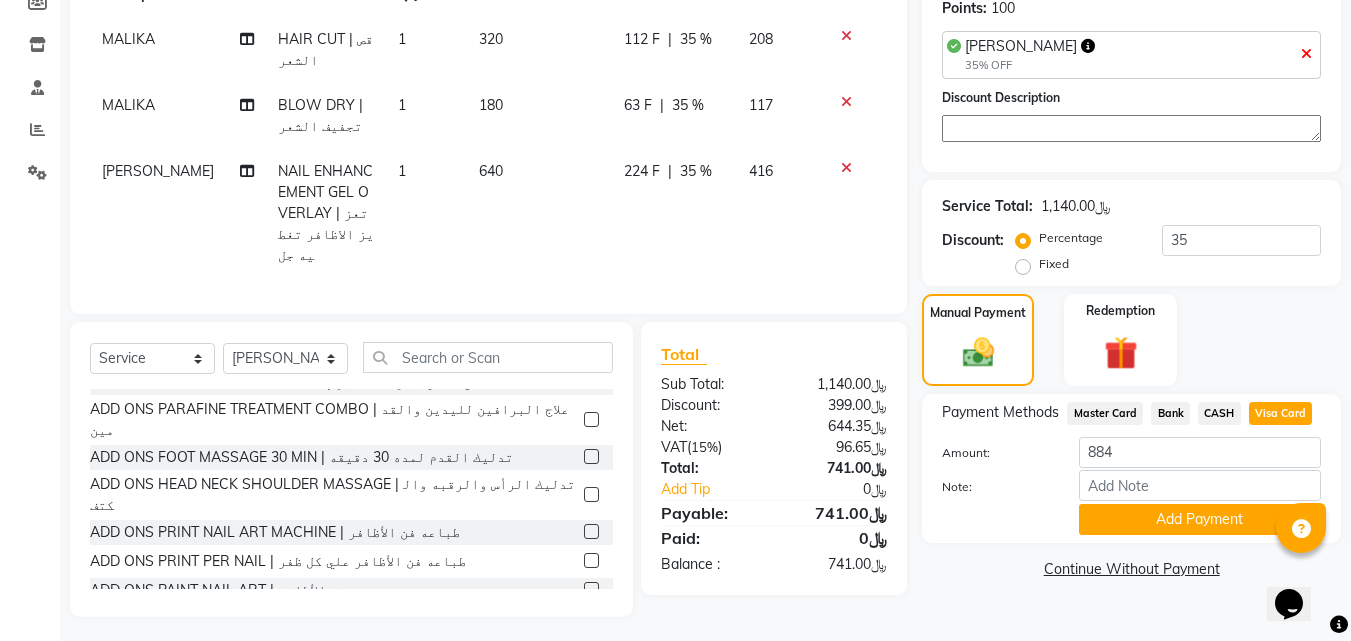 scroll, scrollTop: 900, scrollLeft: 0, axis: vertical 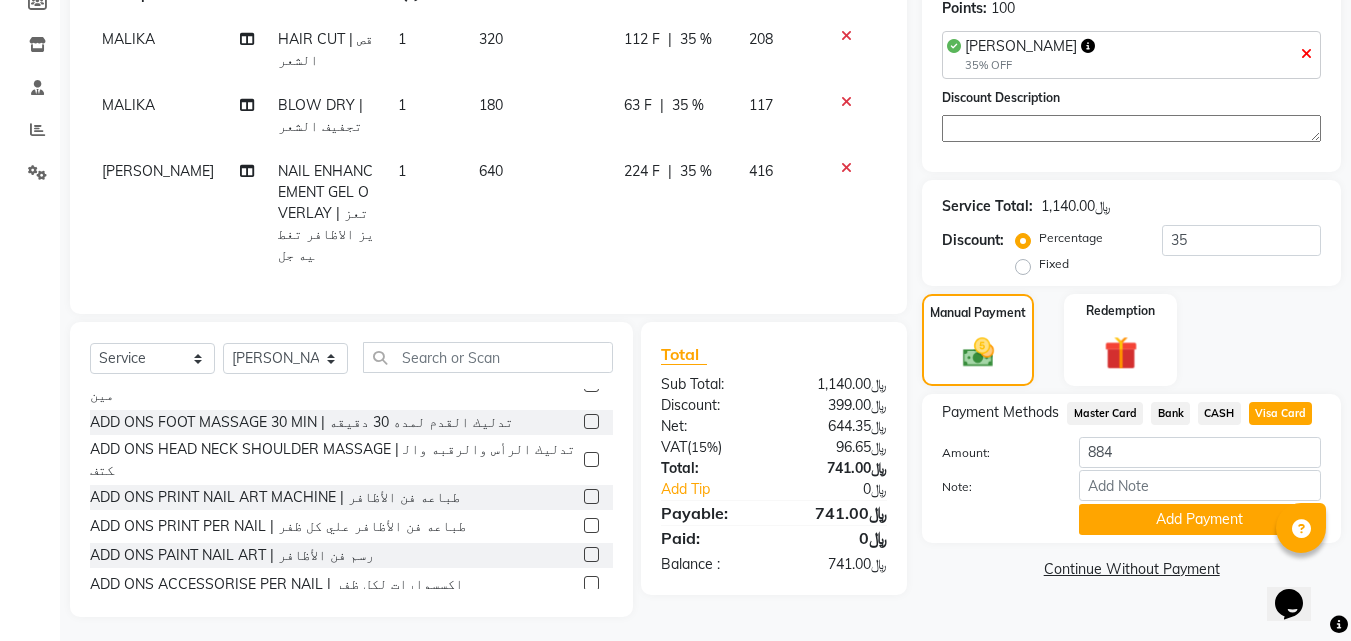 click 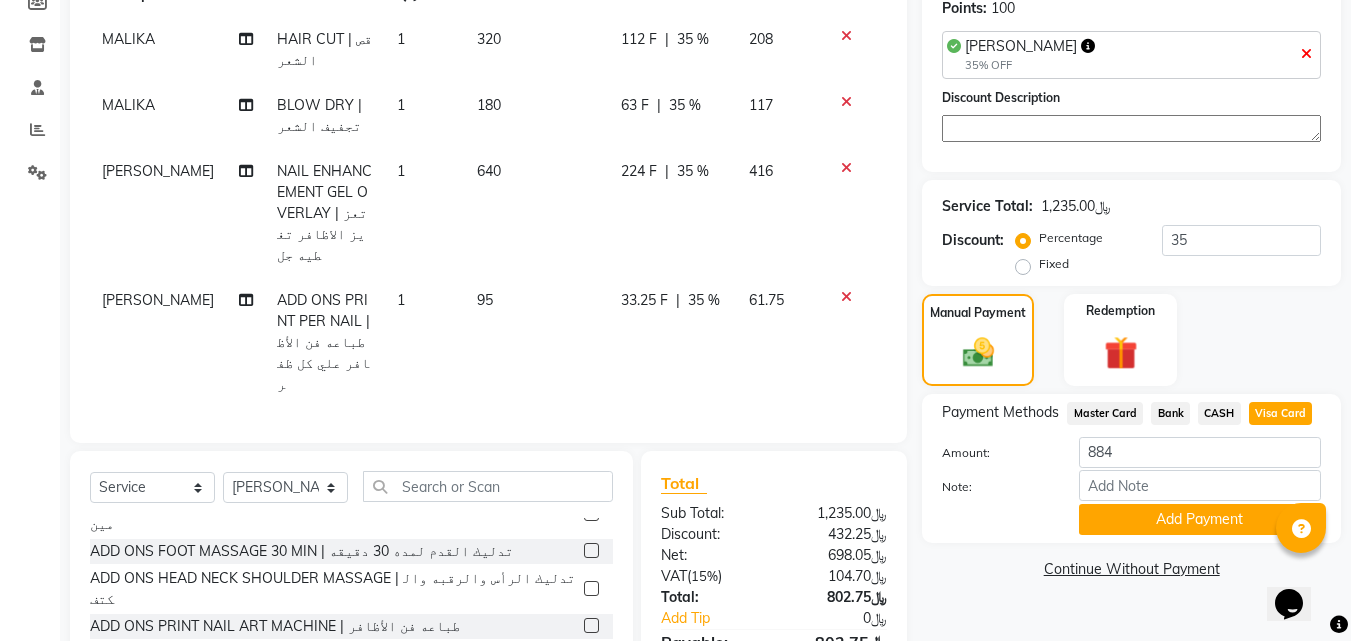 checkbox on "false" 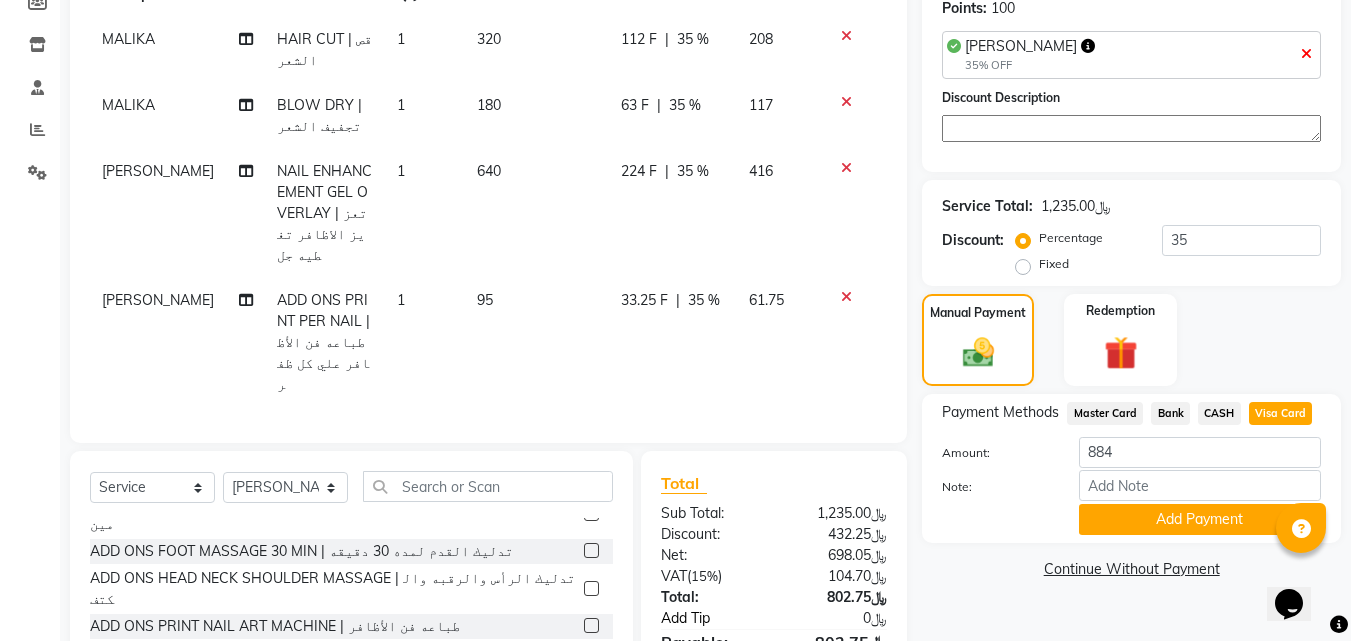 scroll, scrollTop: 421, scrollLeft: 0, axis: vertical 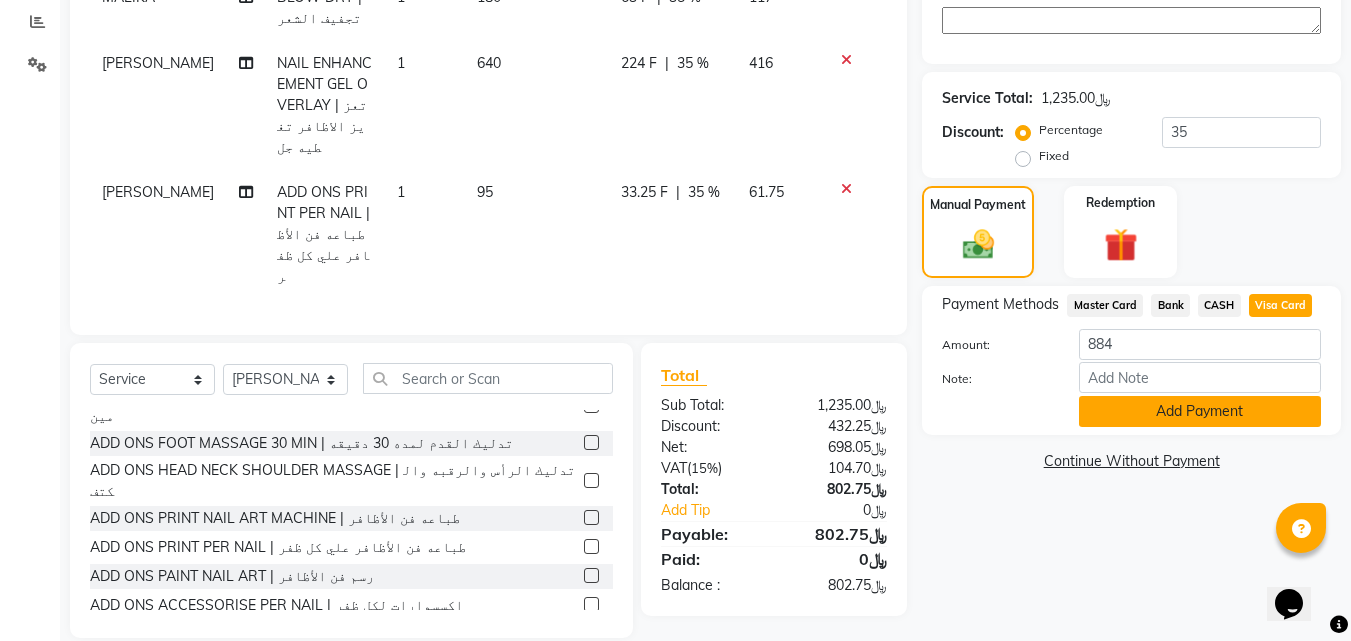 click on "Add Payment" 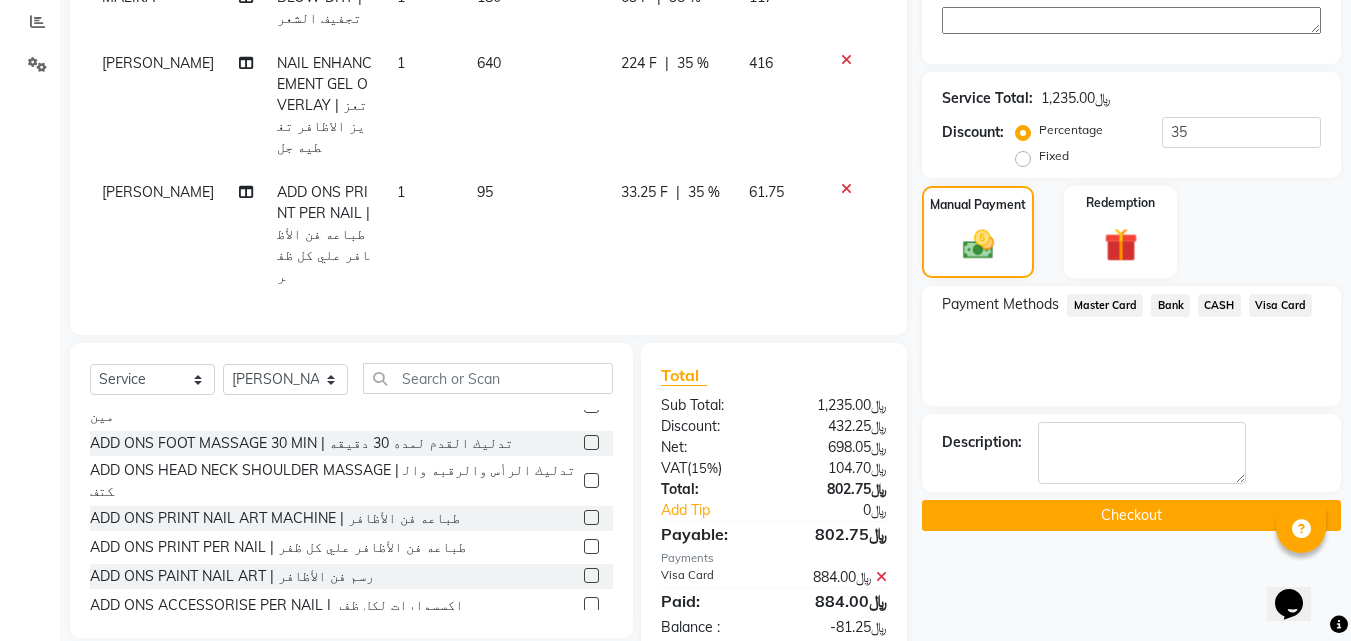 click on "Checkout" 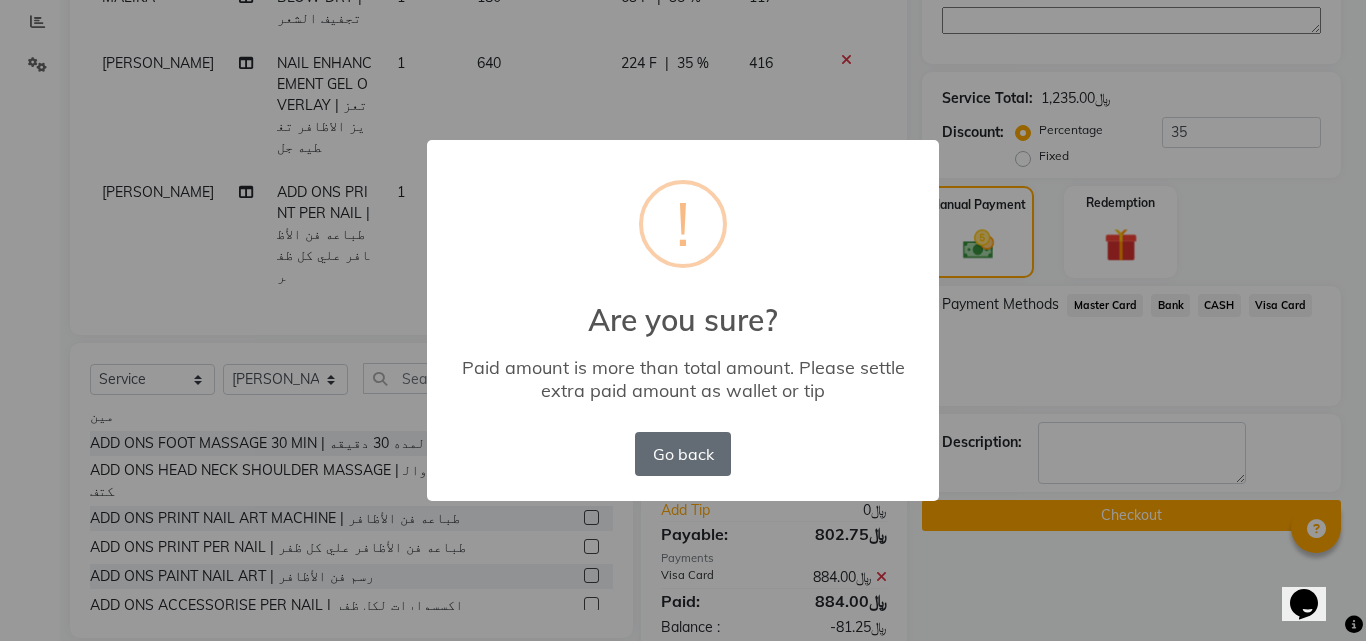 click on "Go back" at bounding box center [683, 454] 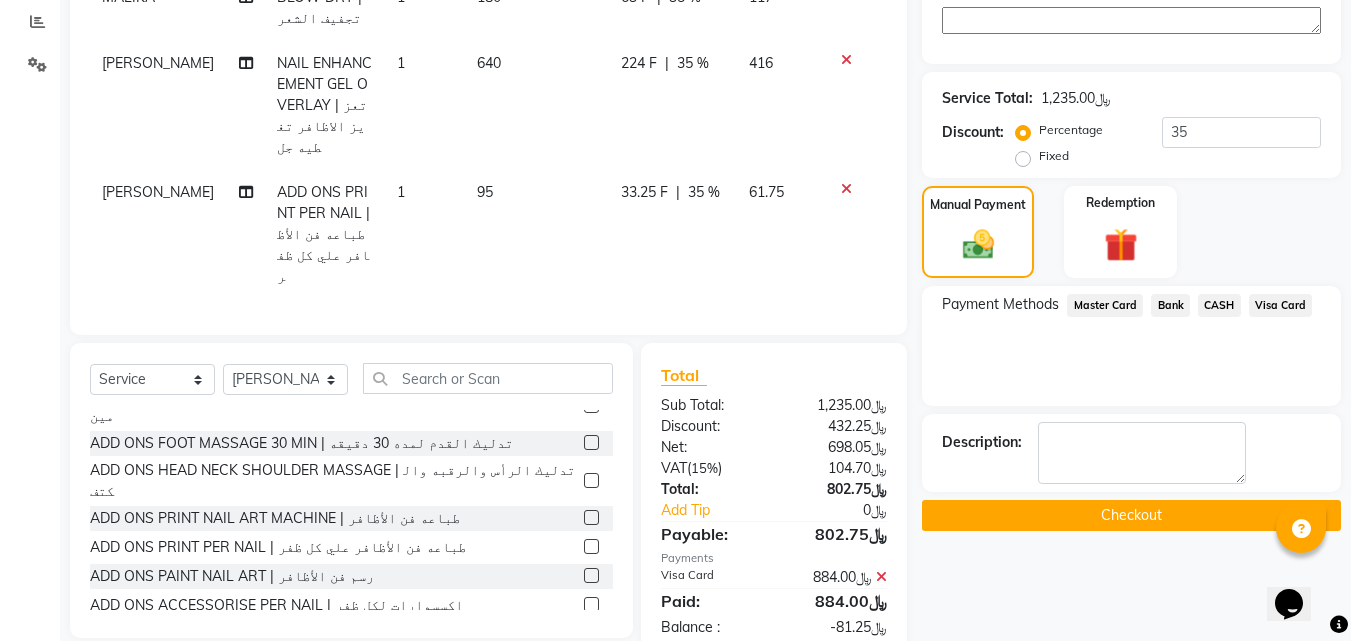 click 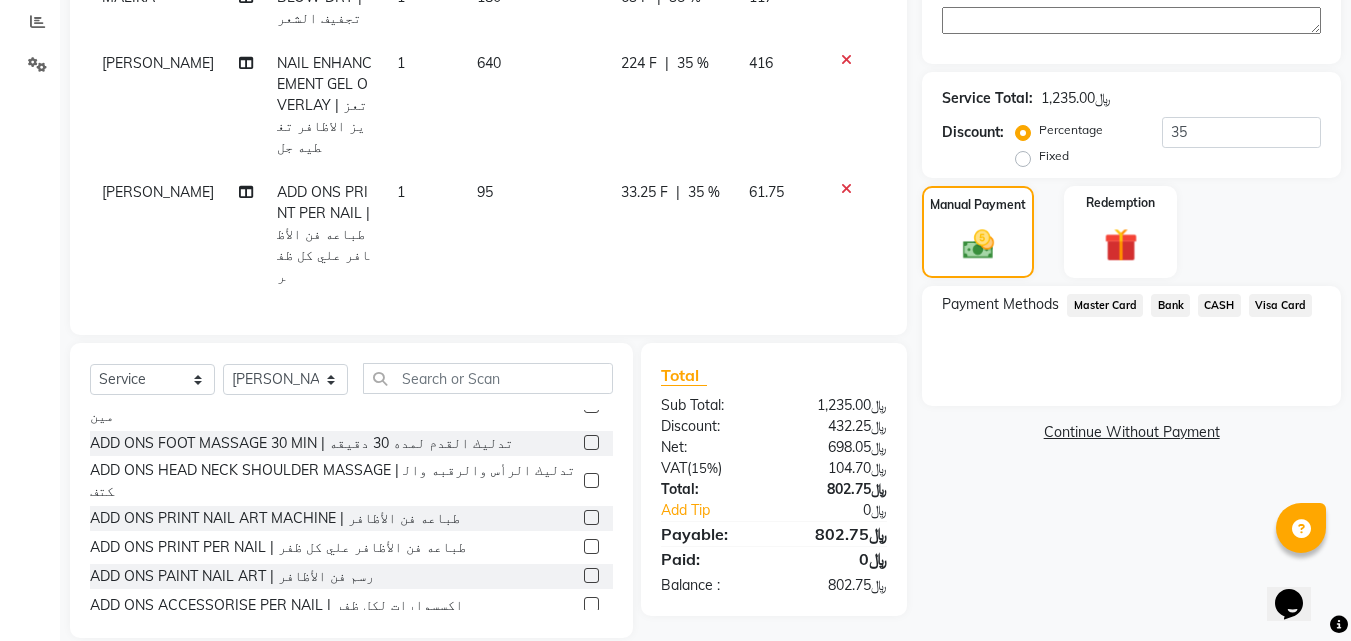 click on "Visa Card" 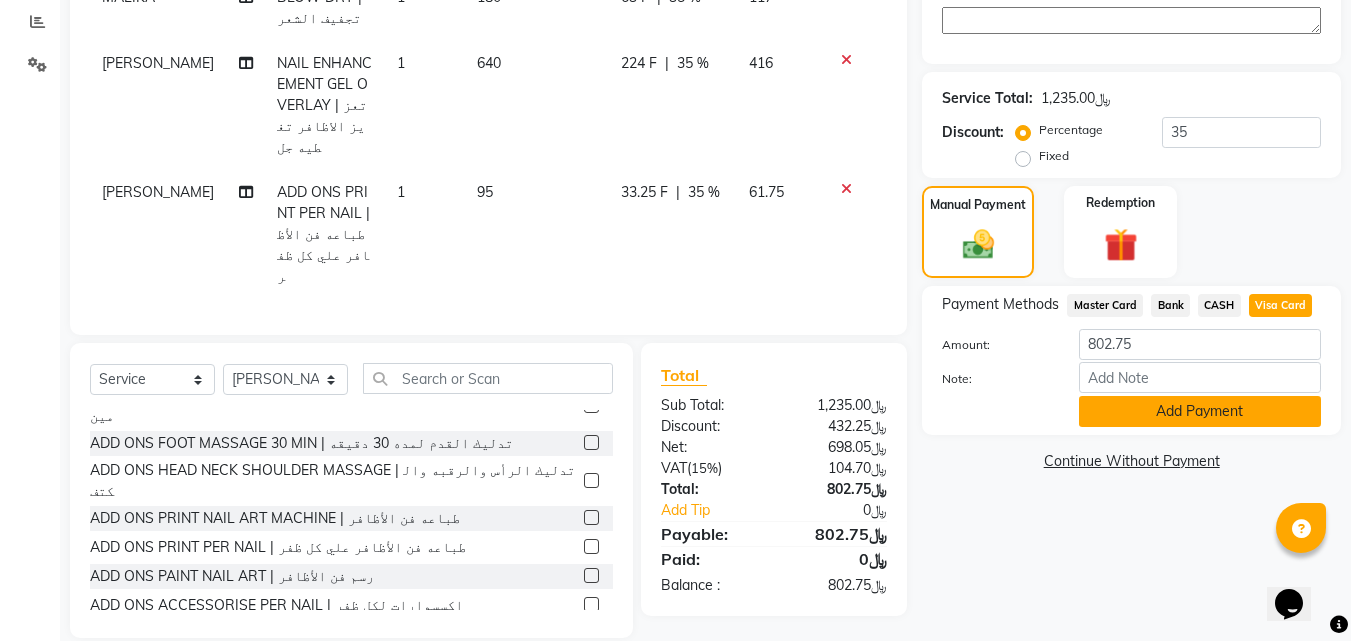 click on "Add Payment" 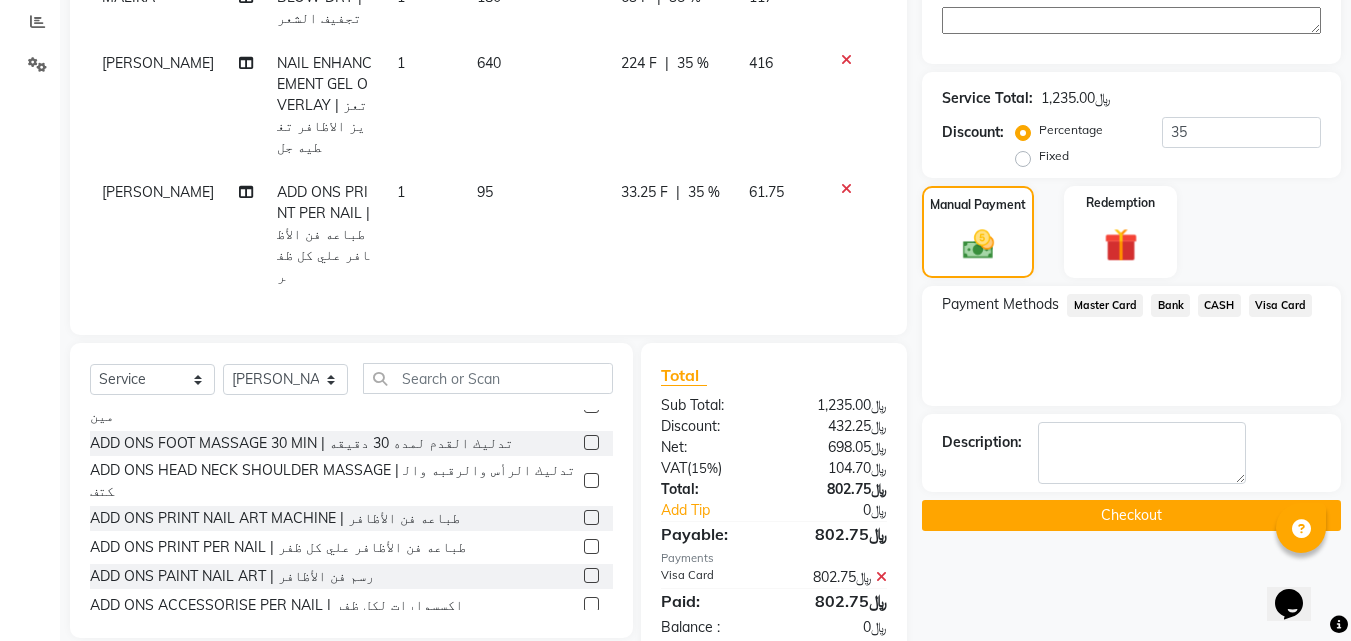 click on "Checkout" 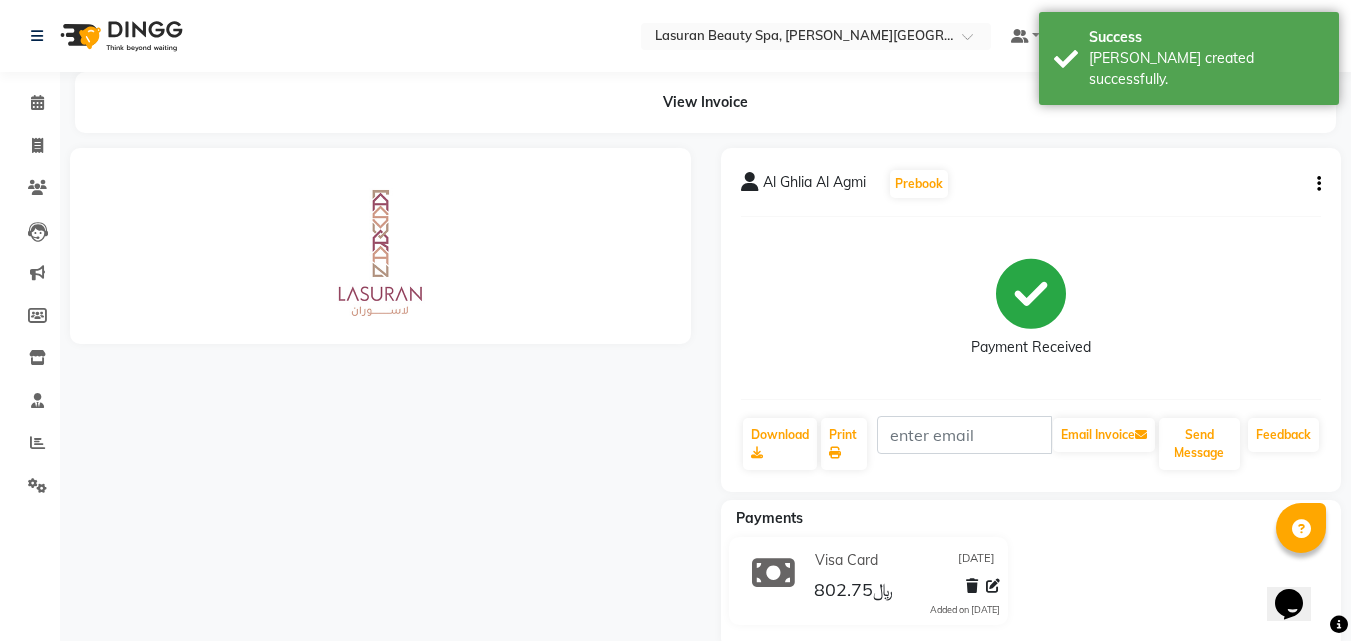 scroll, scrollTop: 0, scrollLeft: 0, axis: both 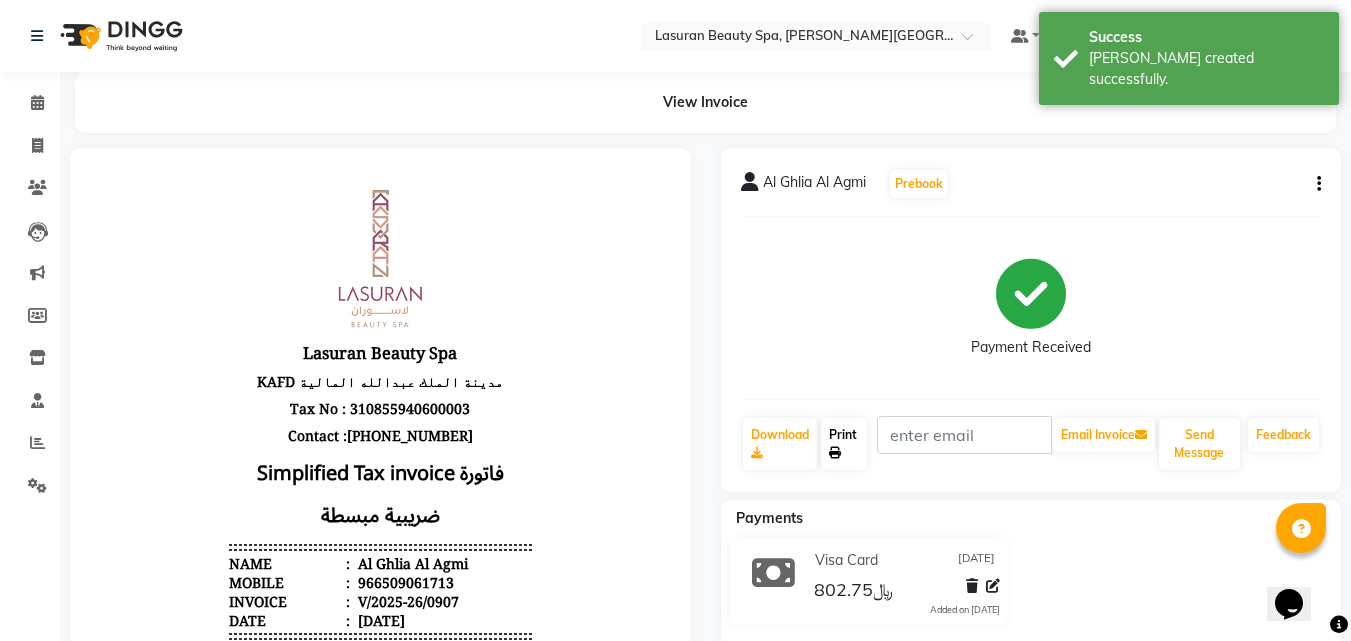 click on "Print" 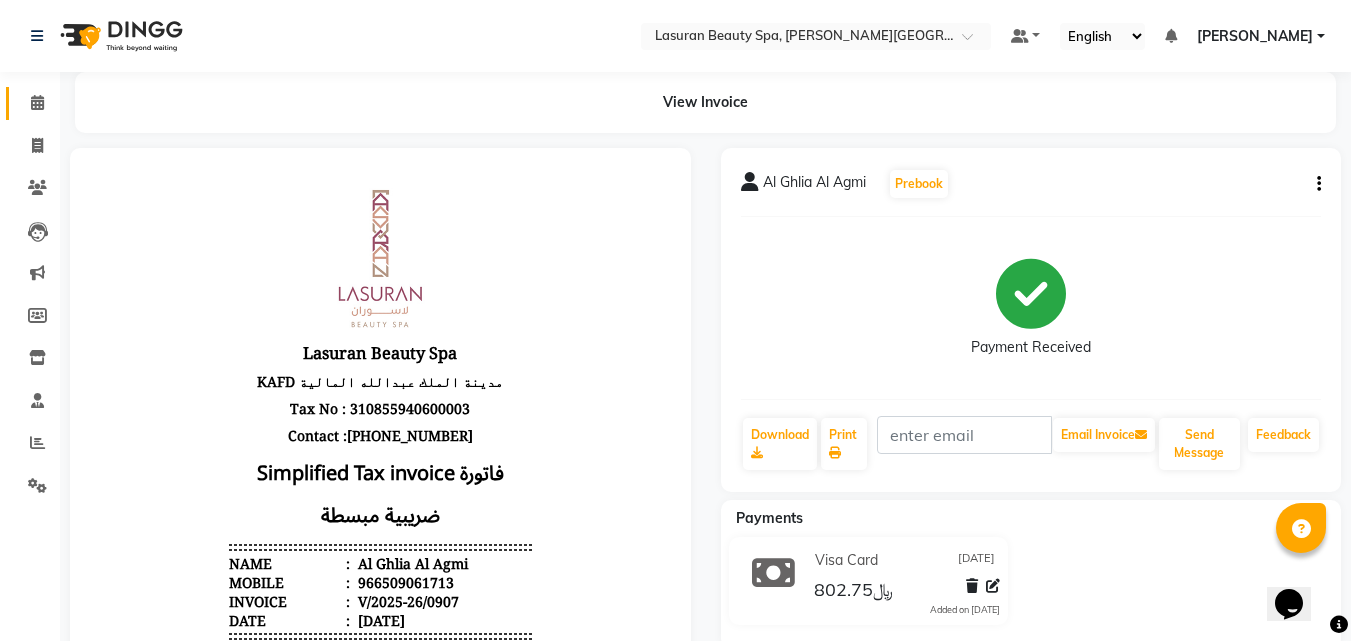 click 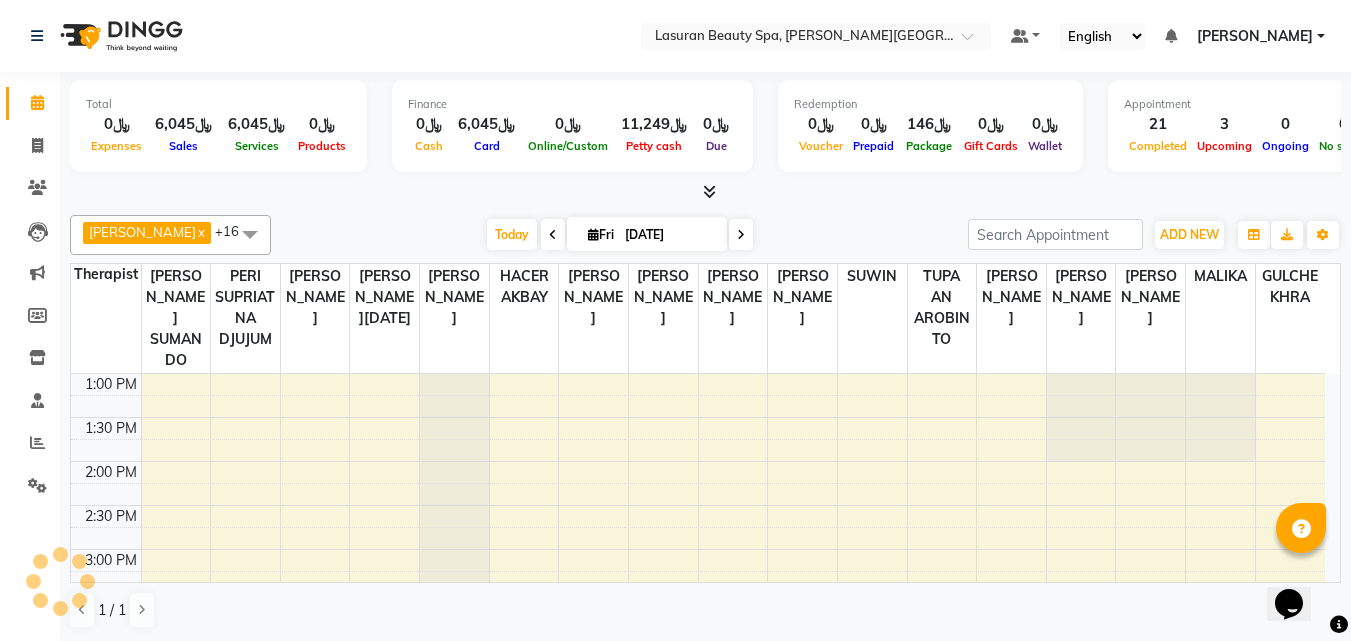 scroll, scrollTop: 0, scrollLeft: 0, axis: both 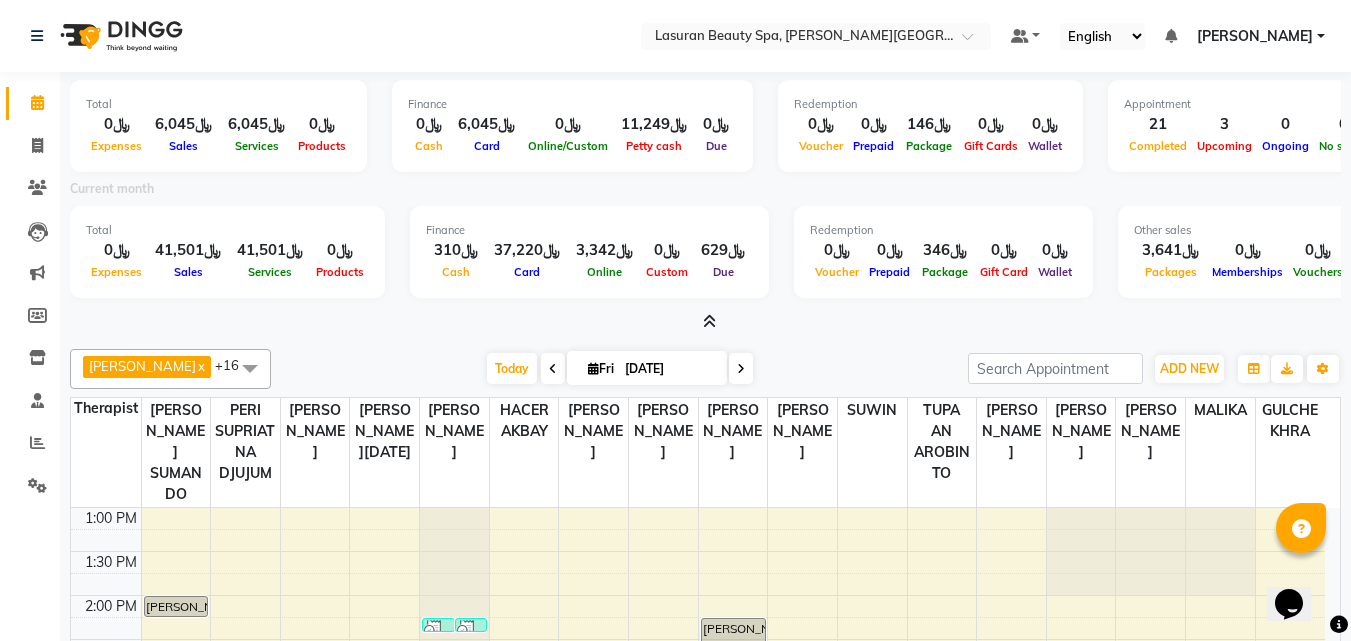 click at bounding box center [709, 321] 